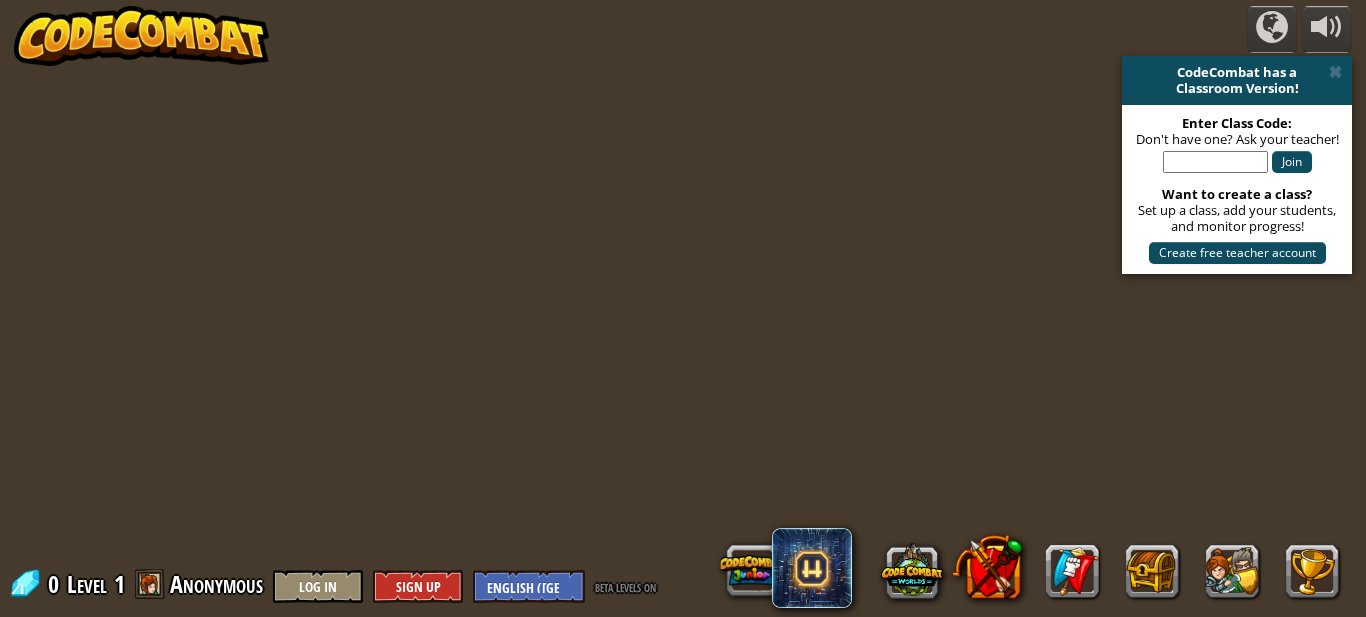 scroll, scrollTop: 0, scrollLeft: 0, axis: both 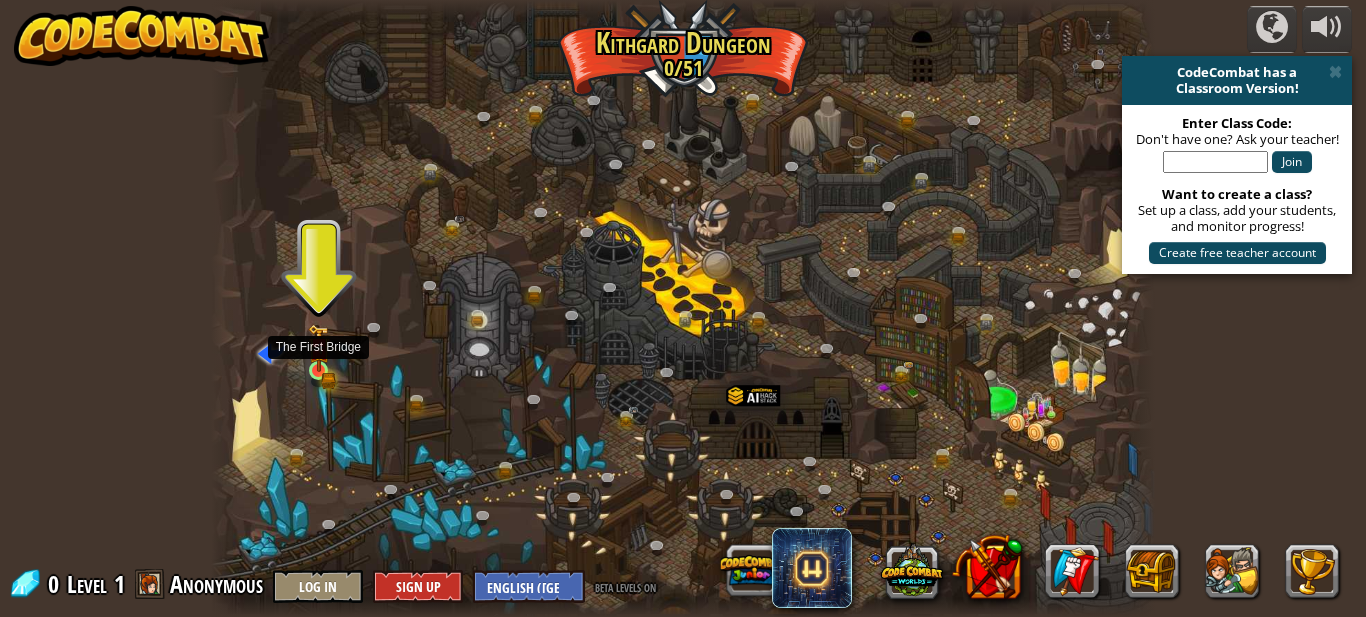 click at bounding box center (319, 348) 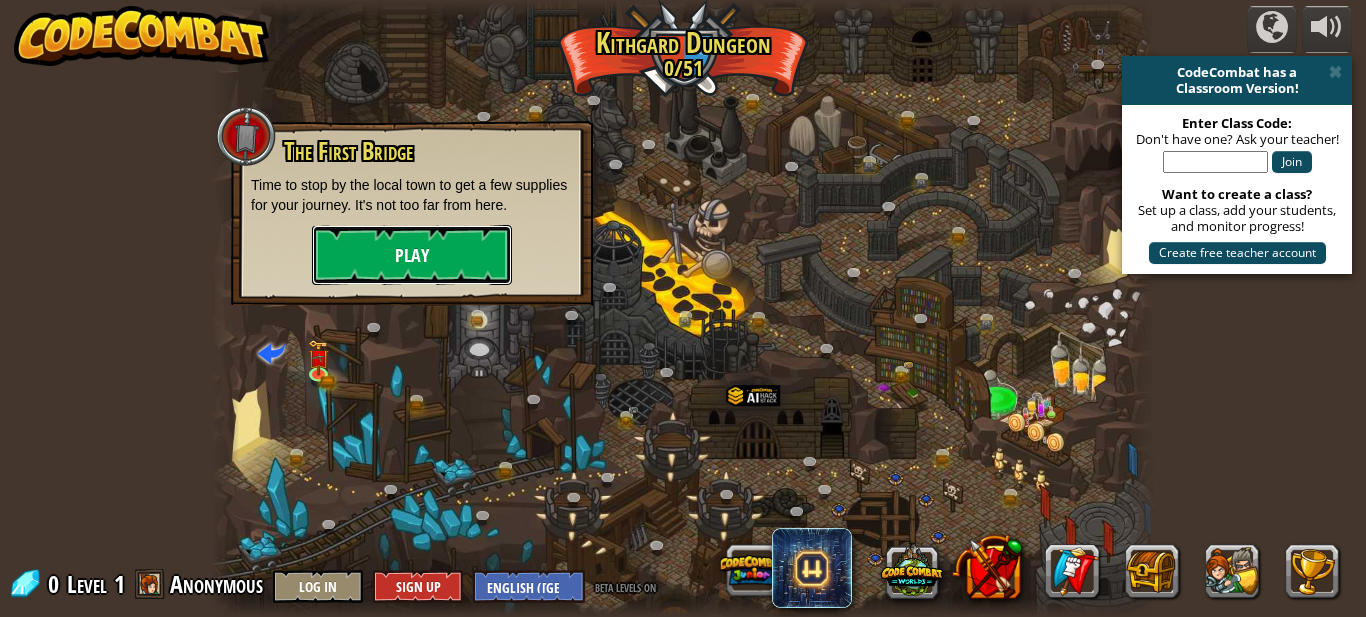 click on "Play" at bounding box center [412, 255] 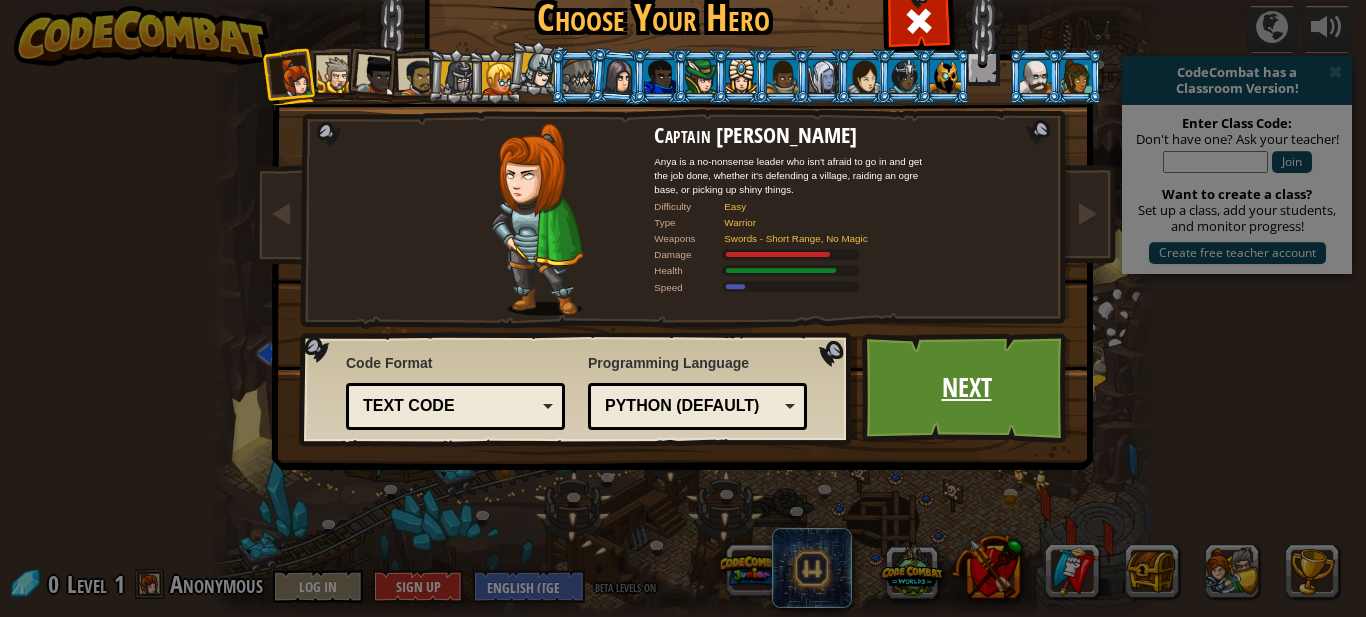 click on "Next" at bounding box center [966, 388] 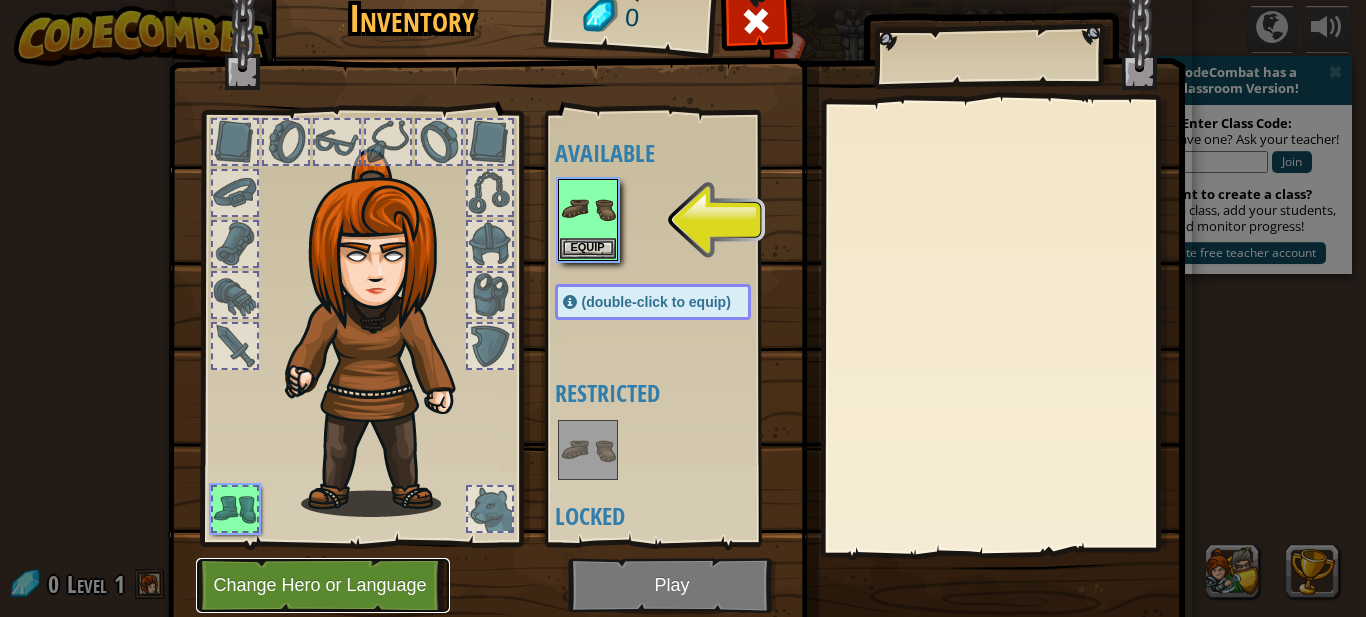 click on "Change Hero or Language" at bounding box center [323, 585] 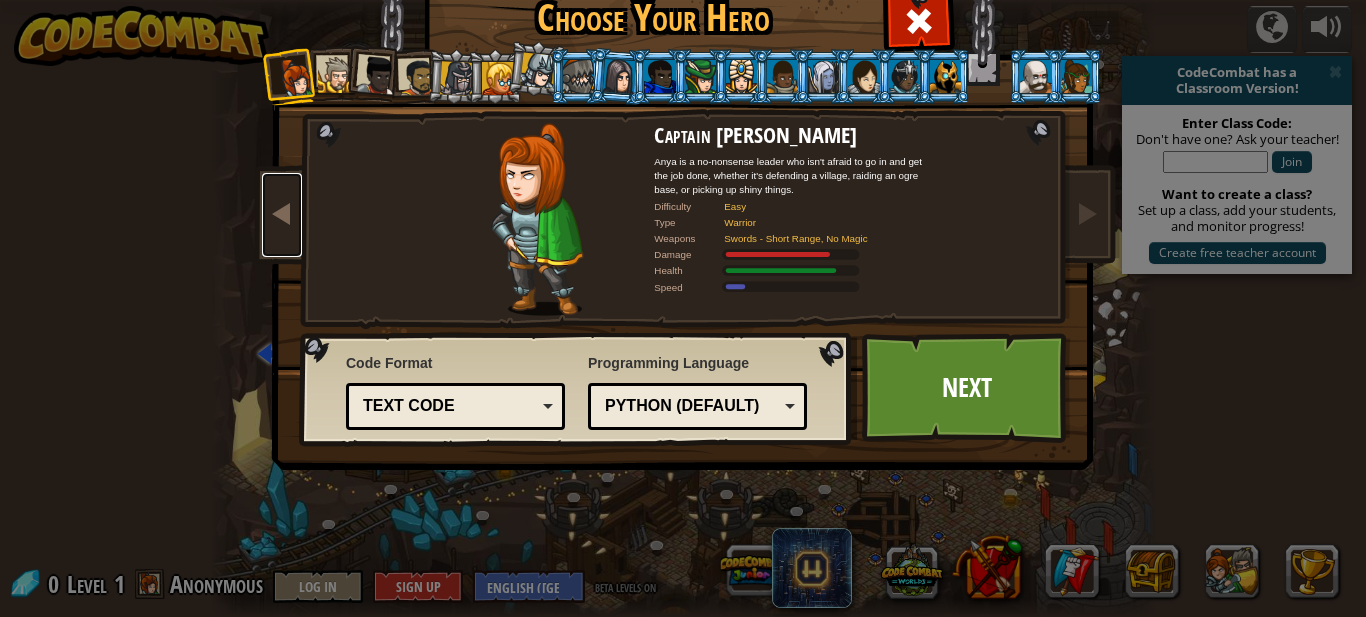 click at bounding box center (282, 213) 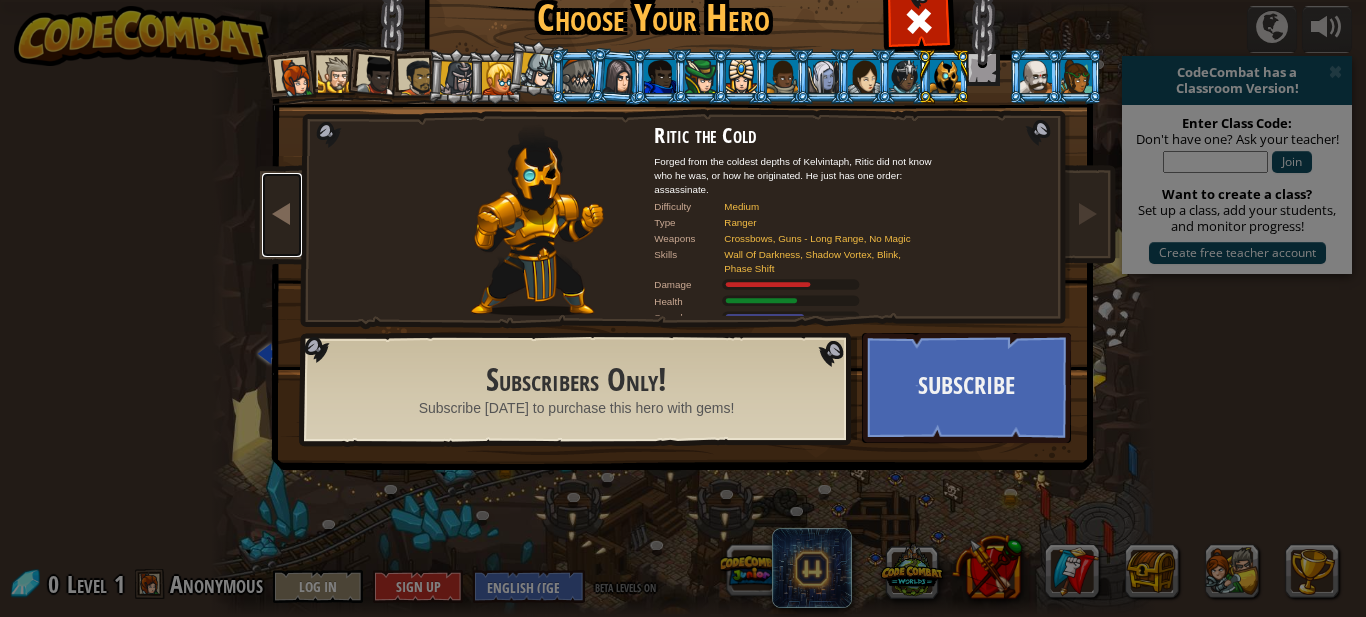 click at bounding box center [282, 213] 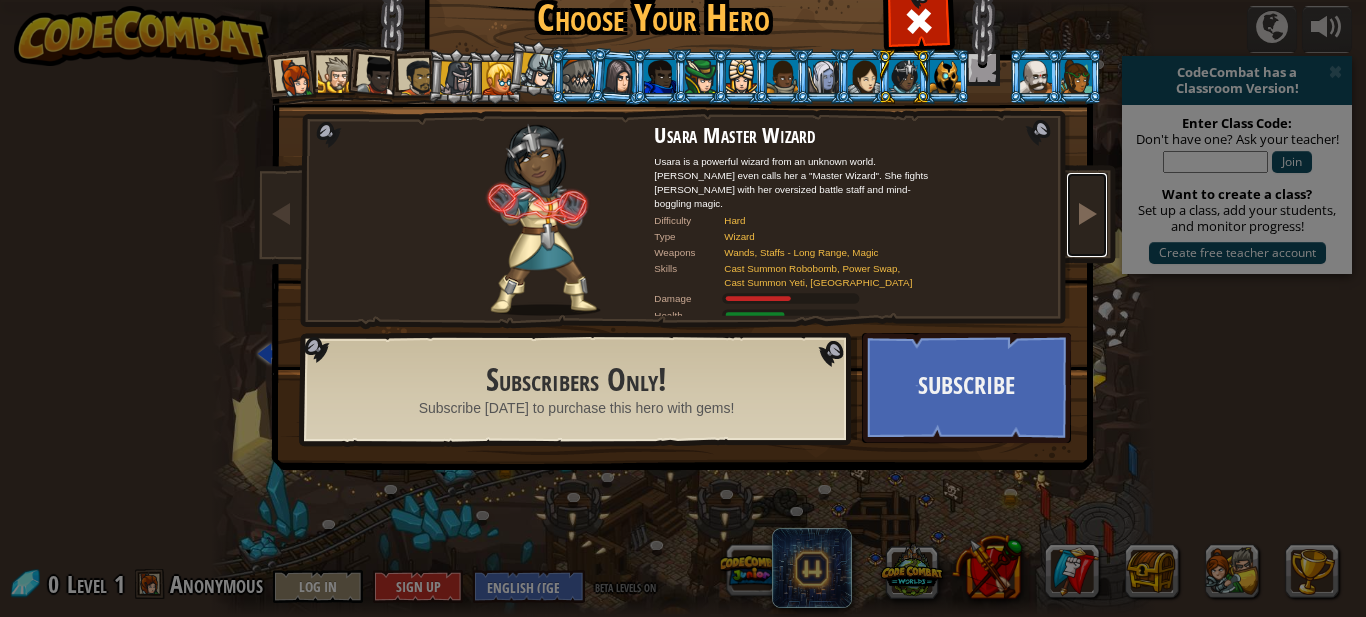 click at bounding box center (1087, 213) 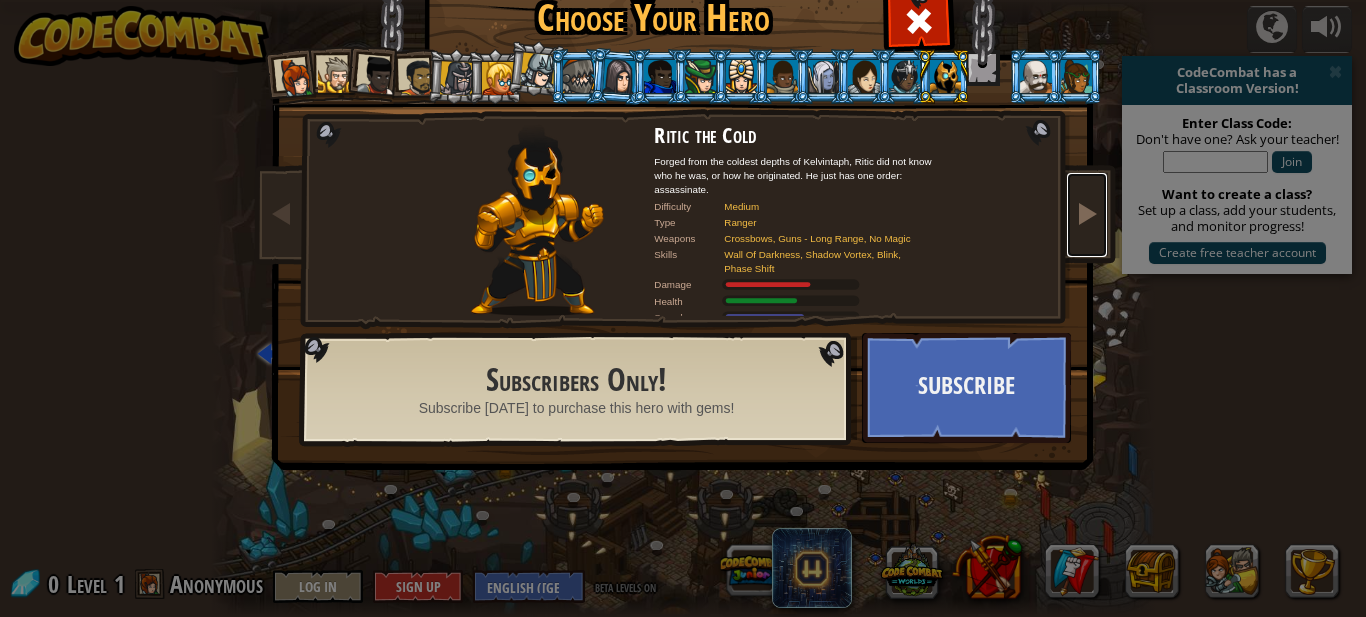 click at bounding box center (1087, 213) 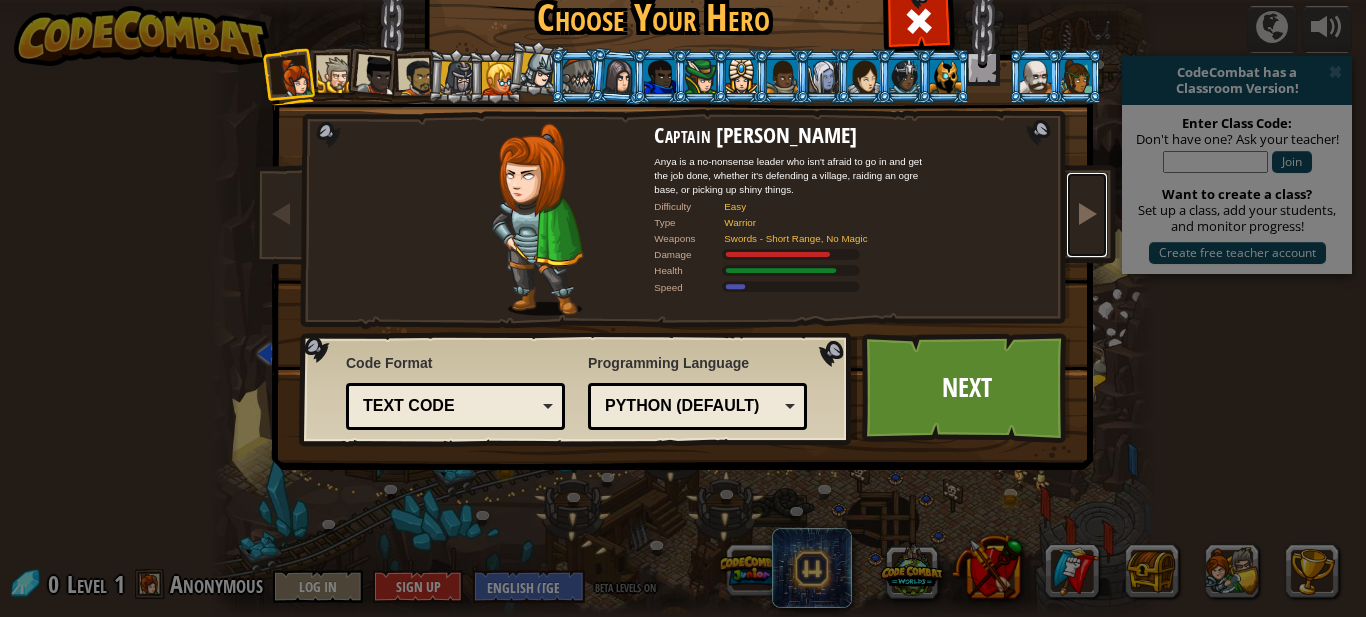 click at bounding box center (1087, 213) 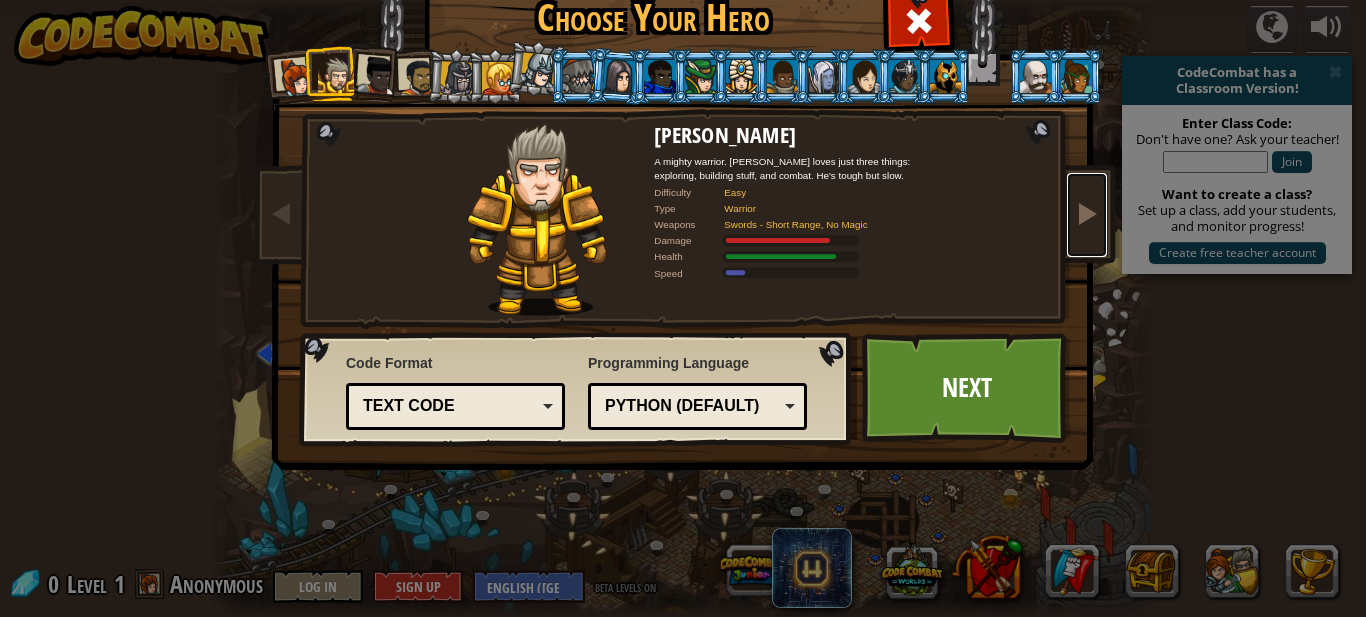 click at bounding box center (1087, 213) 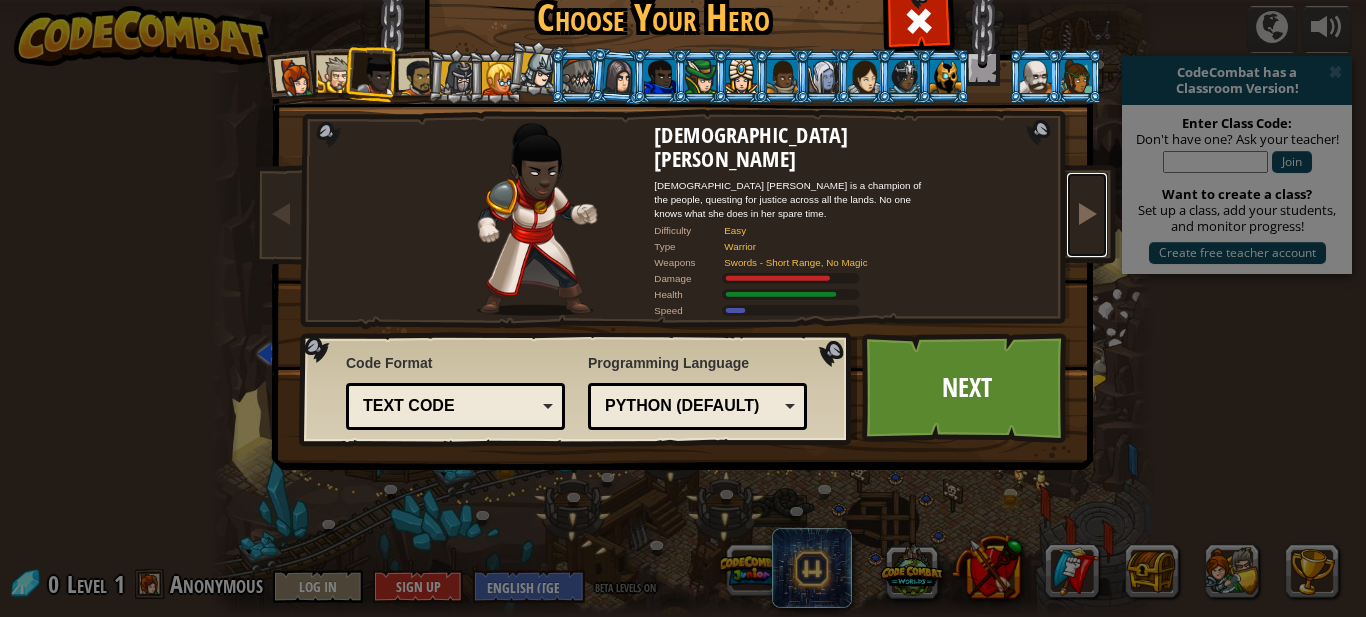 click at bounding box center (1087, 213) 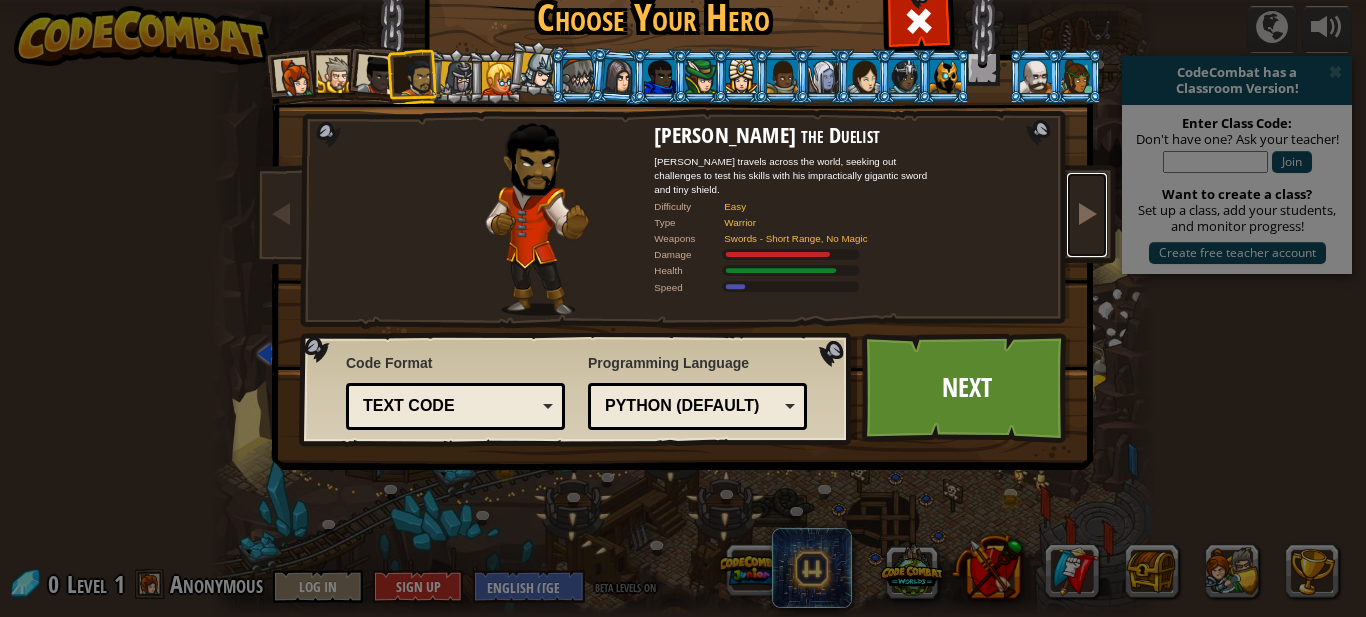 click at bounding box center (1087, 213) 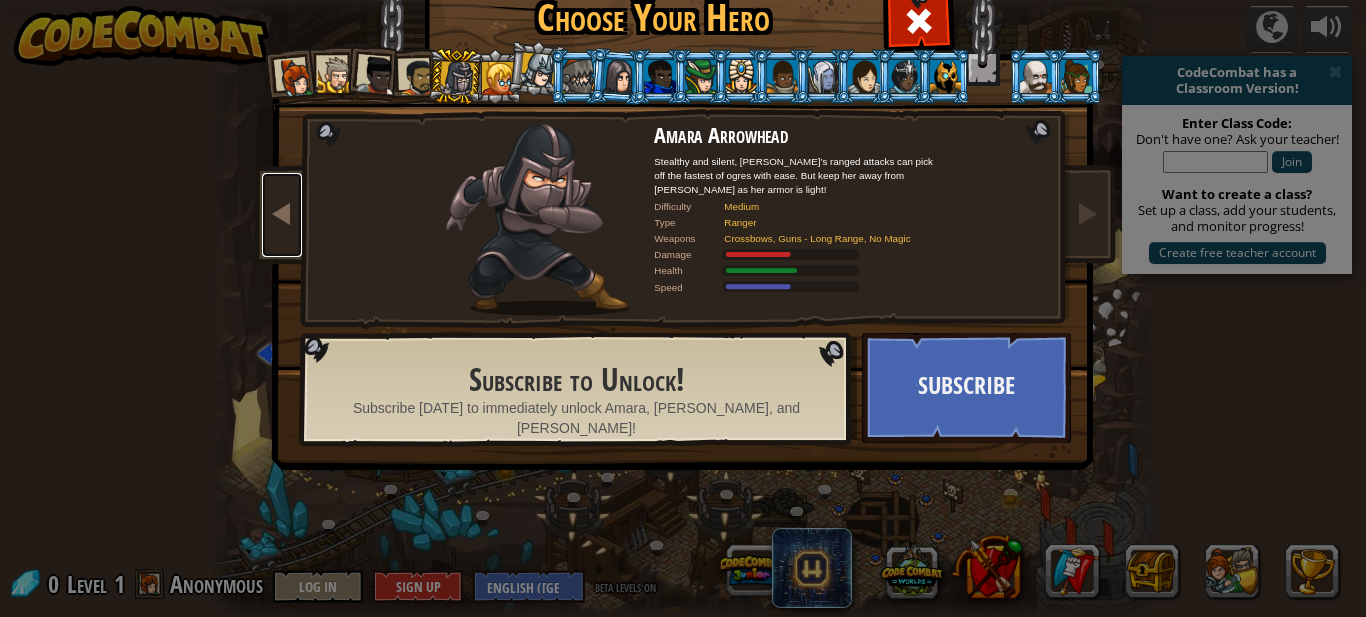 click at bounding box center [282, 213] 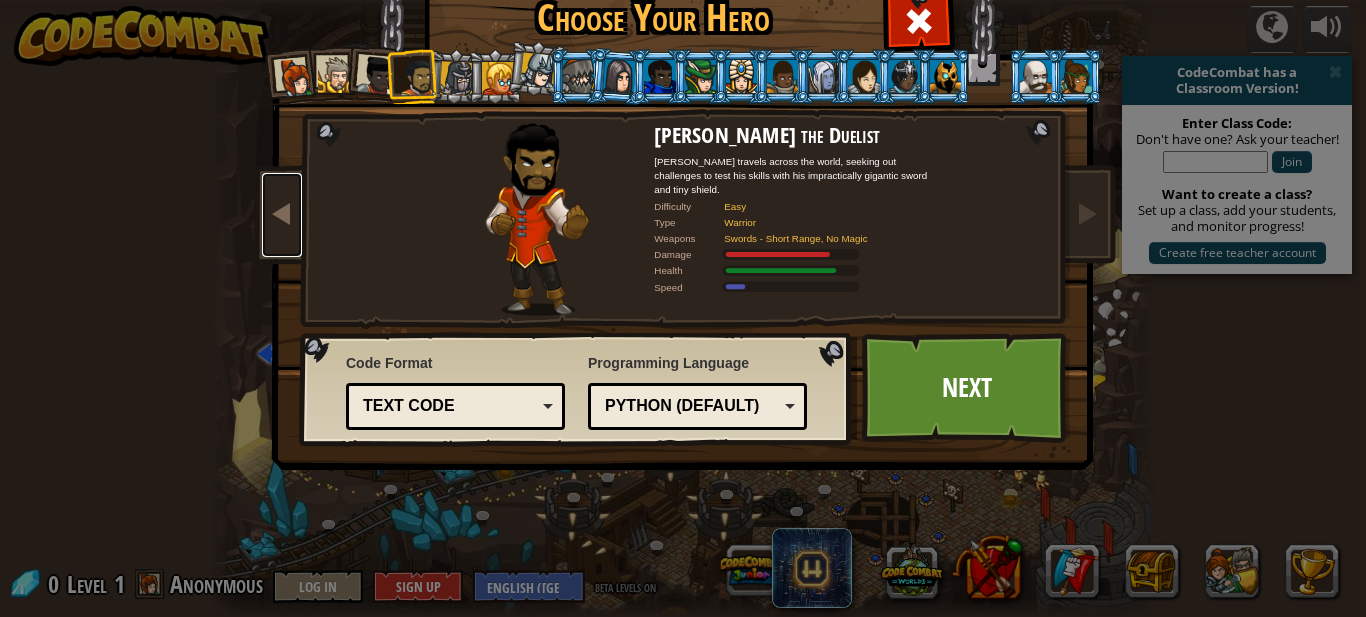click at bounding box center [282, 213] 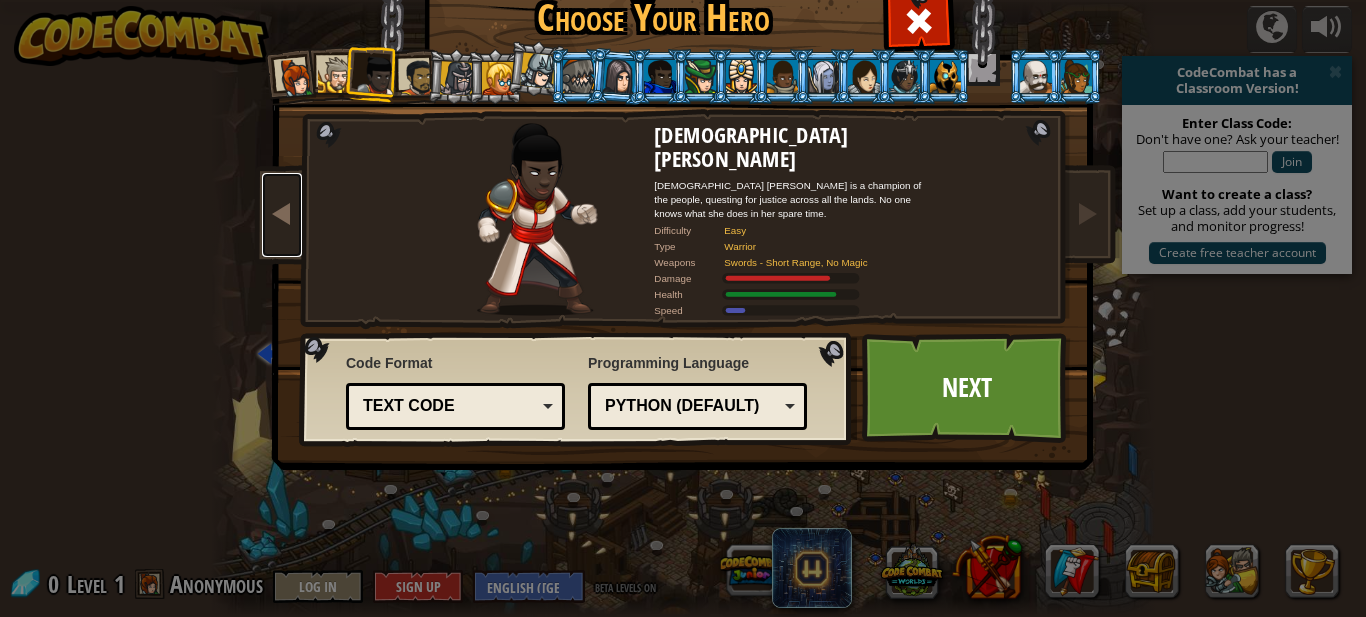 click at bounding box center [282, 213] 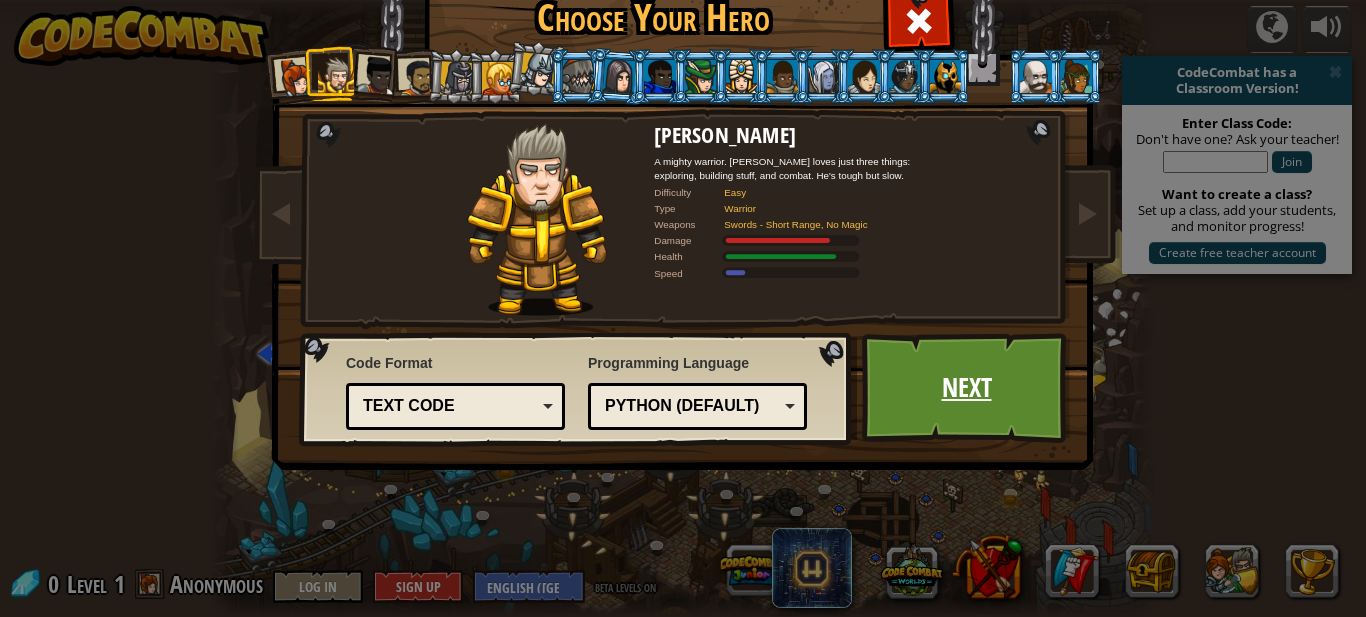 click on "Next" at bounding box center (966, 388) 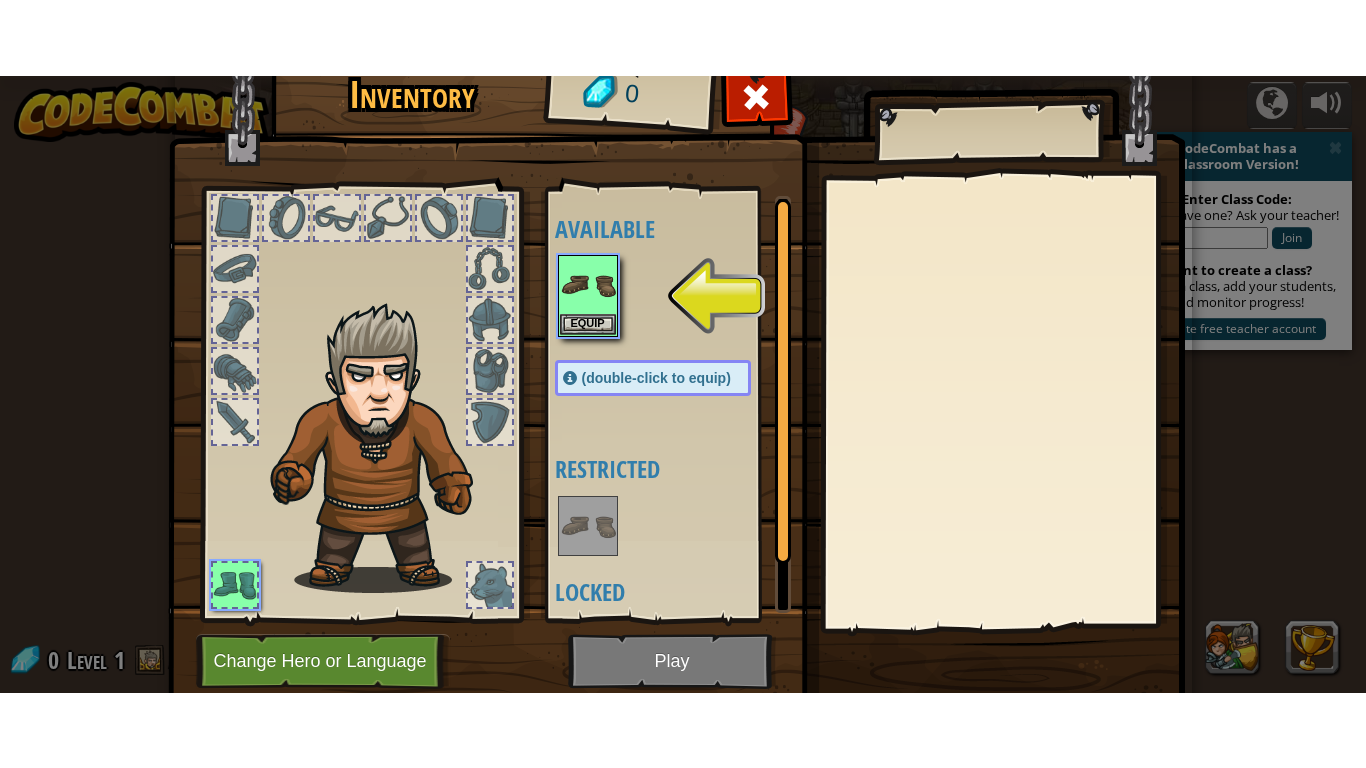 scroll, scrollTop: 73, scrollLeft: 0, axis: vertical 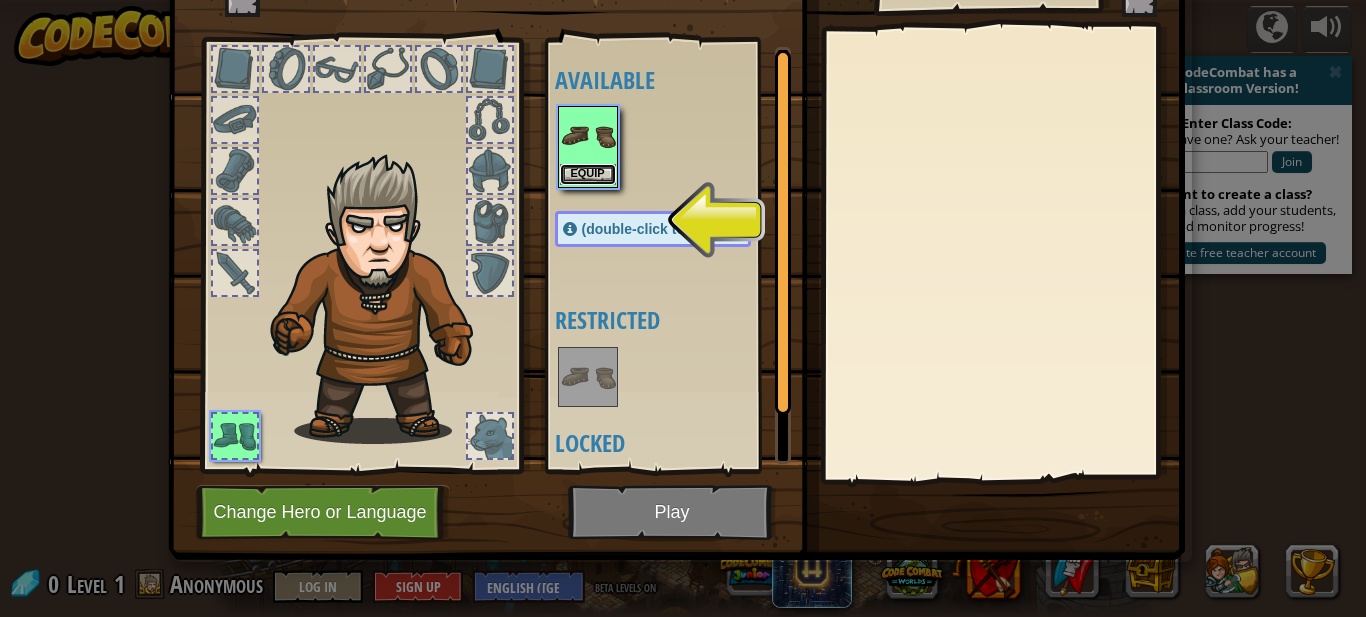 click on "Equip" at bounding box center (588, 174) 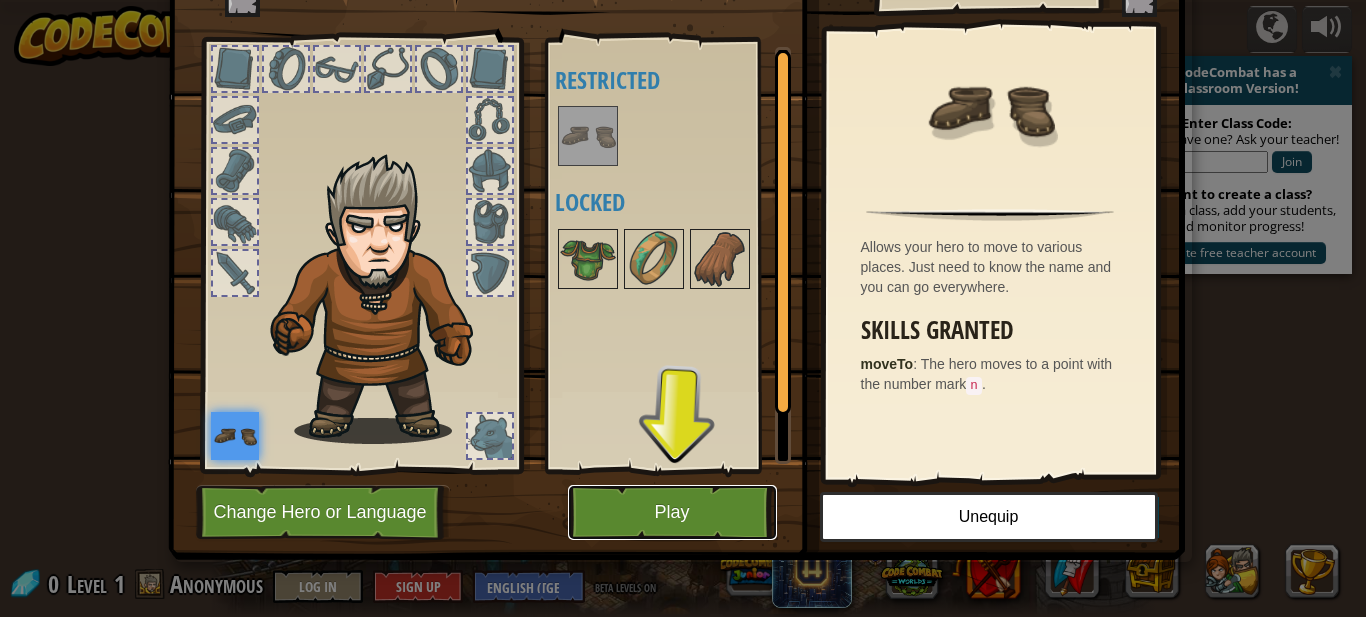 click on "Play" at bounding box center [672, 512] 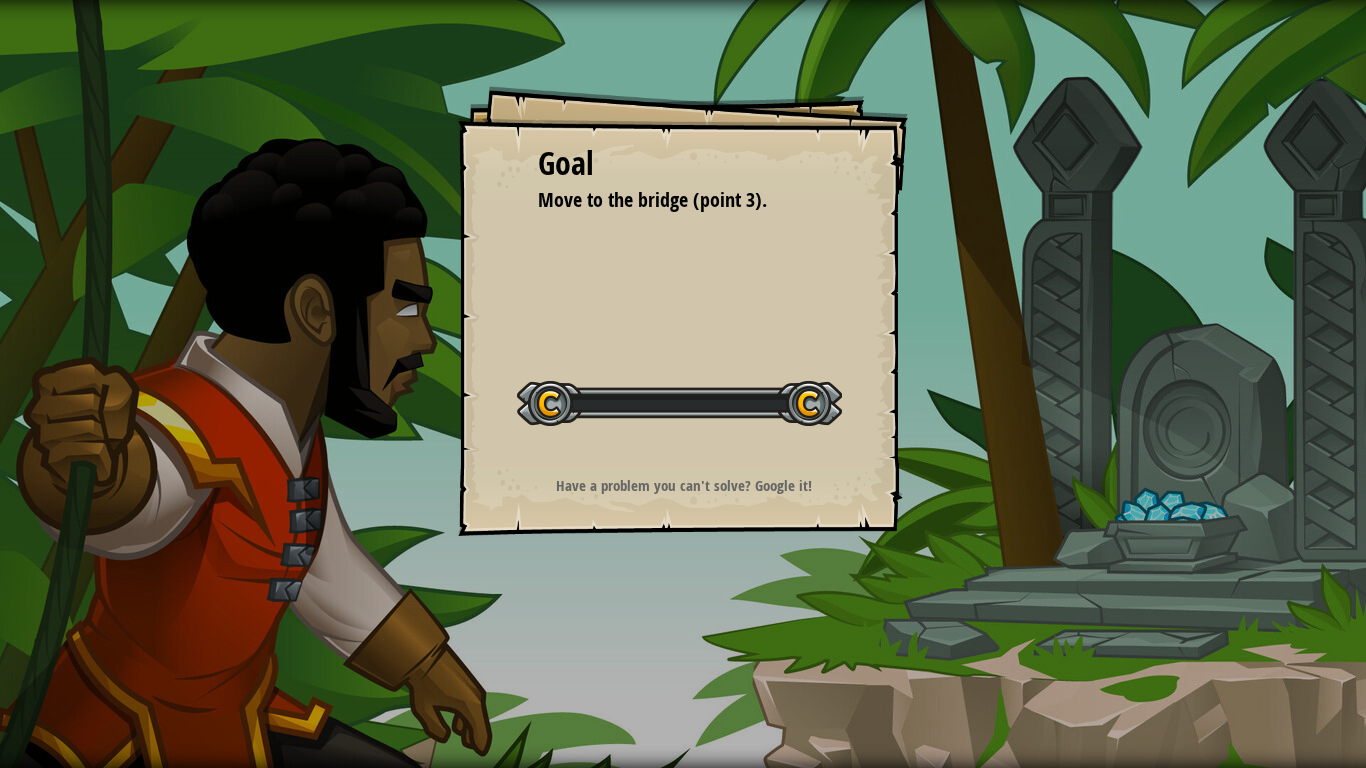 scroll, scrollTop: 0, scrollLeft: 0, axis: both 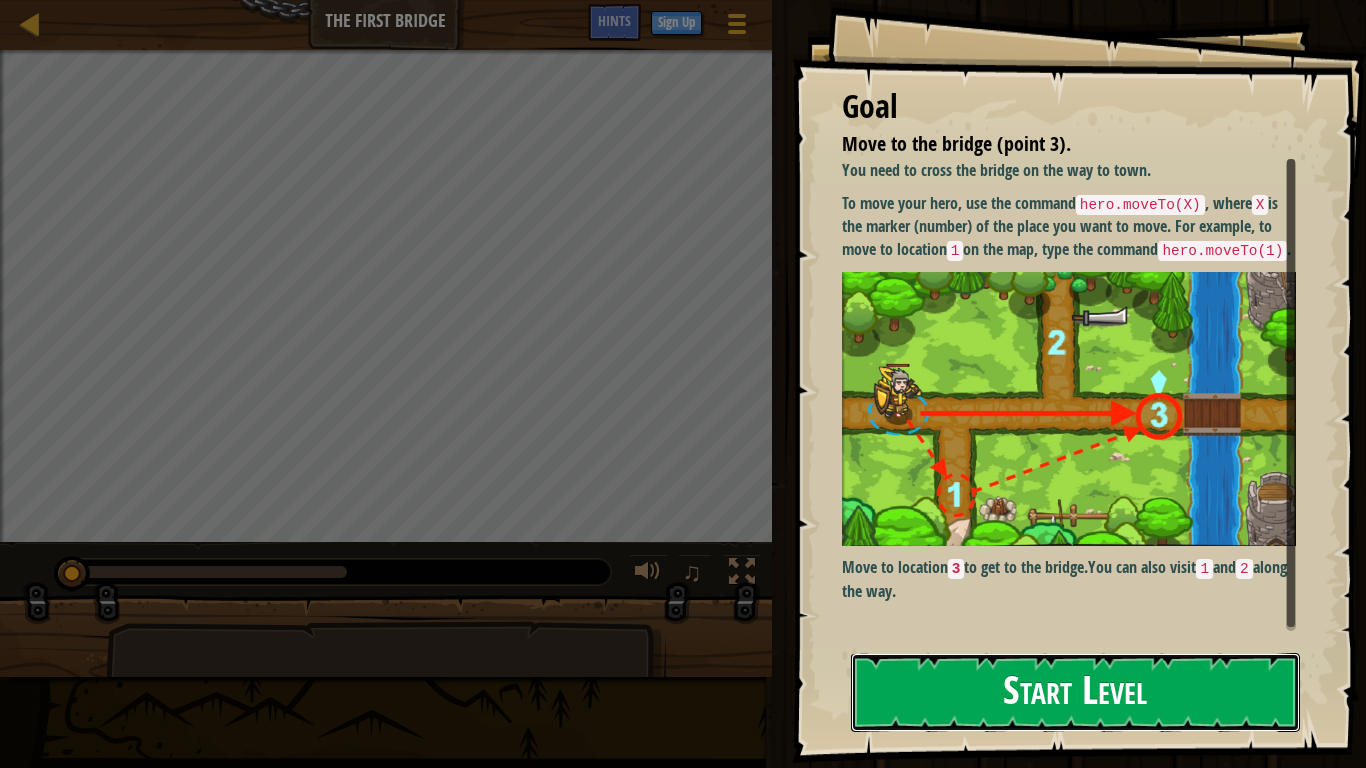 click on "Start Level" at bounding box center [1075, 692] 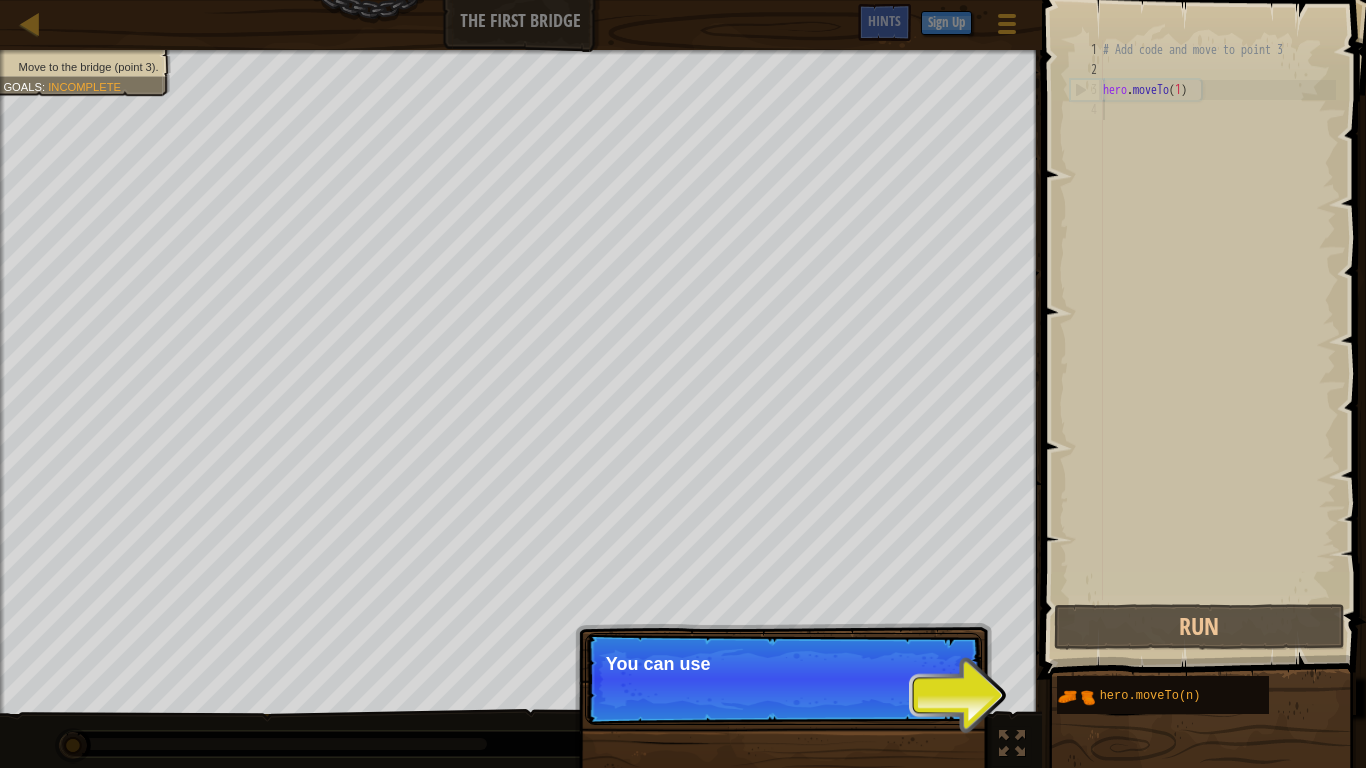 click on "Continue  You can use" at bounding box center [783, 679] 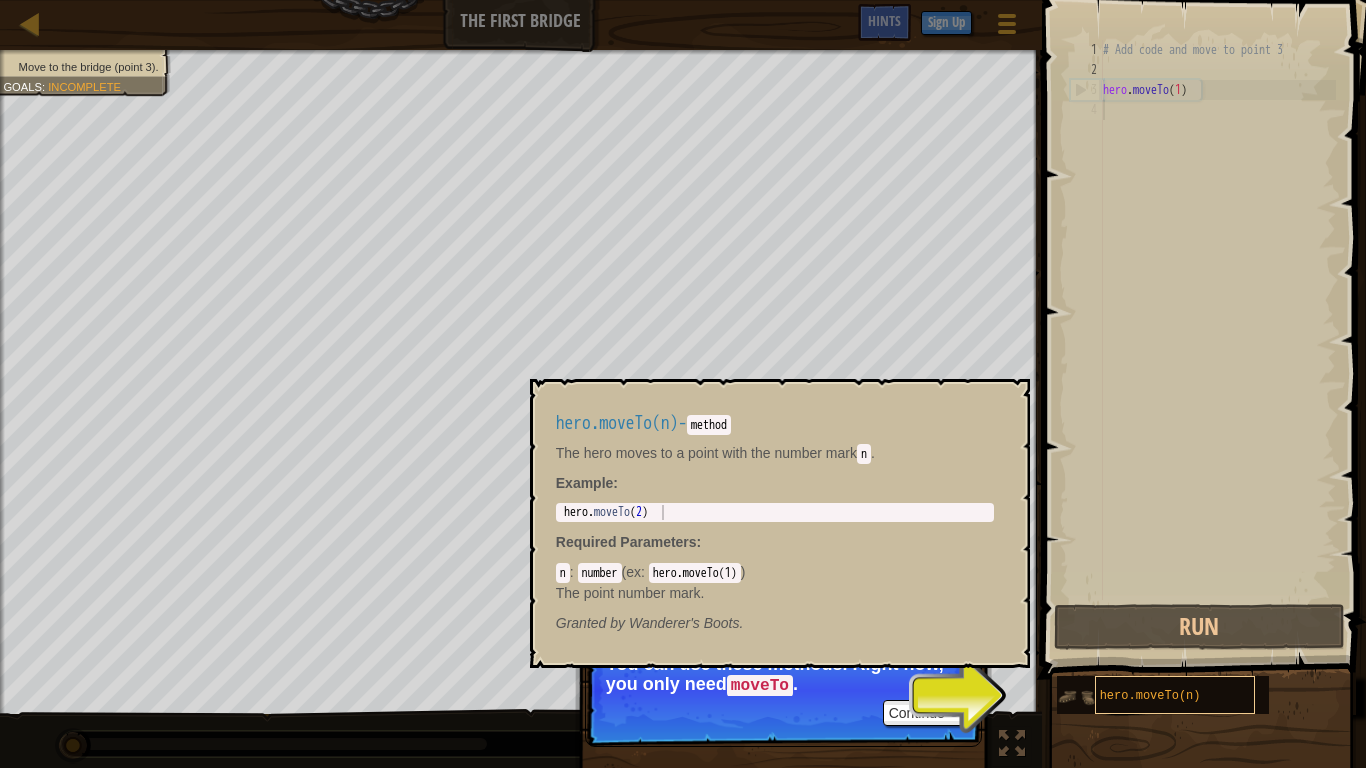 click on "hero.moveTo(n)" at bounding box center [1150, 696] 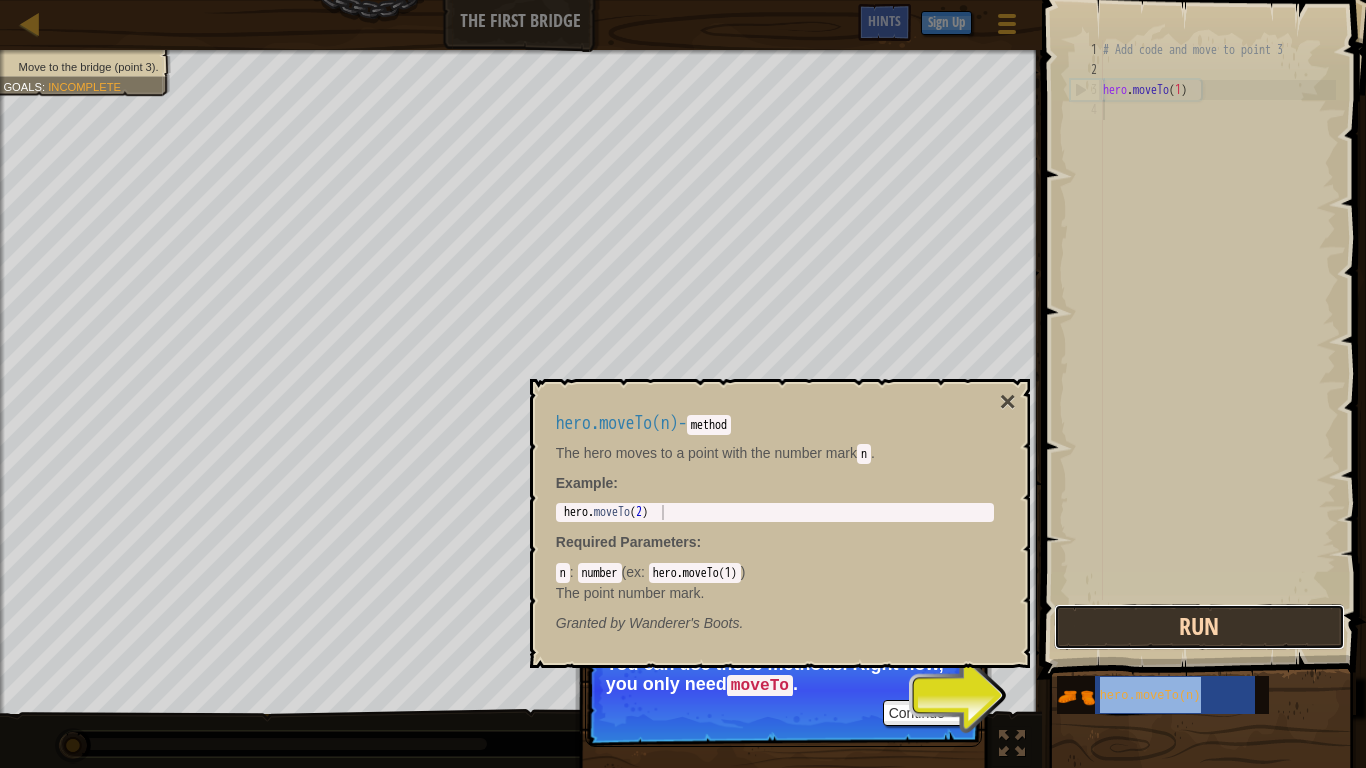 click on "Run" at bounding box center [1199, 627] 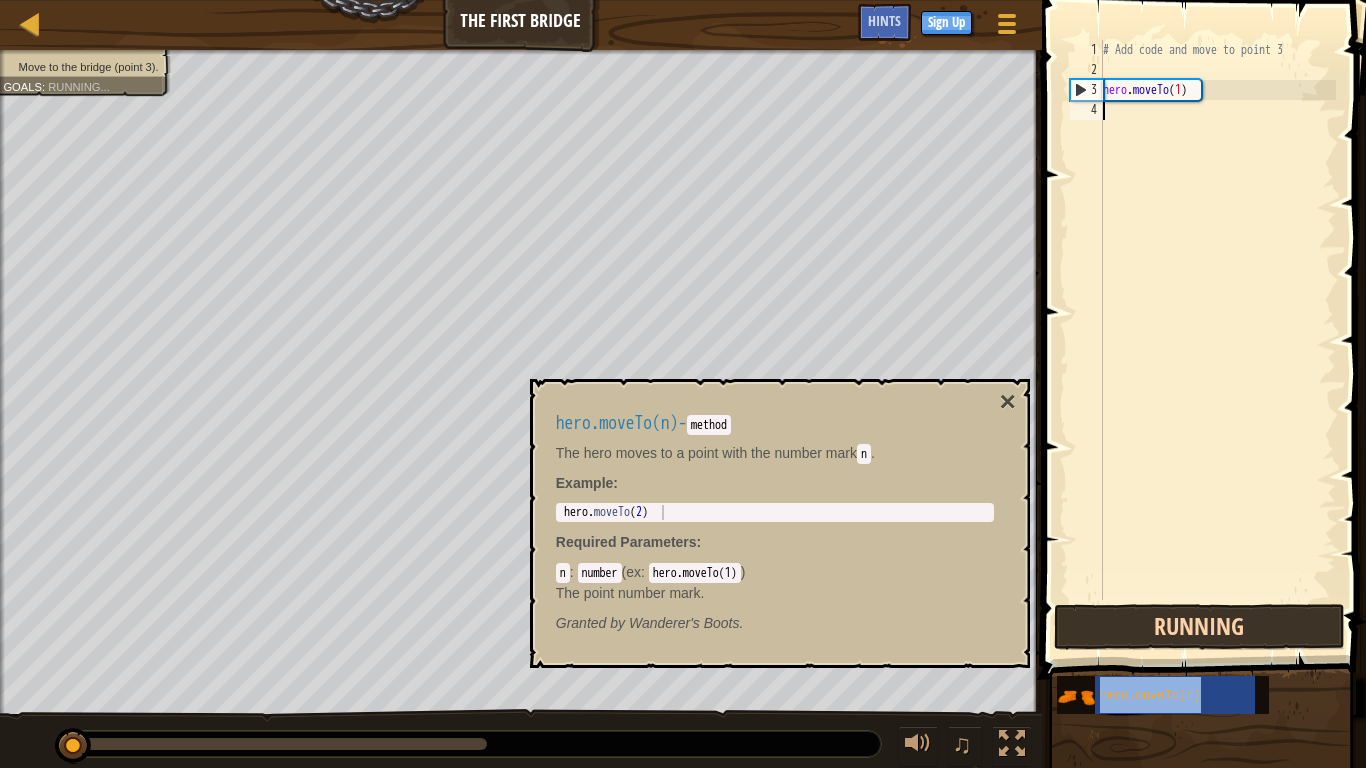 scroll, scrollTop: 9, scrollLeft: 0, axis: vertical 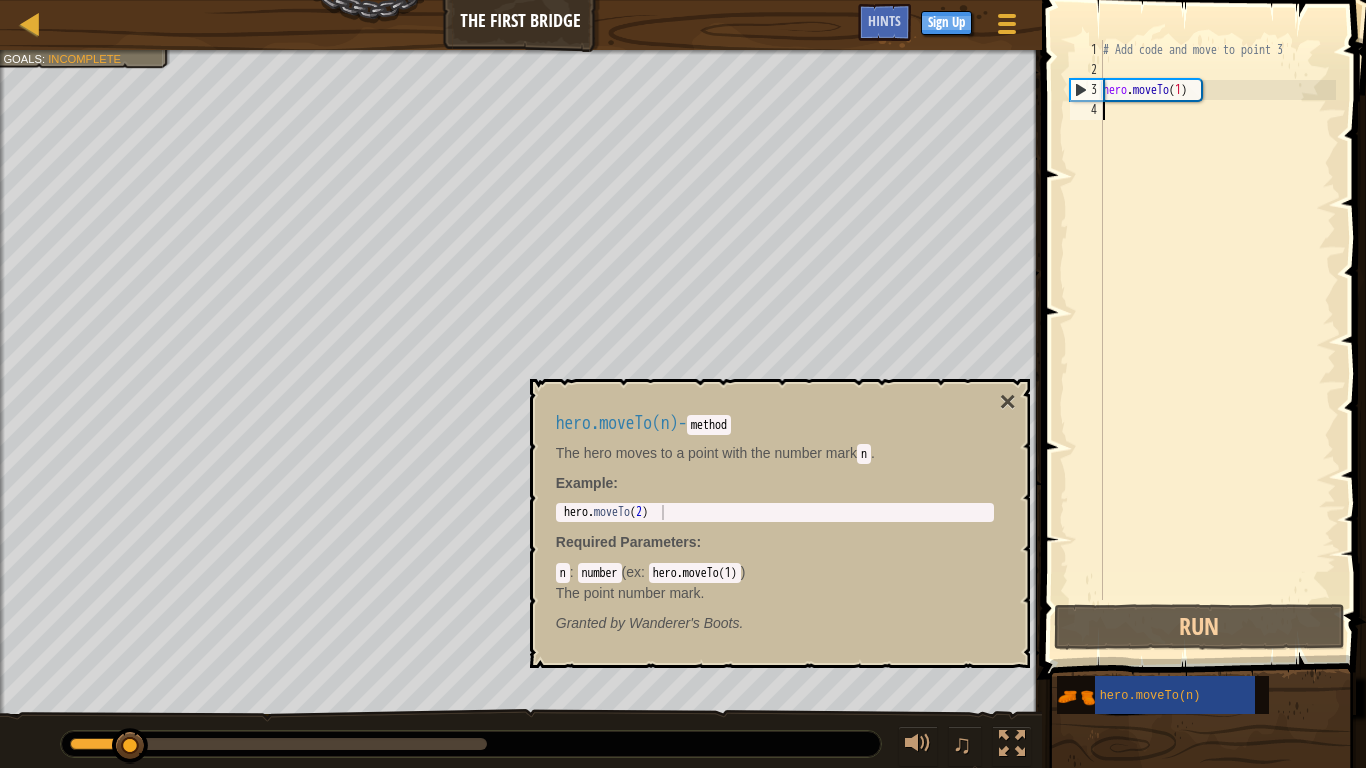 click on "hero.moveTo(n)  -  method The hero moves to a point with the number mark  n .
Example : 1 hero . moveTo ( 2 )     הההההההההההההההההההההההההההההההההההההההההההההההההההההההההההההההההההההההההההההההההההההההההההההההההההההההההההההההההההההההההההההההההההההההההההההההההההההההההההההההההההההההההההההההההההההההההההההההההההההההההההההההההההההההההההההההההההההההההההההההההההההההההההההההה XXXXXXXXXXXXXXXXXXXXXXXXXXXXXXXXXXXXXXXXXXXXXXXXXXXXXXXXXXXXXXXXXXXXXXXXXXXXXXXXXXXXXXXXXXXXXXXXXXXXXXXXXXXXXXXXXXXXXXXXXXXXXXXXXXXXXXXXXXXXXXXXXXXXXXXXXXXXXXXXXXXXXXXXXXXXXXXXXXXXXXXXXXXXXXXXXXXXXXXXXXXXXXXXXXXXXXXXXXXXXXXXXXXXXXXXXXXXXXXXXXXXXXXXXXXXXXXX Required Parameters : n : number  ( ex : hero.moveTo(1) ) The point number mark.
Granted by Wanderer's Boots. ×" at bounding box center [780, 523] 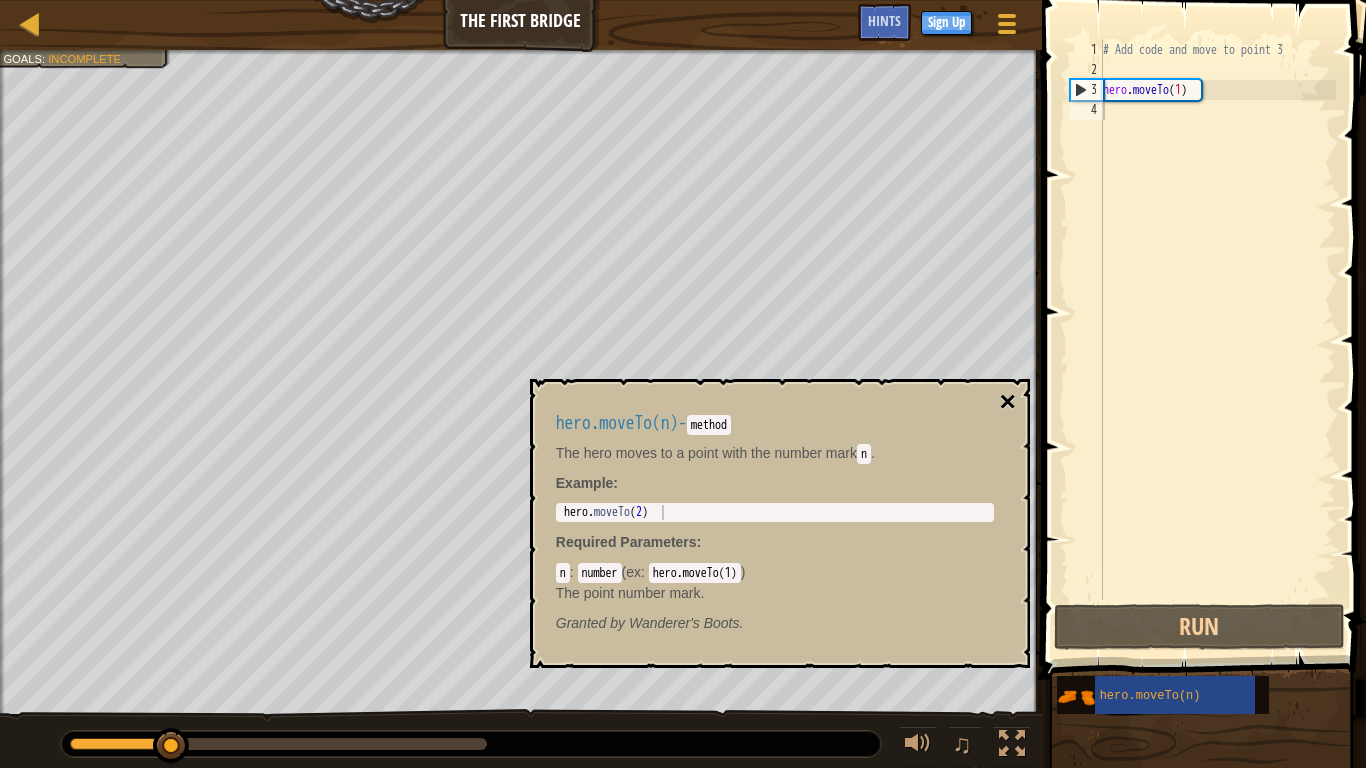 click on "×" at bounding box center [1007, 402] 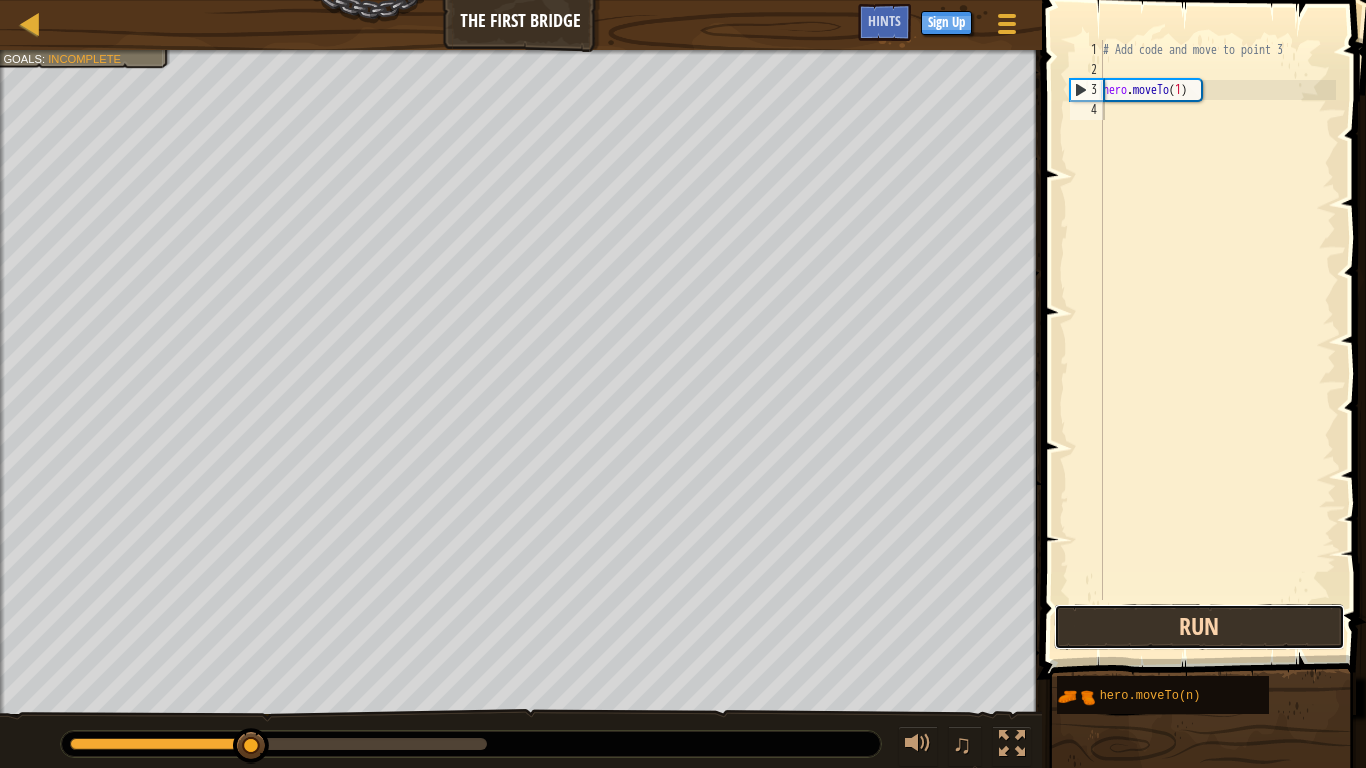 click on "Run" at bounding box center (1199, 627) 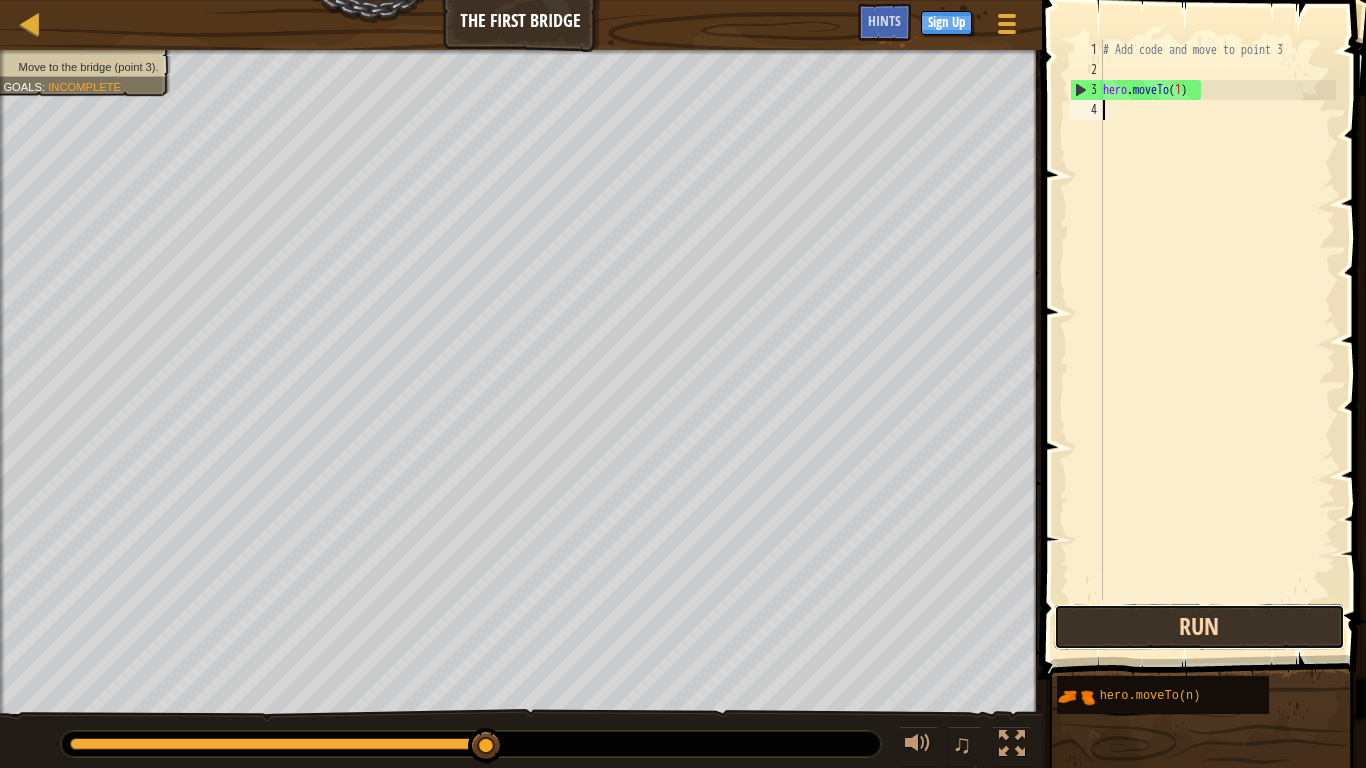 click on "Run" at bounding box center (1199, 627) 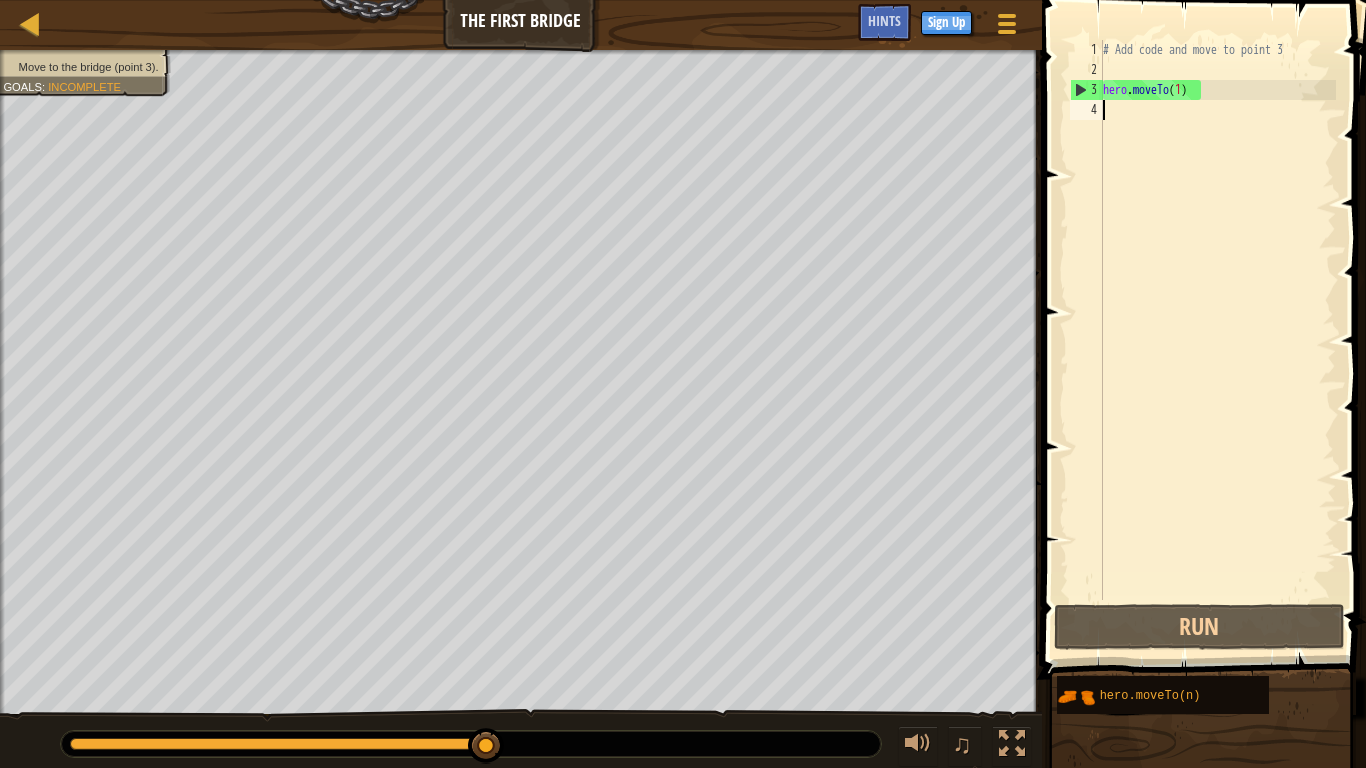 click at bounding box center (1206, 311) 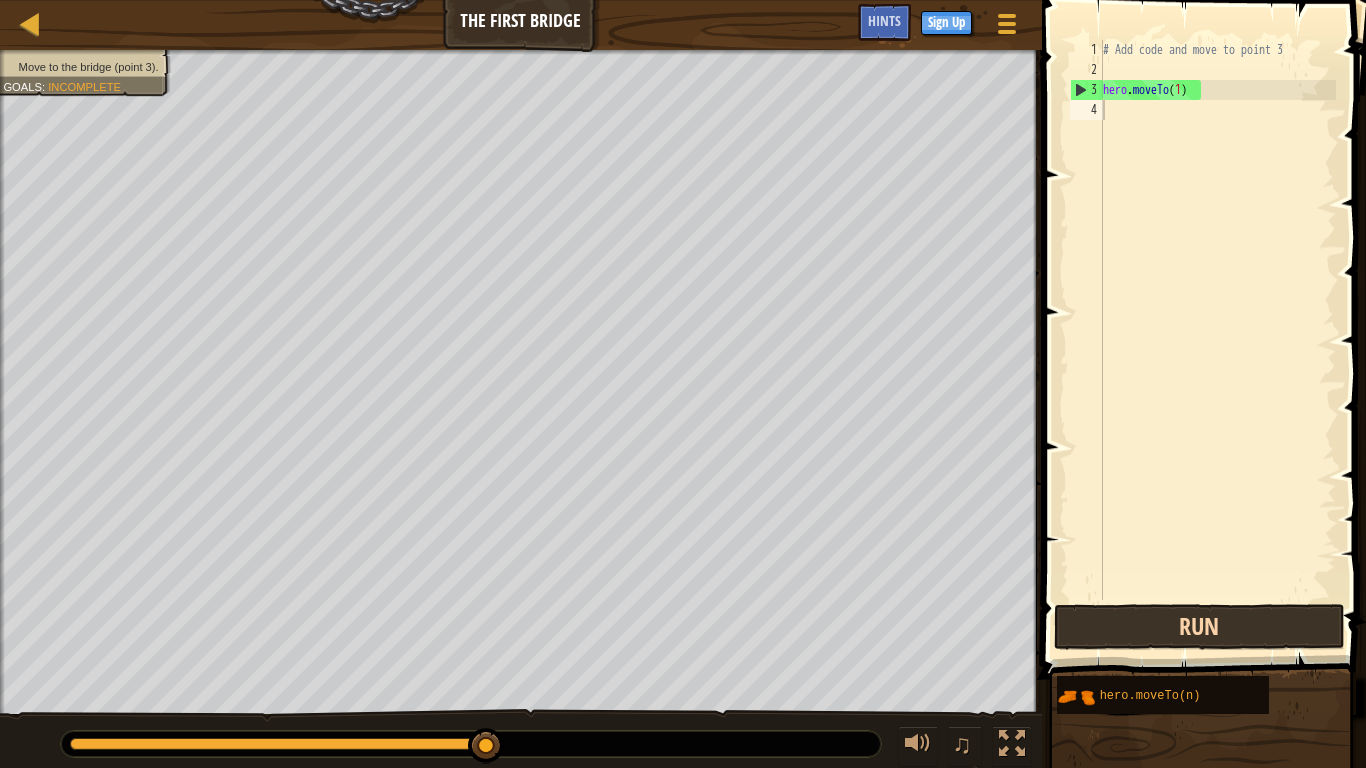 drag, startPoint x: 1172, startPoint y: 651, endPoint x: 1162, endPoint y: 620, distance: 32.572994 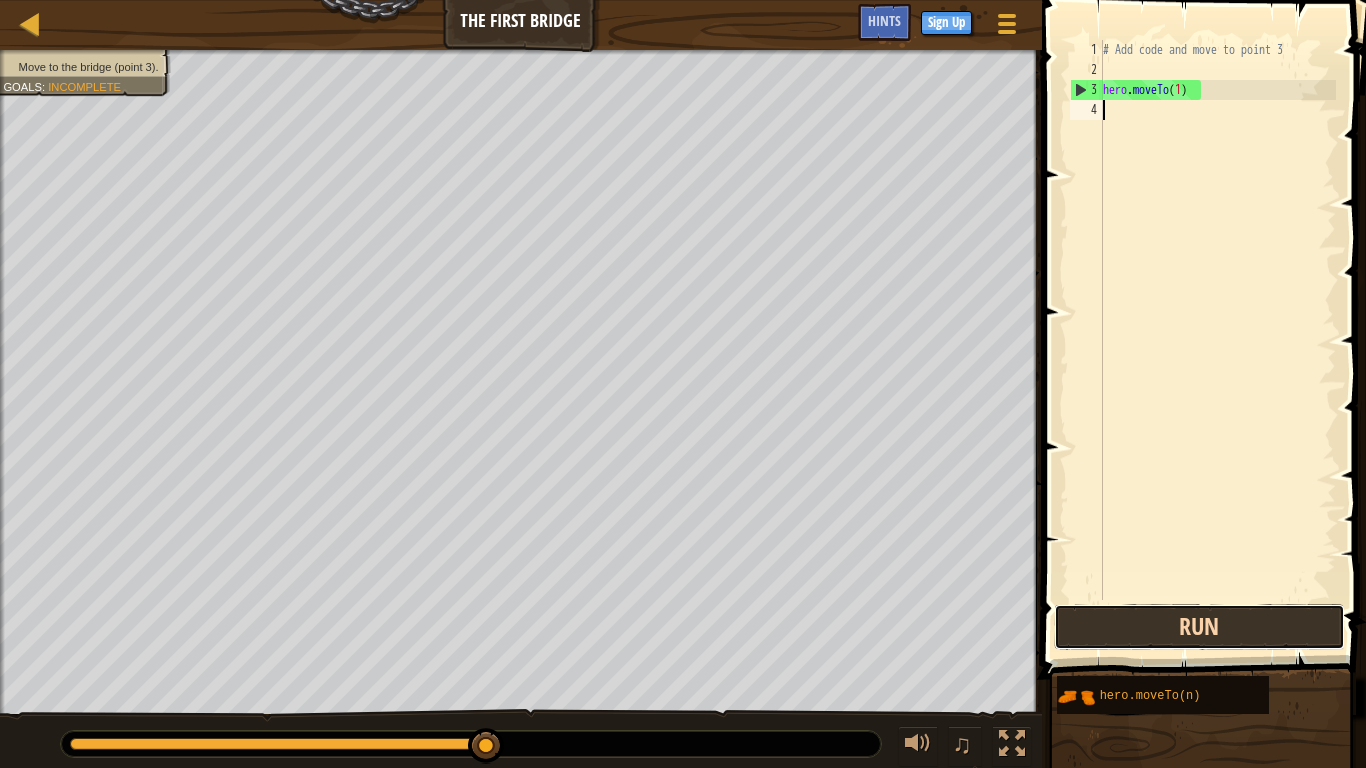 click on "Run" at bounding box center [1199, 627] 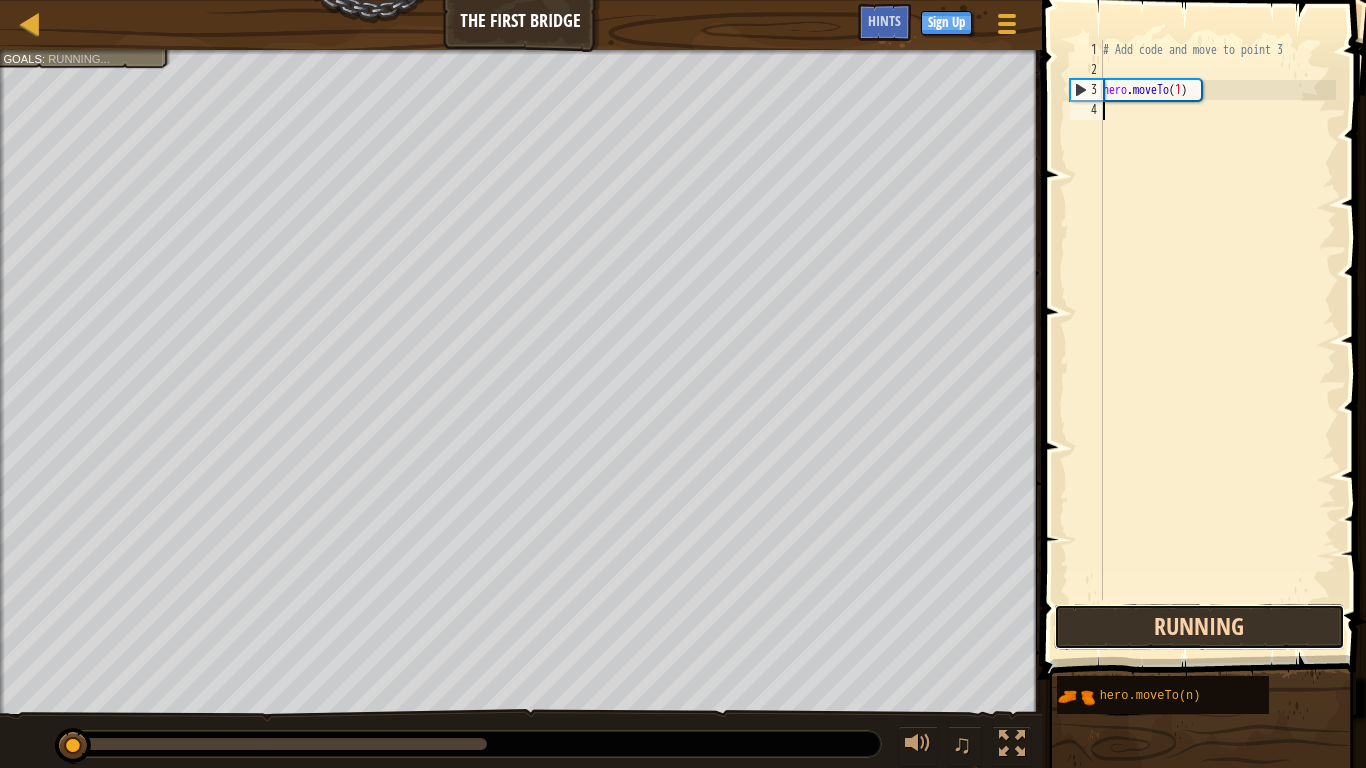 click on "Running" at bounding box center [1199, 627] 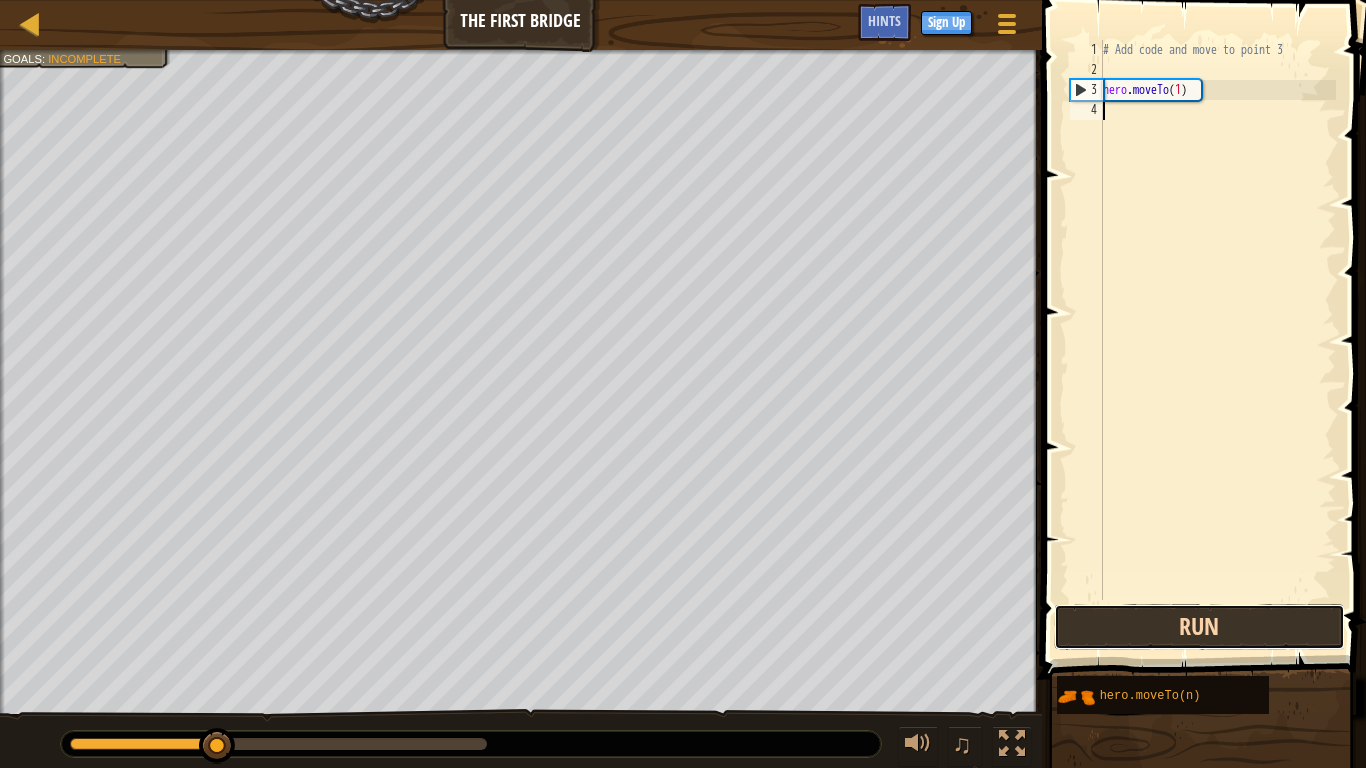 click on "Run" at bounding box center [1199, 627] 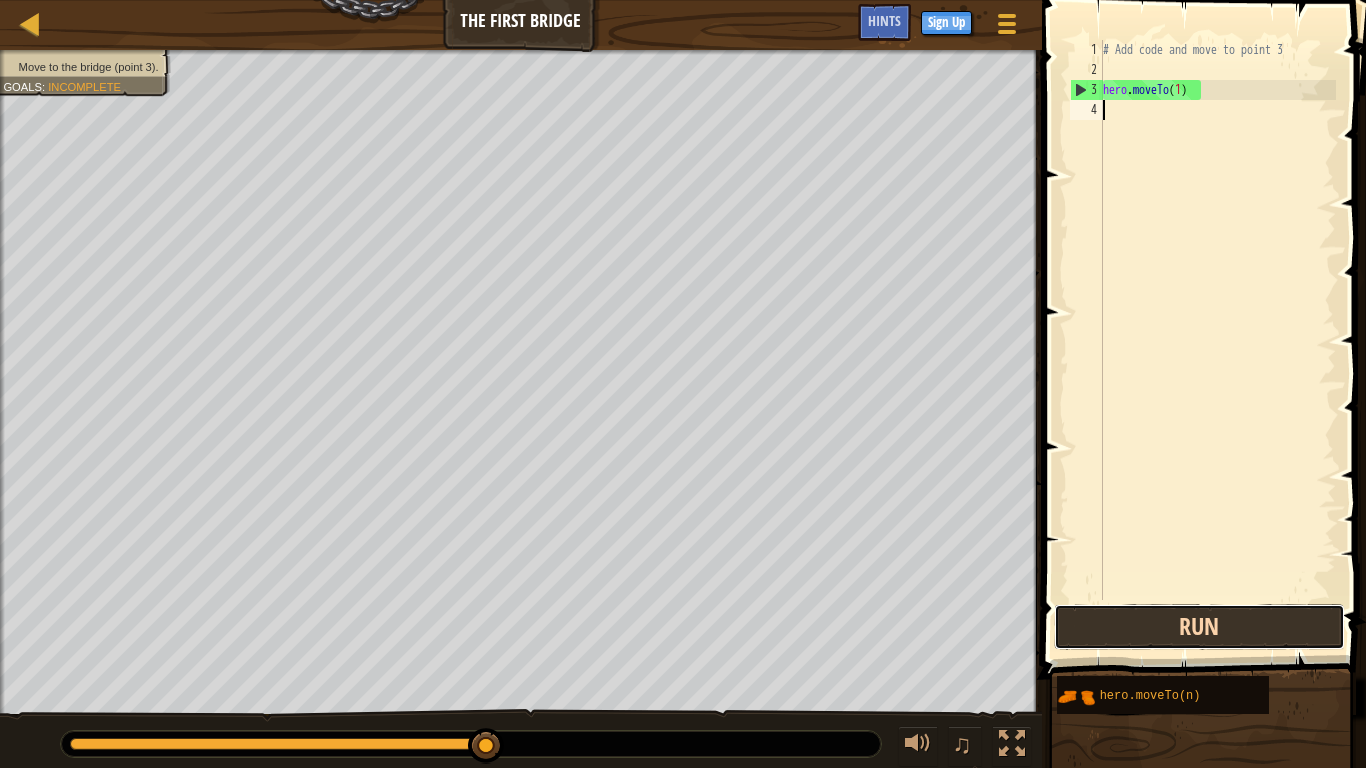 click on "Run" at bounding box center (1199, 627) 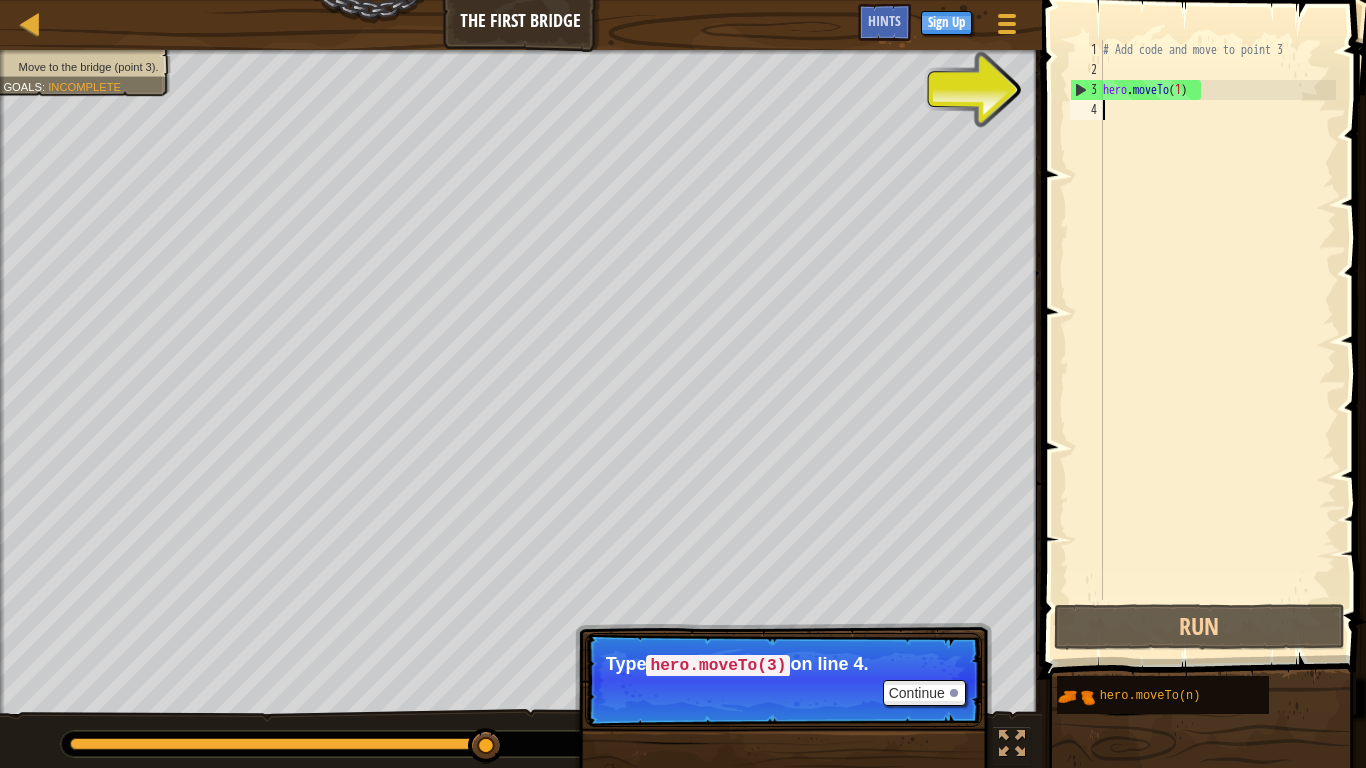 click on "# Add code and move to point 3 hero . moveTo ( 1 )" at bounding box center [1217, 340] 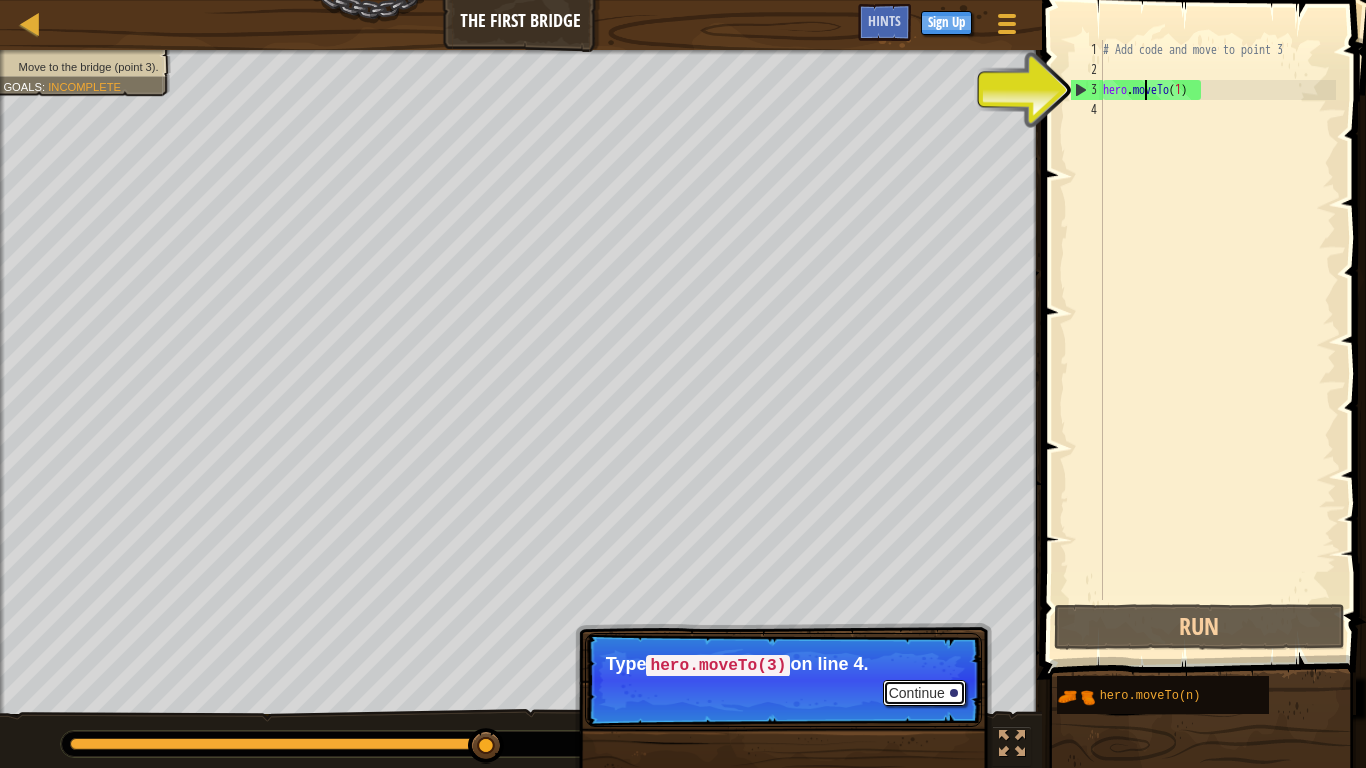 click on "Continue" at bounding box center [924, 693] 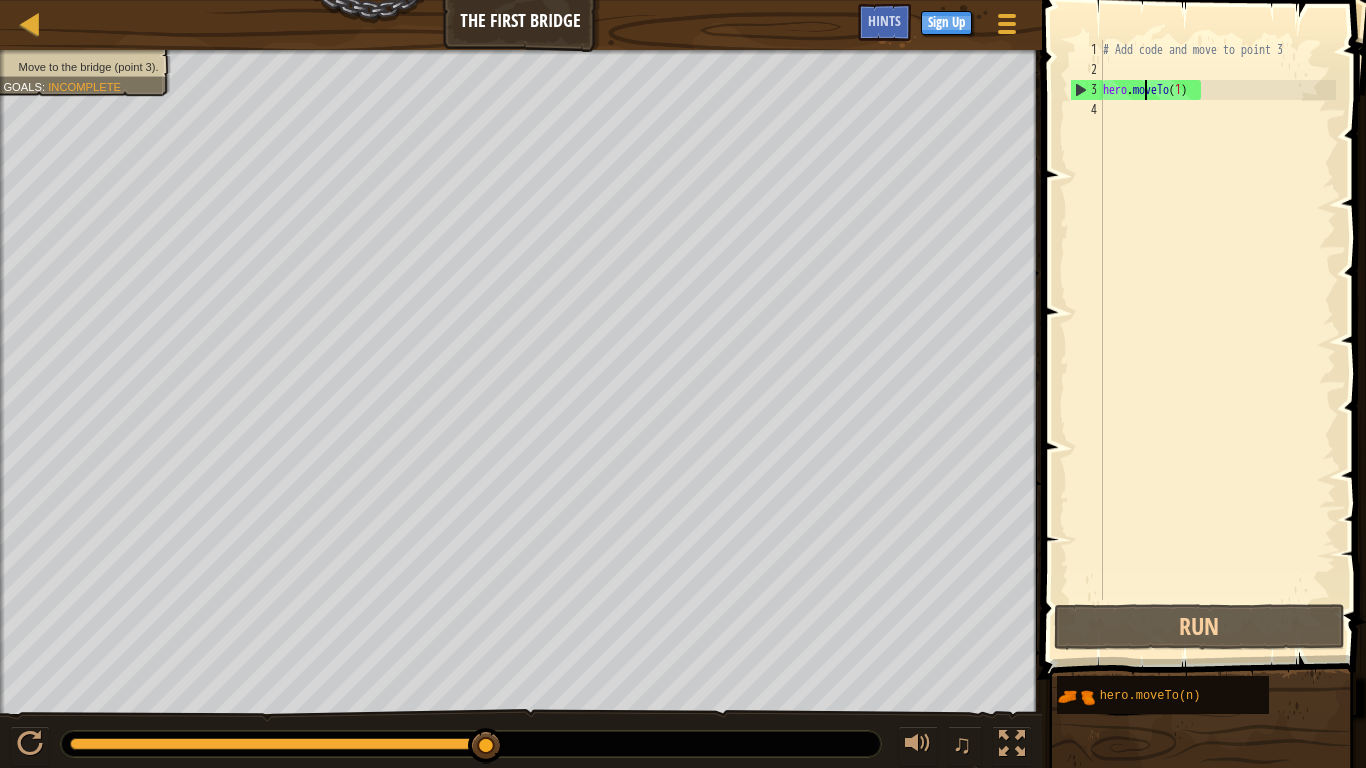 type on "oveTo(1)" 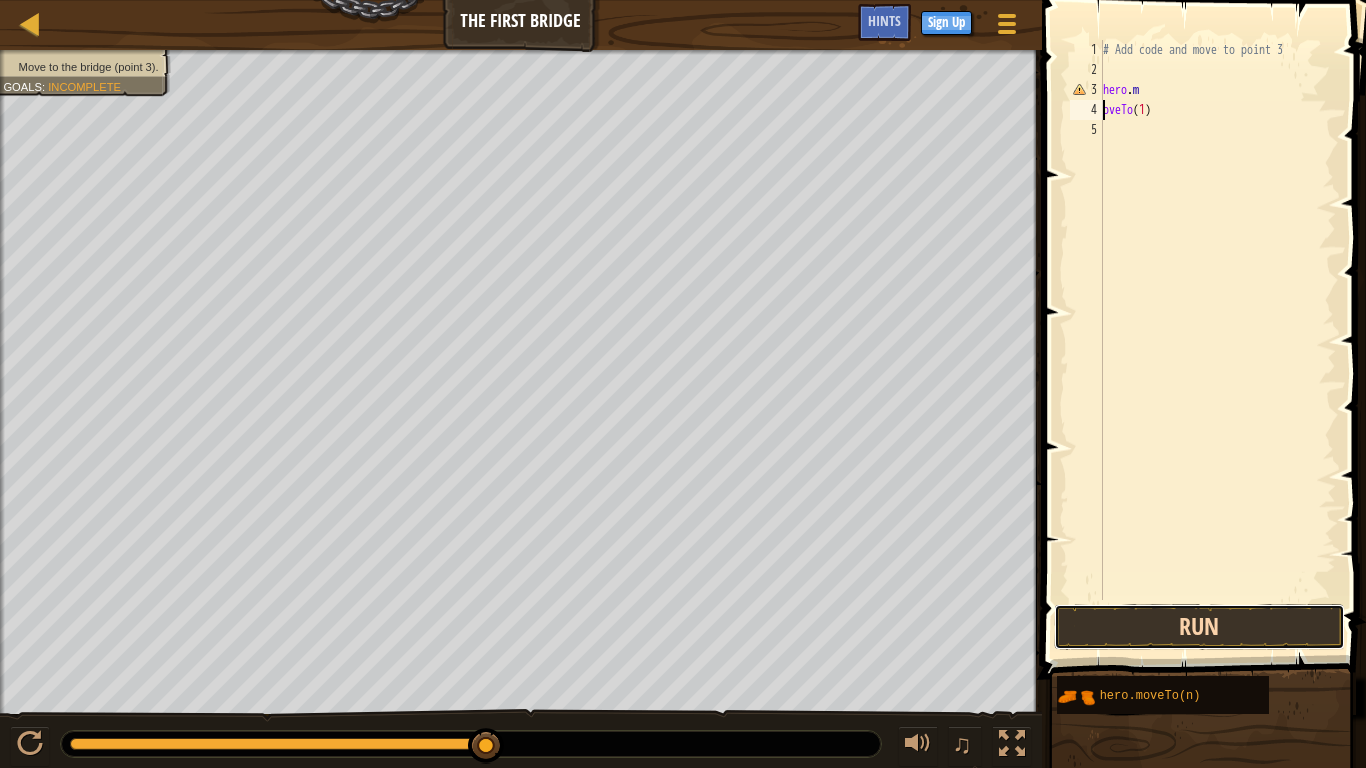 click on "Run" at bounding box center (1199, 627) 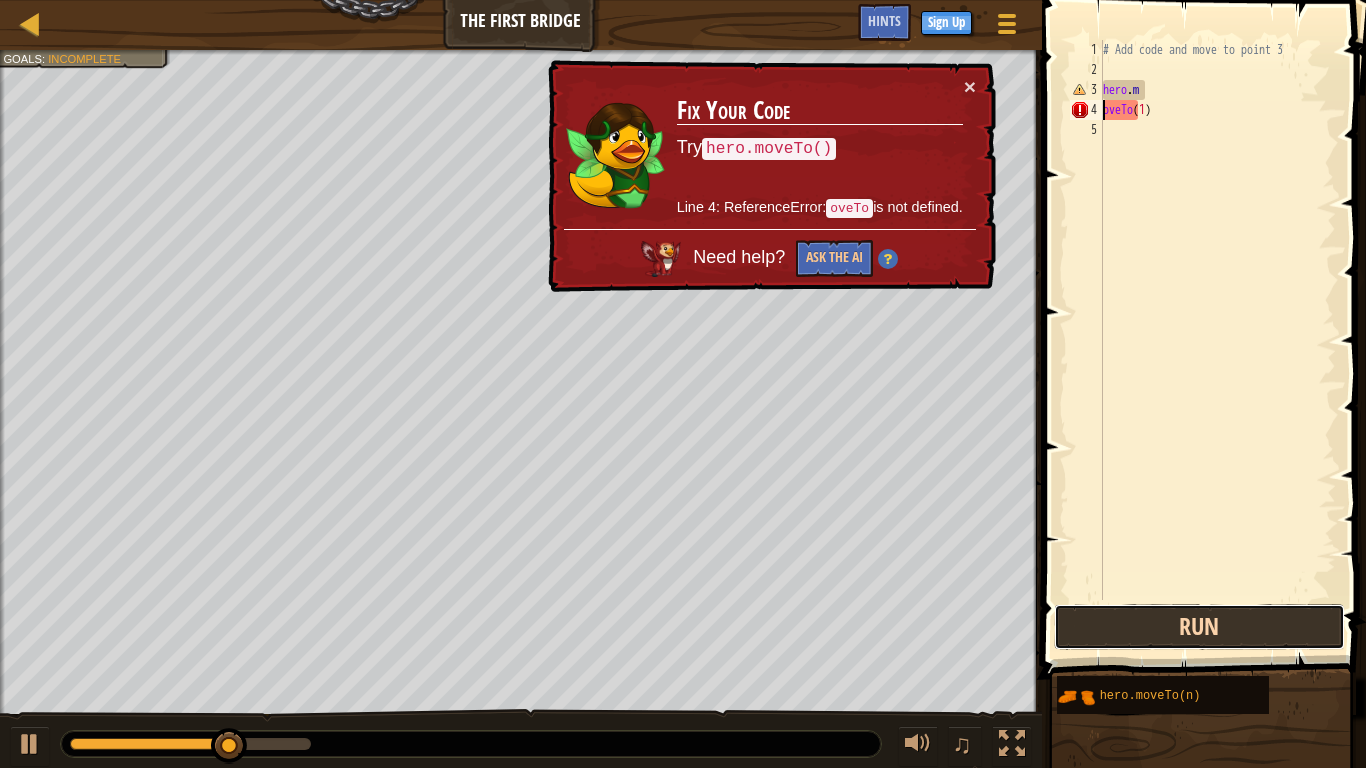 click on "Run" at bounding box center (1199, 627) 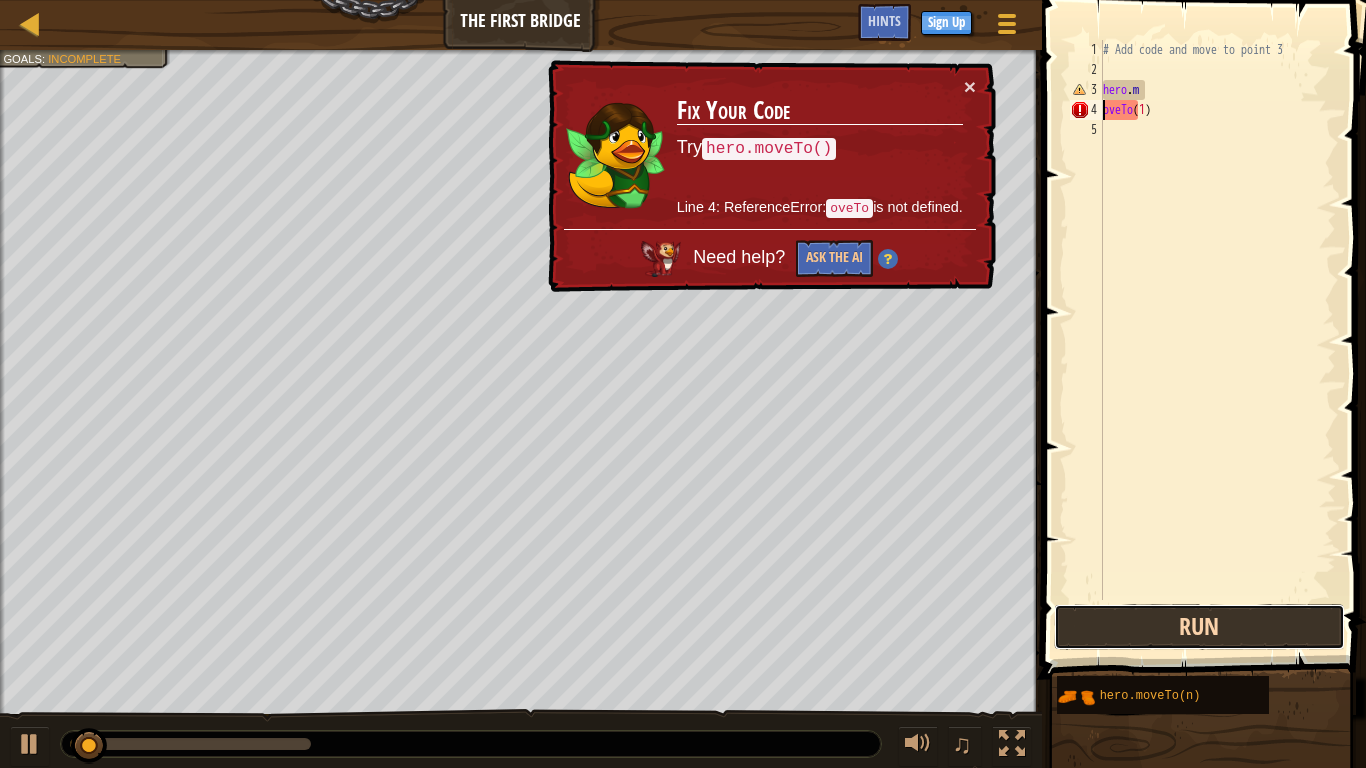 click on "Run" at bounding box center [1199, 627] 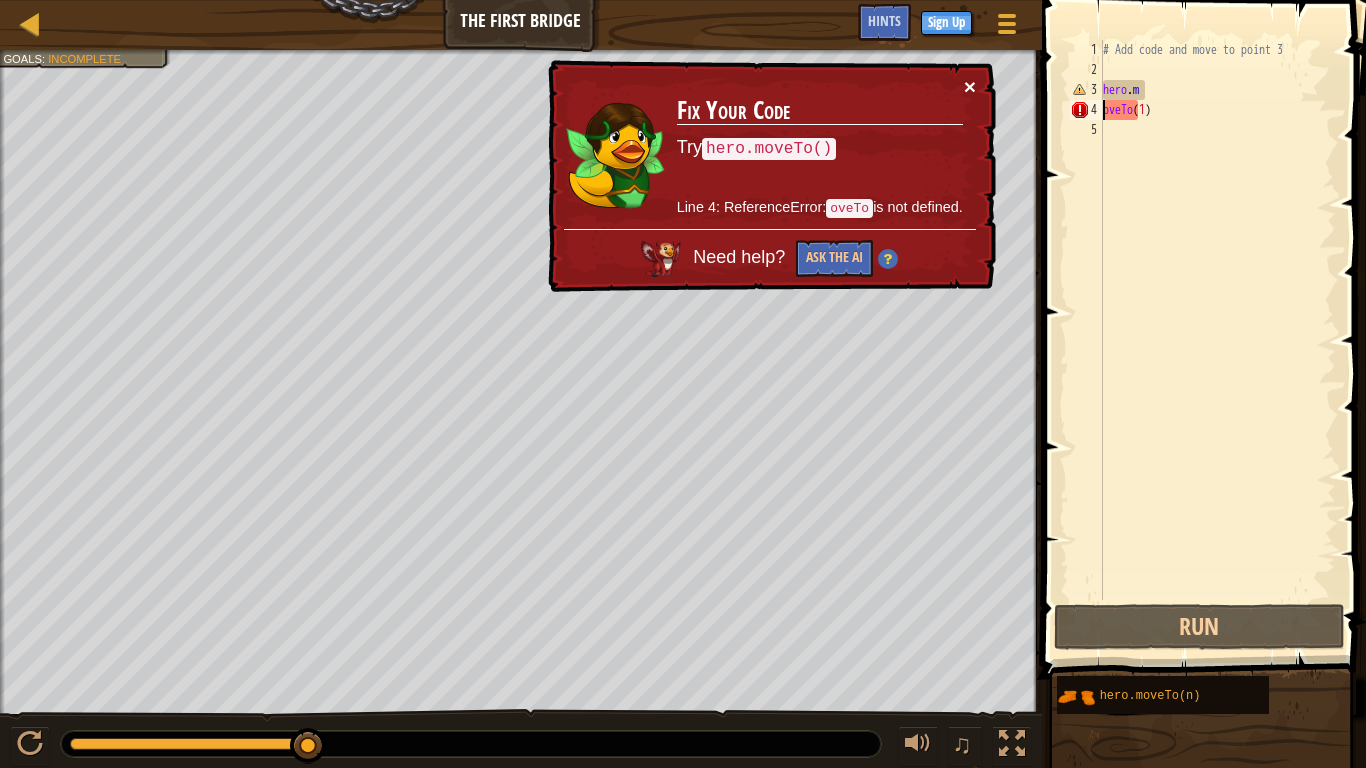 click on "×" at bounding box center (971, 89) 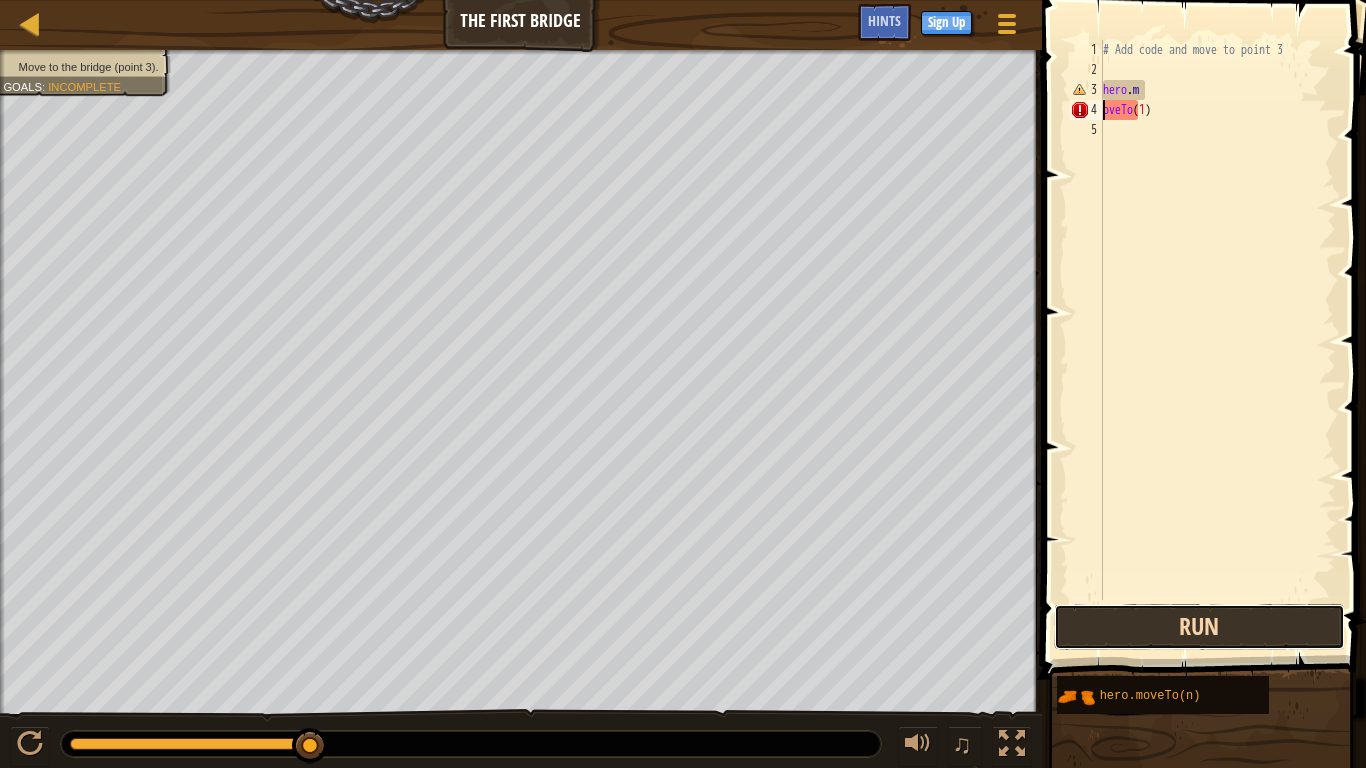 click on "Run" at bounding box center (1199, 627) 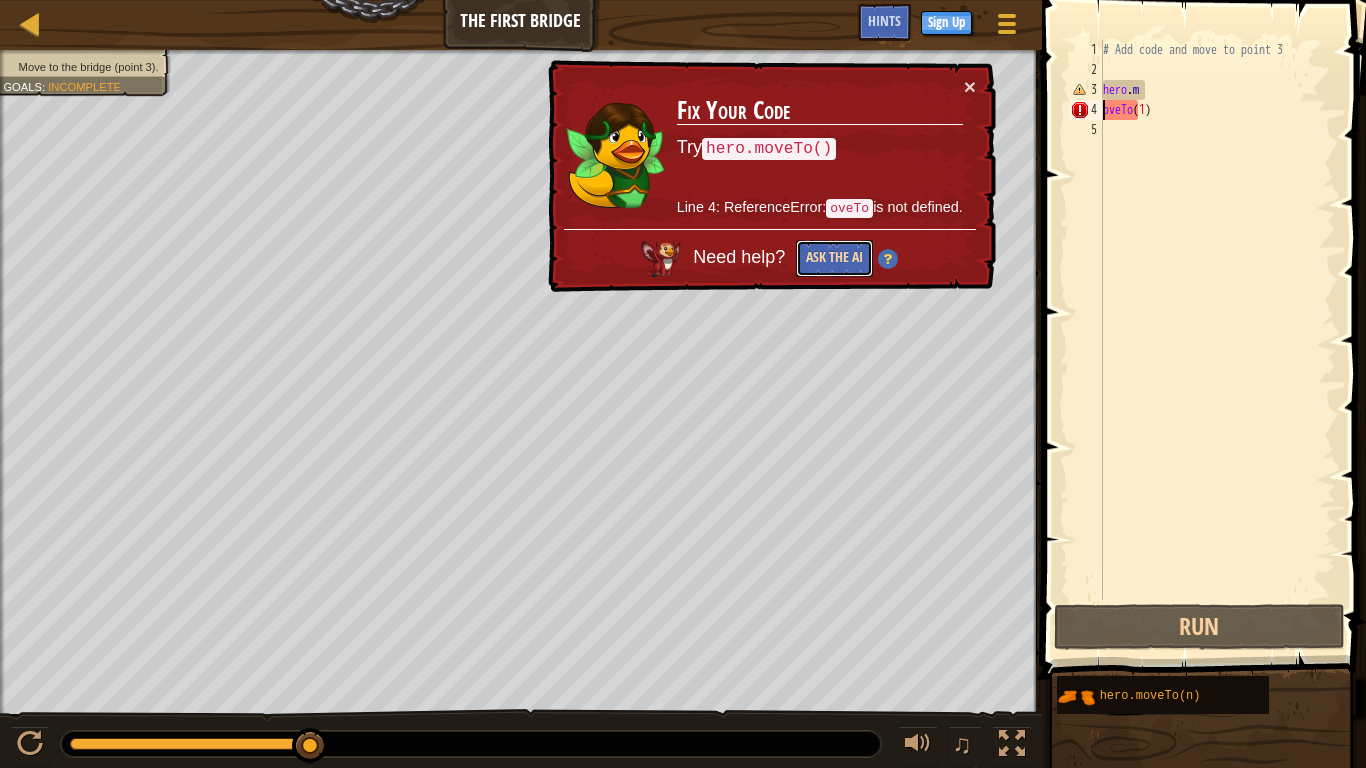 click on "Ask the AI" at bounding box center (834, 258) 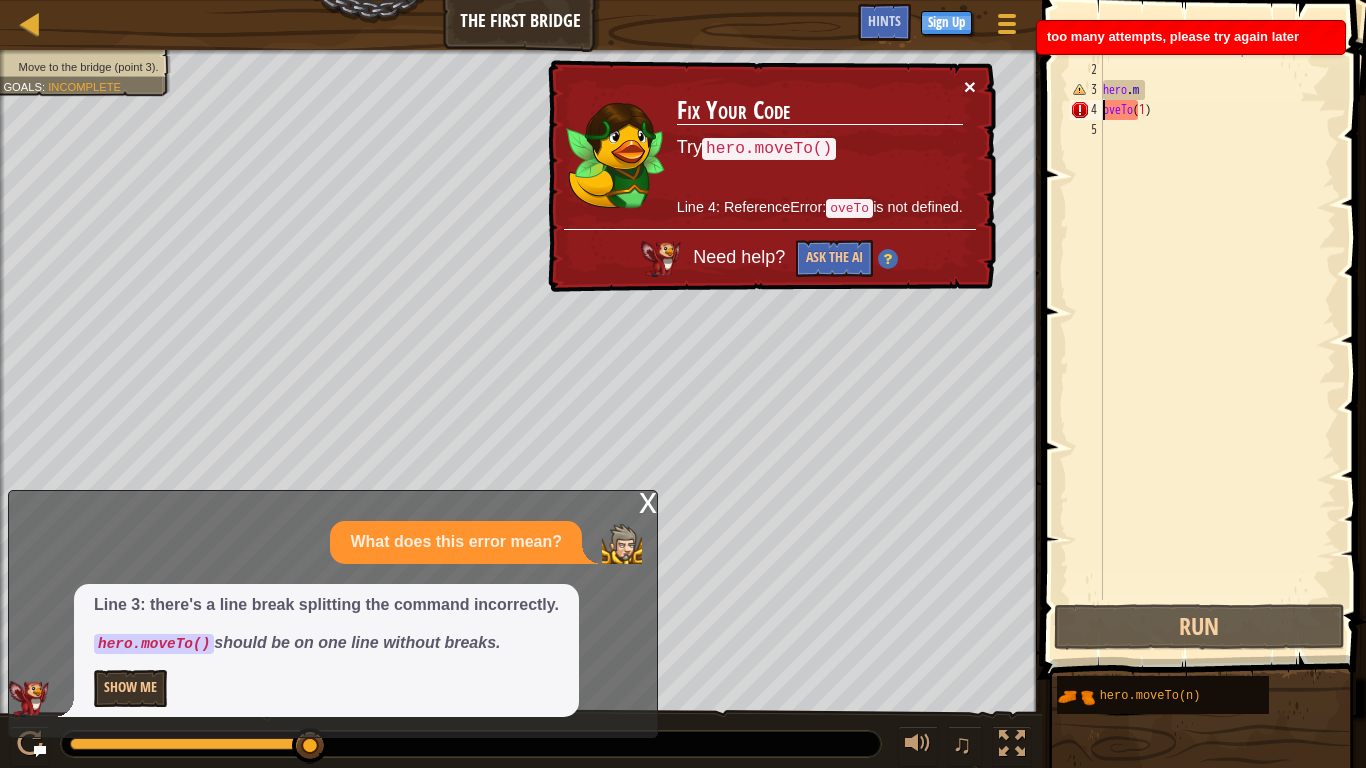 click on "×" at bounding box center [971, 89] 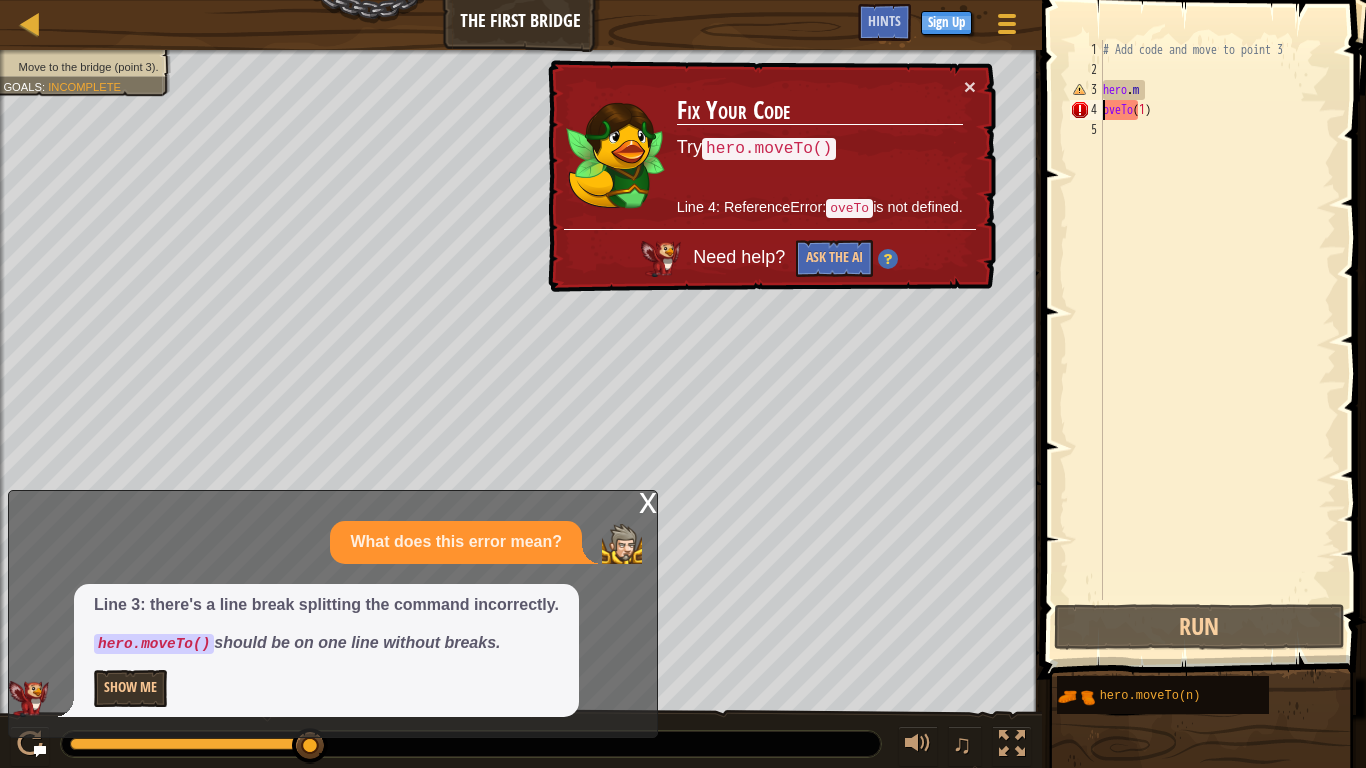 click on "x" at bounding box center [648, 501] 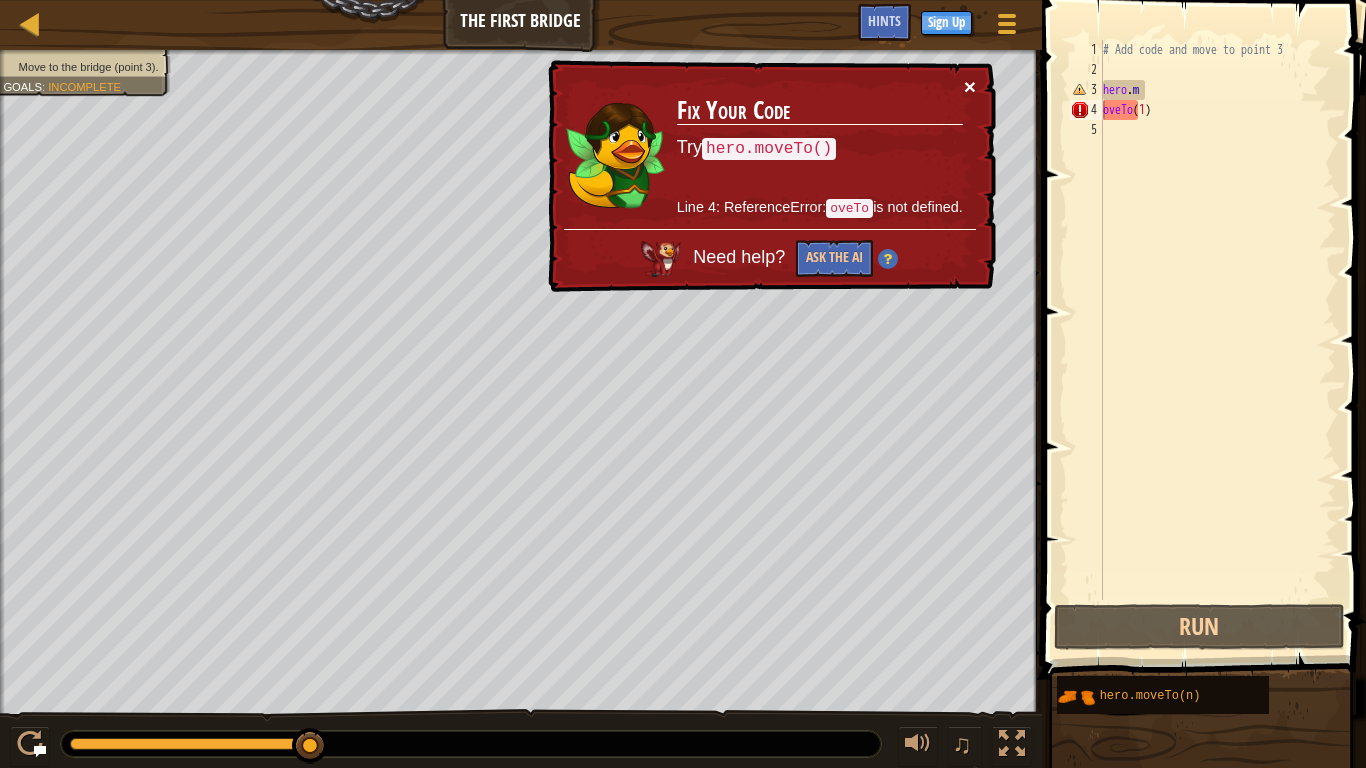 click on "×" at bounding box center [971, 89] 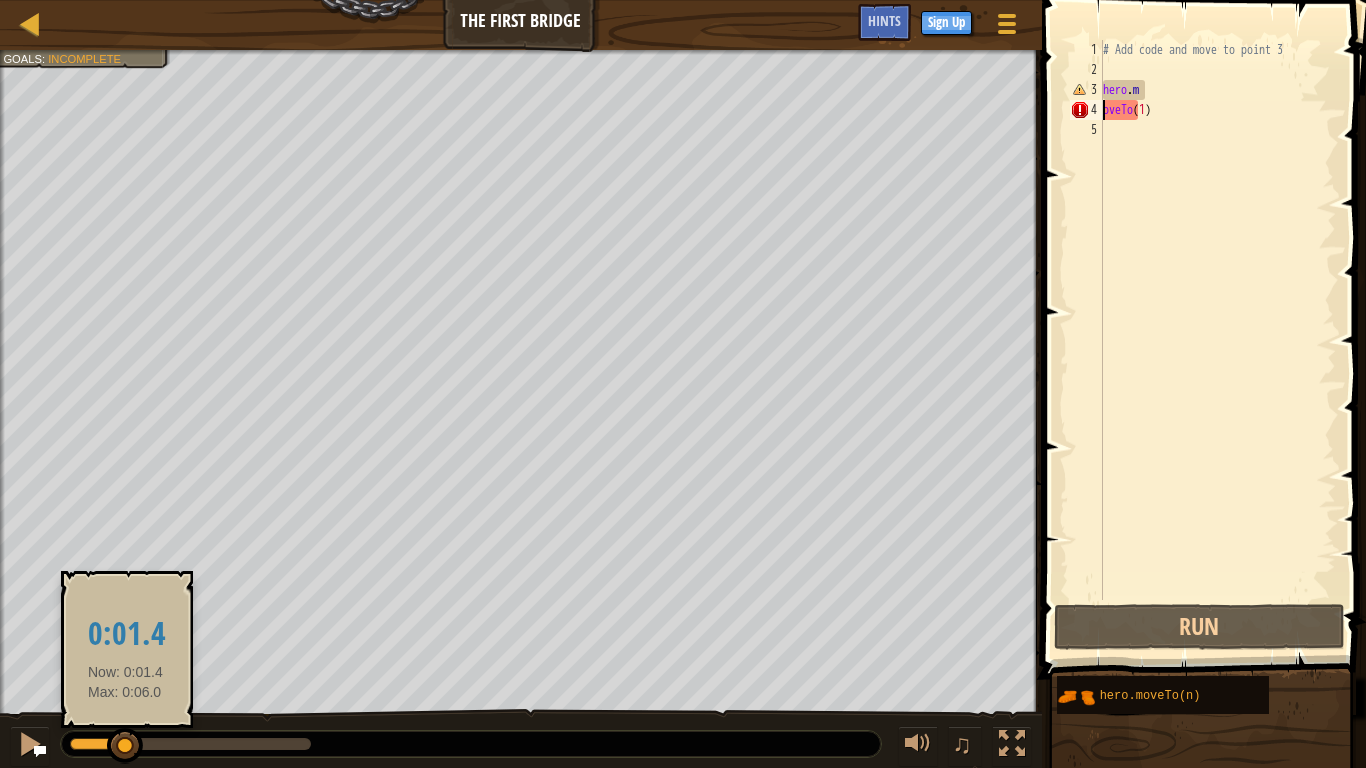 drag, startPoint x: 315, startPoint y: 746, endPoint x: 117, endPoint y: 749, distance: 198.02272 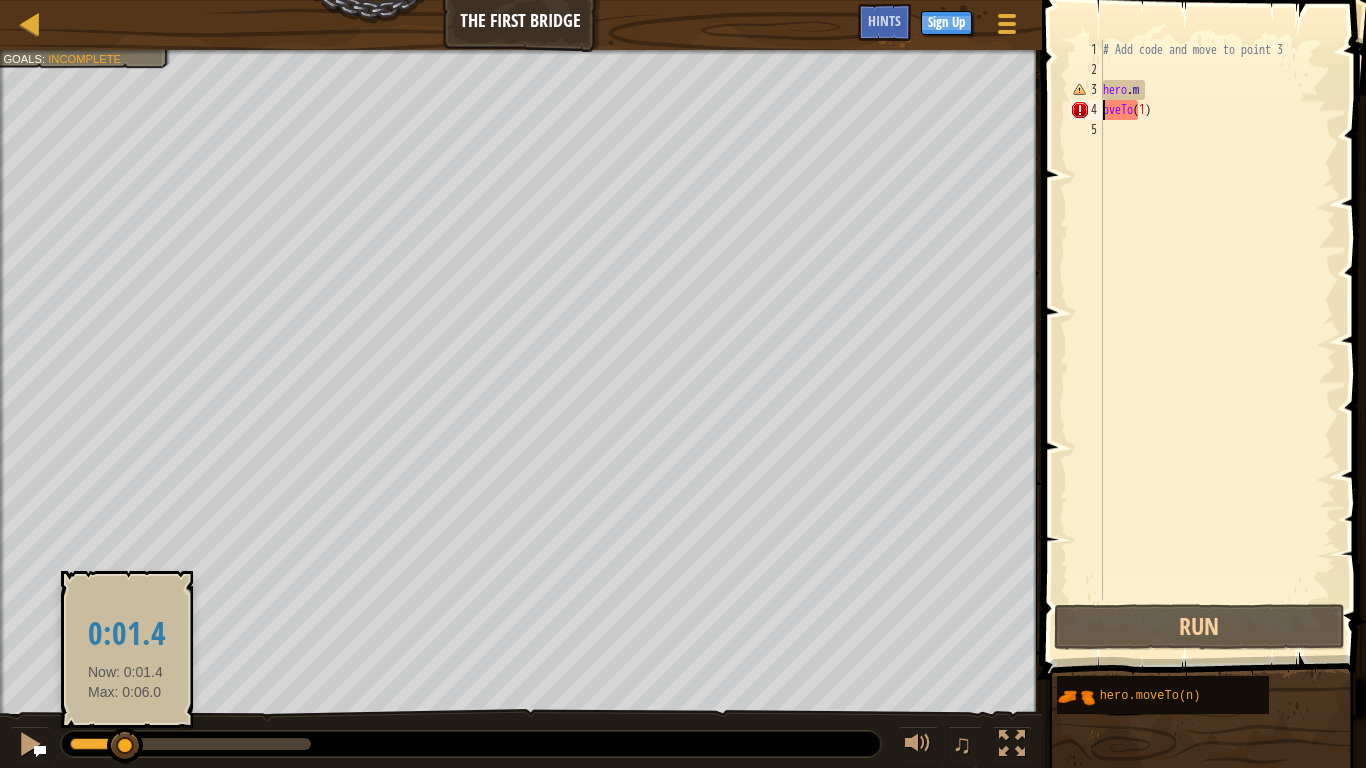click at bounding box center (125, 746) 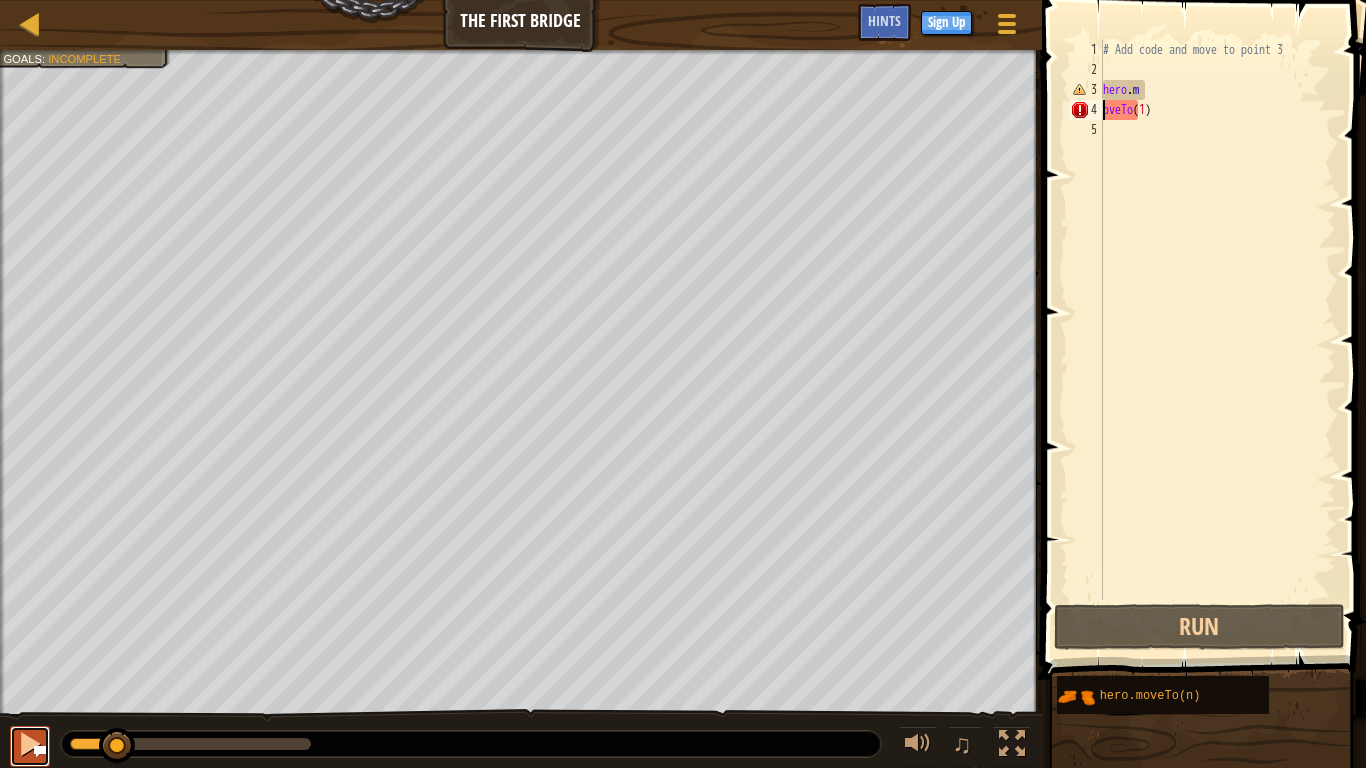 click at bounding box center (30, 744) 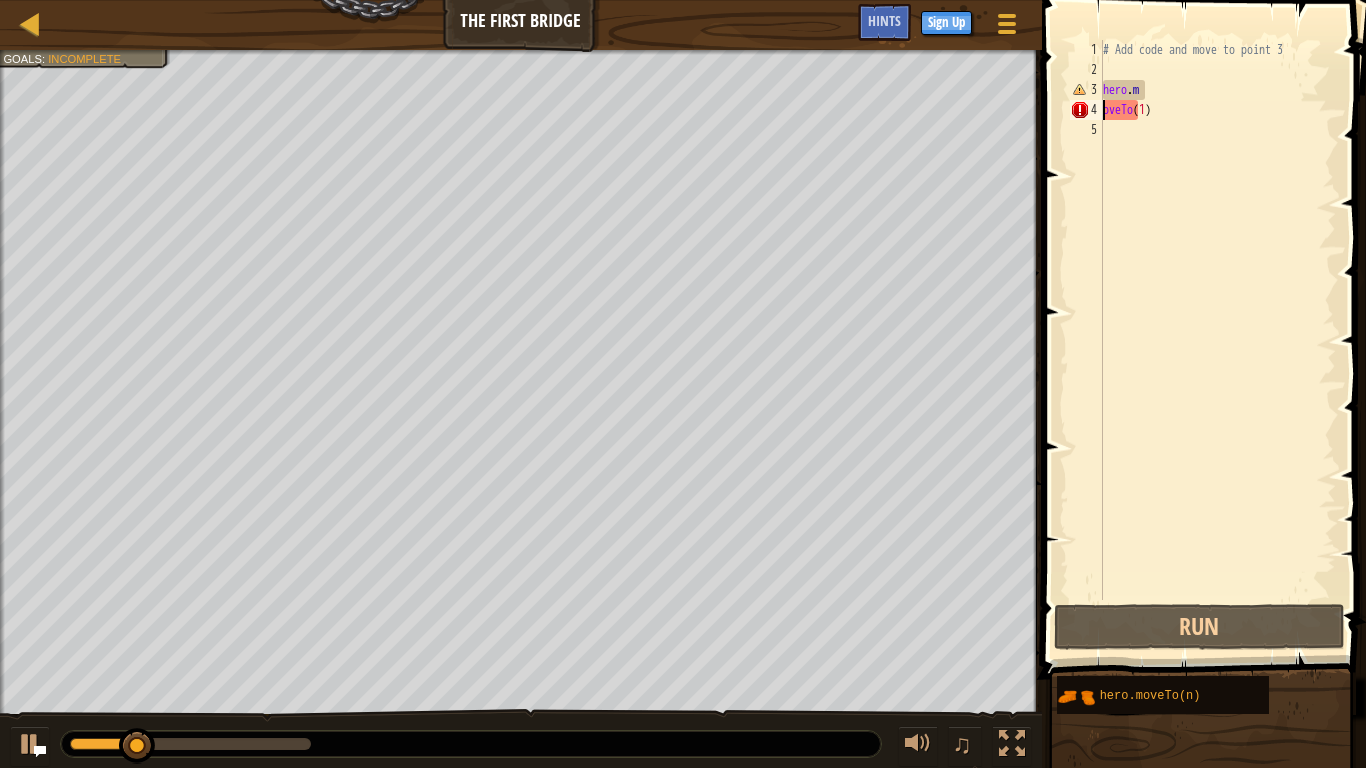 click on "♫" at bounding box center (521, 739) 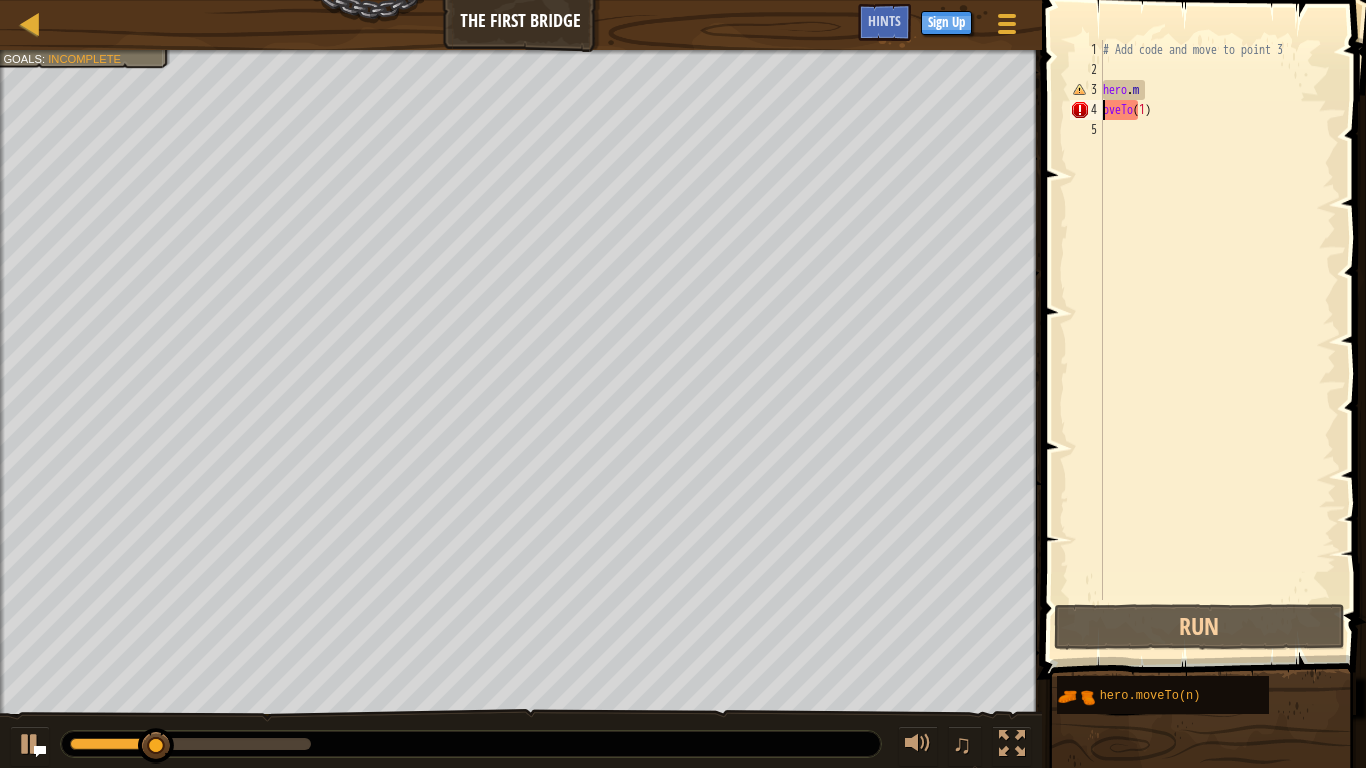 drag, startPoint x: 1, startPoint y: 766, endPoint x: 290, endPoint y: 726, distance: 291.75504 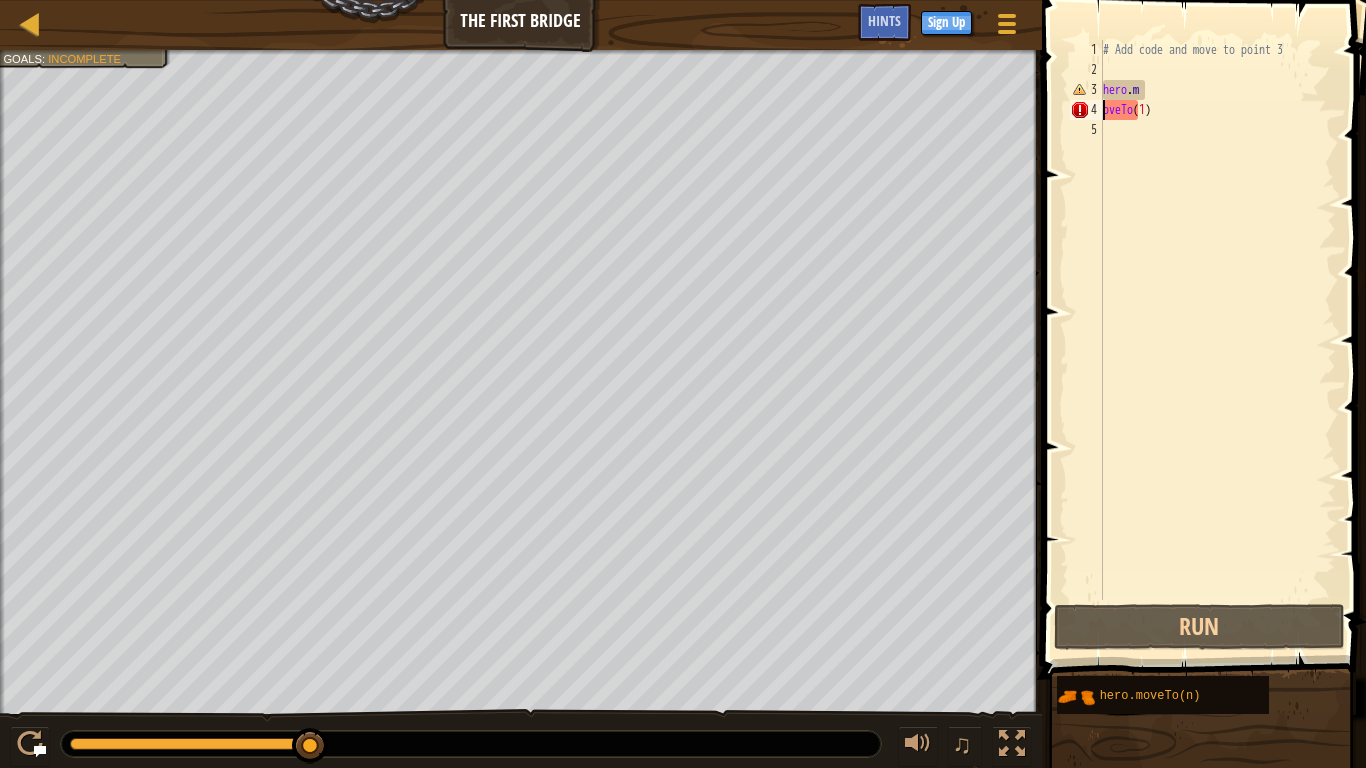 click on "1 2 3 4 5" at bounding box center [1086, 500040] 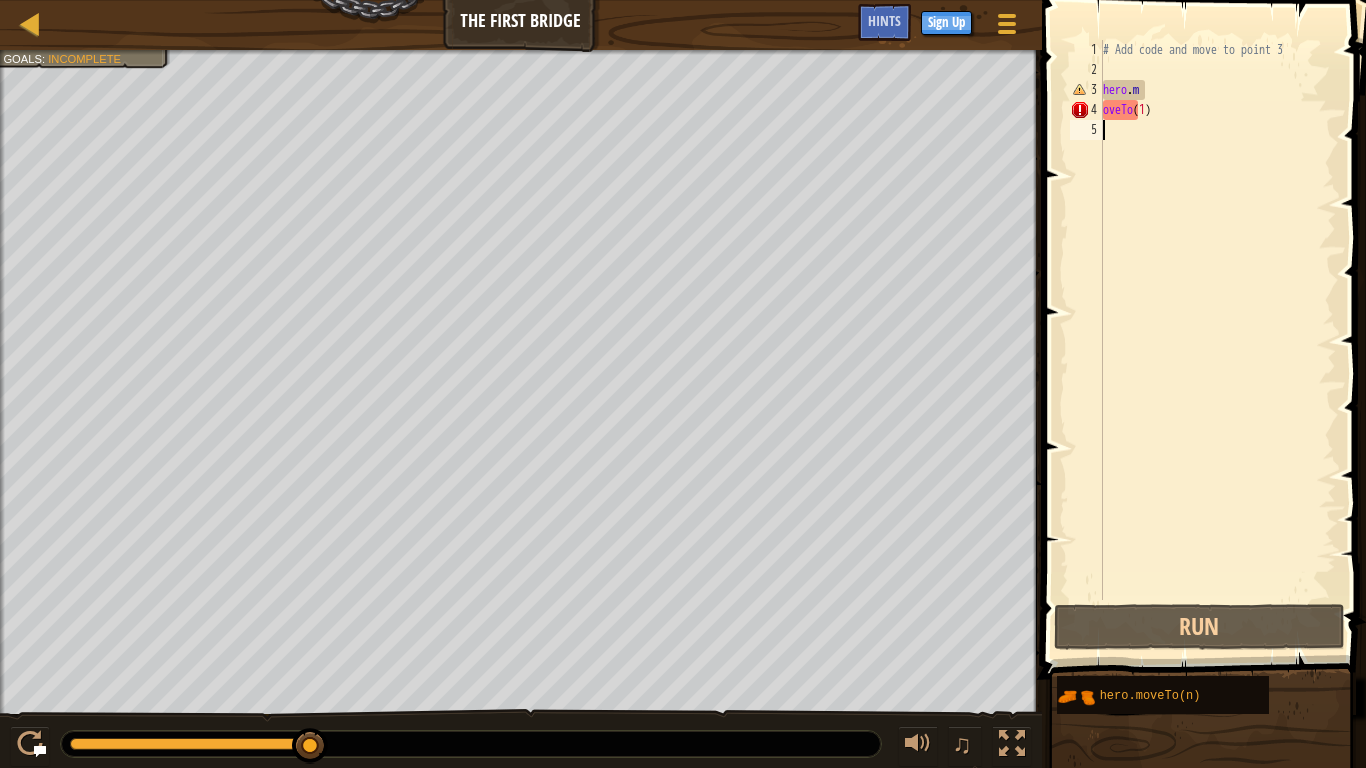 click on "1 2 3 4 5" at bounding box center [1086, 500040] 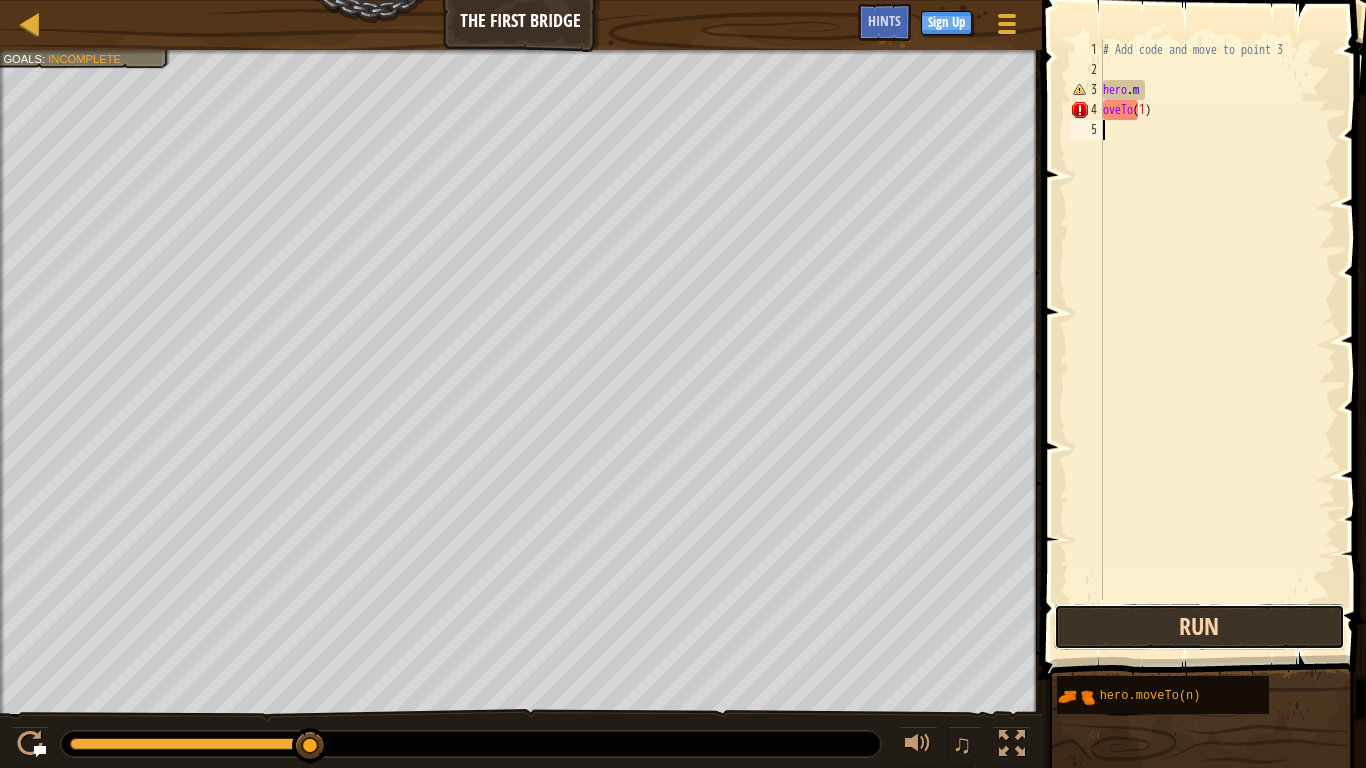click on "Run" at bounding box center [1199, 627] 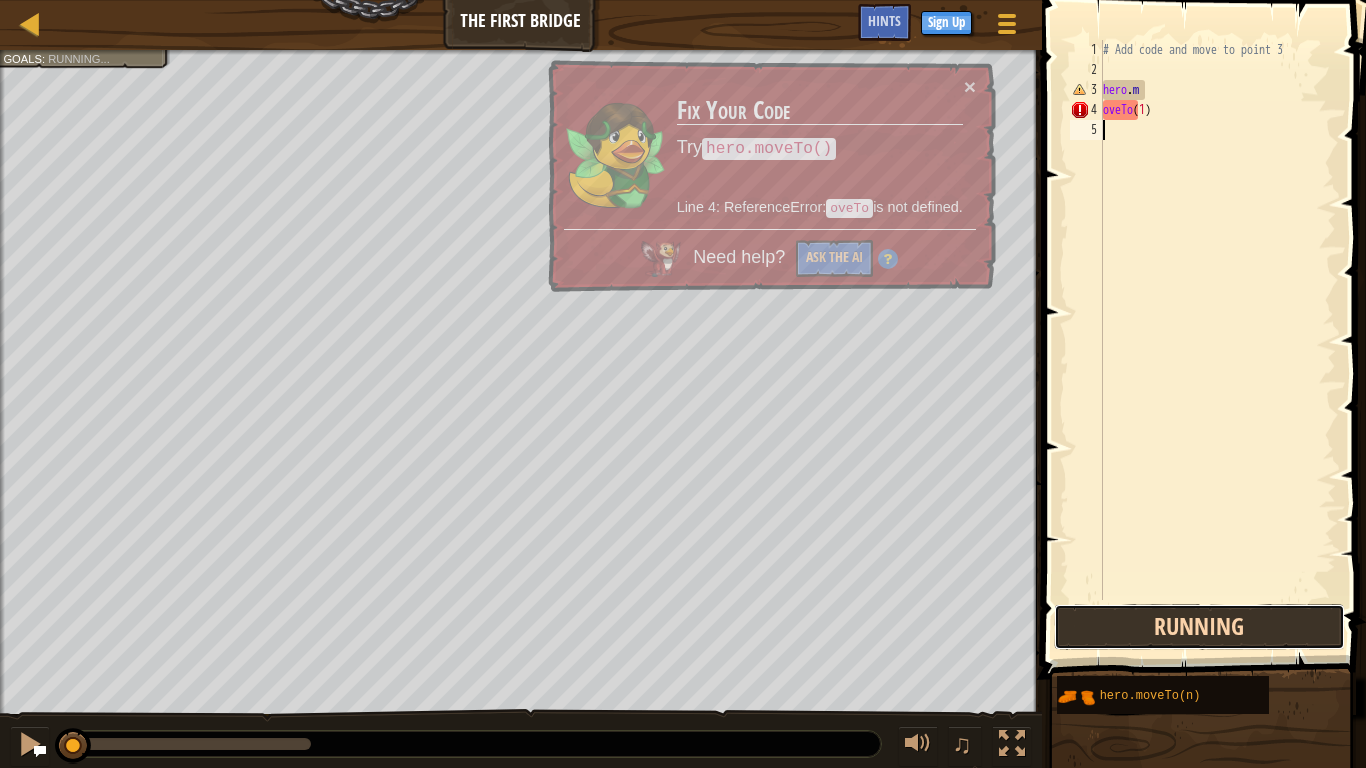 click on "Running" at bounding box center [1199, 627] 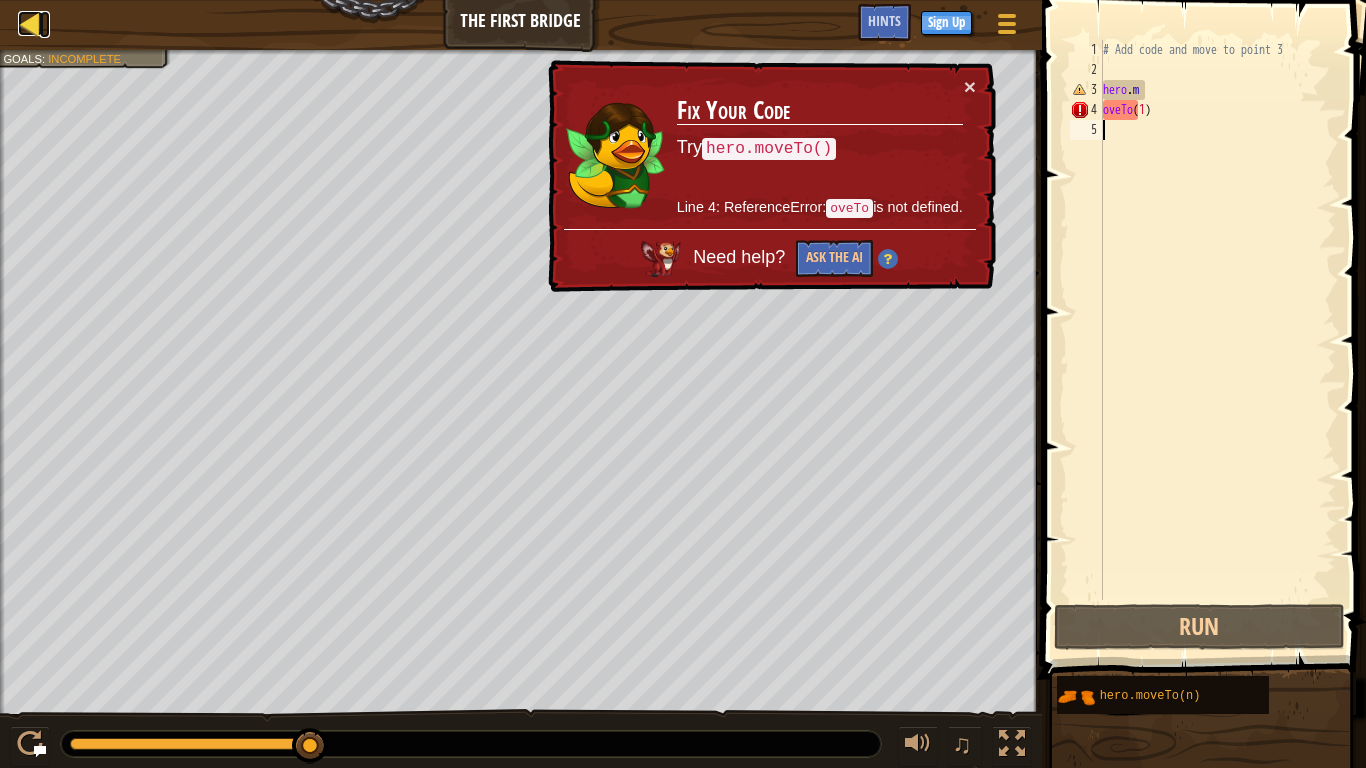 click at bounding box center [30, 23] 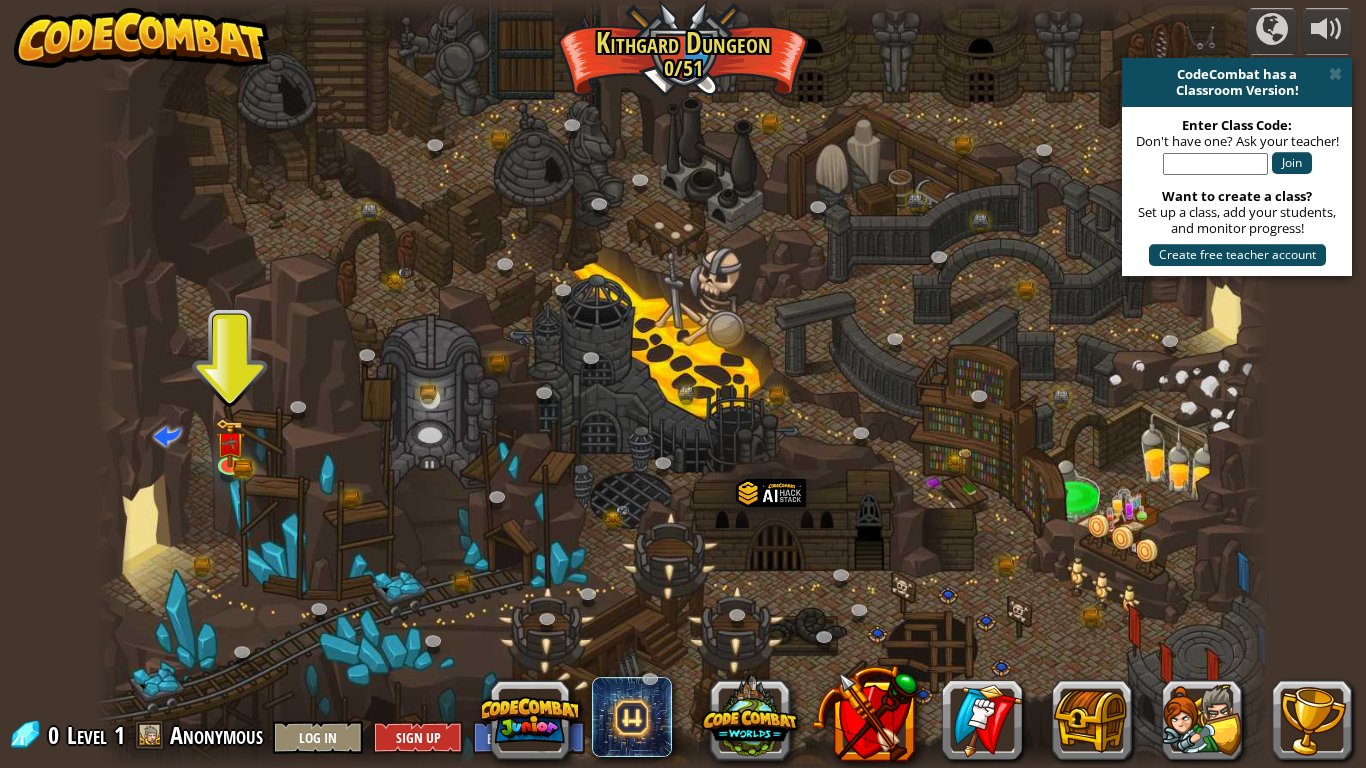 click at bounding box center [683, 384] 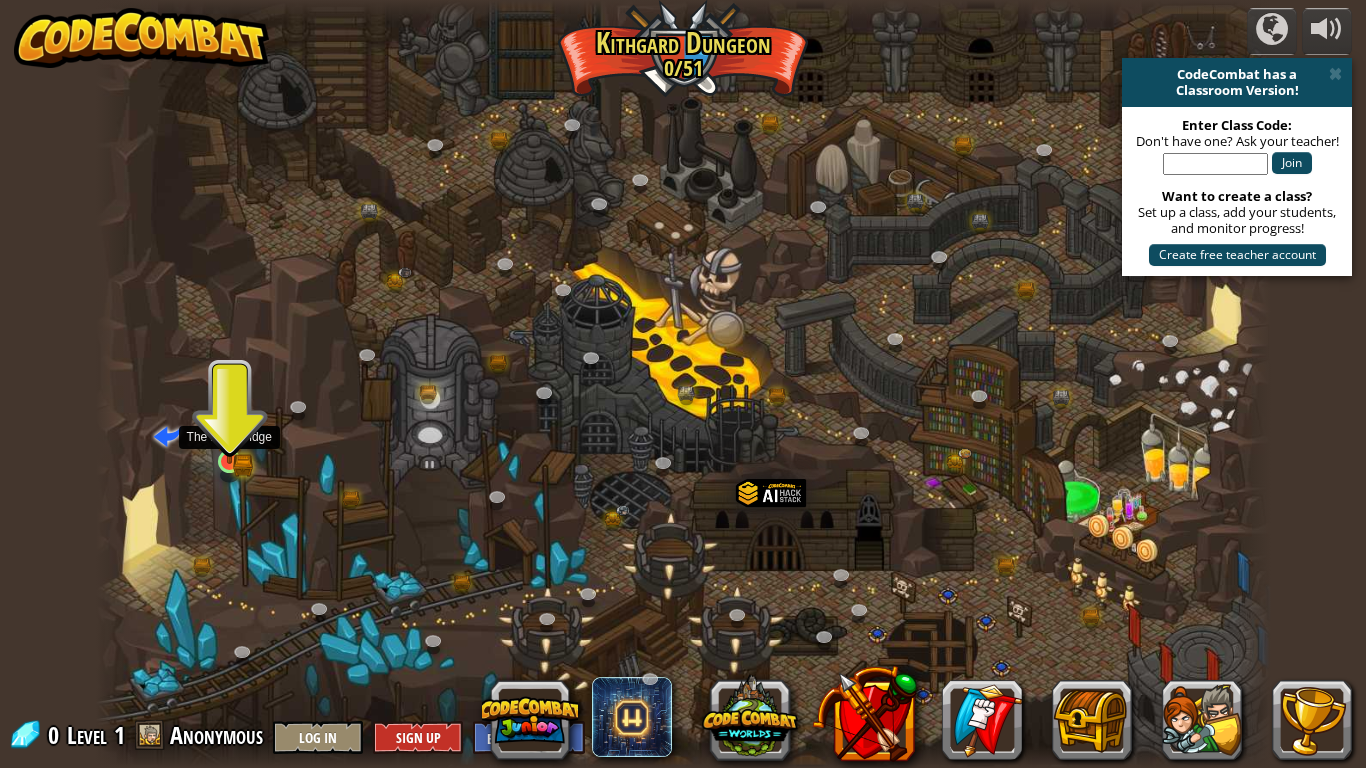 click at bounding box center (230, 430) 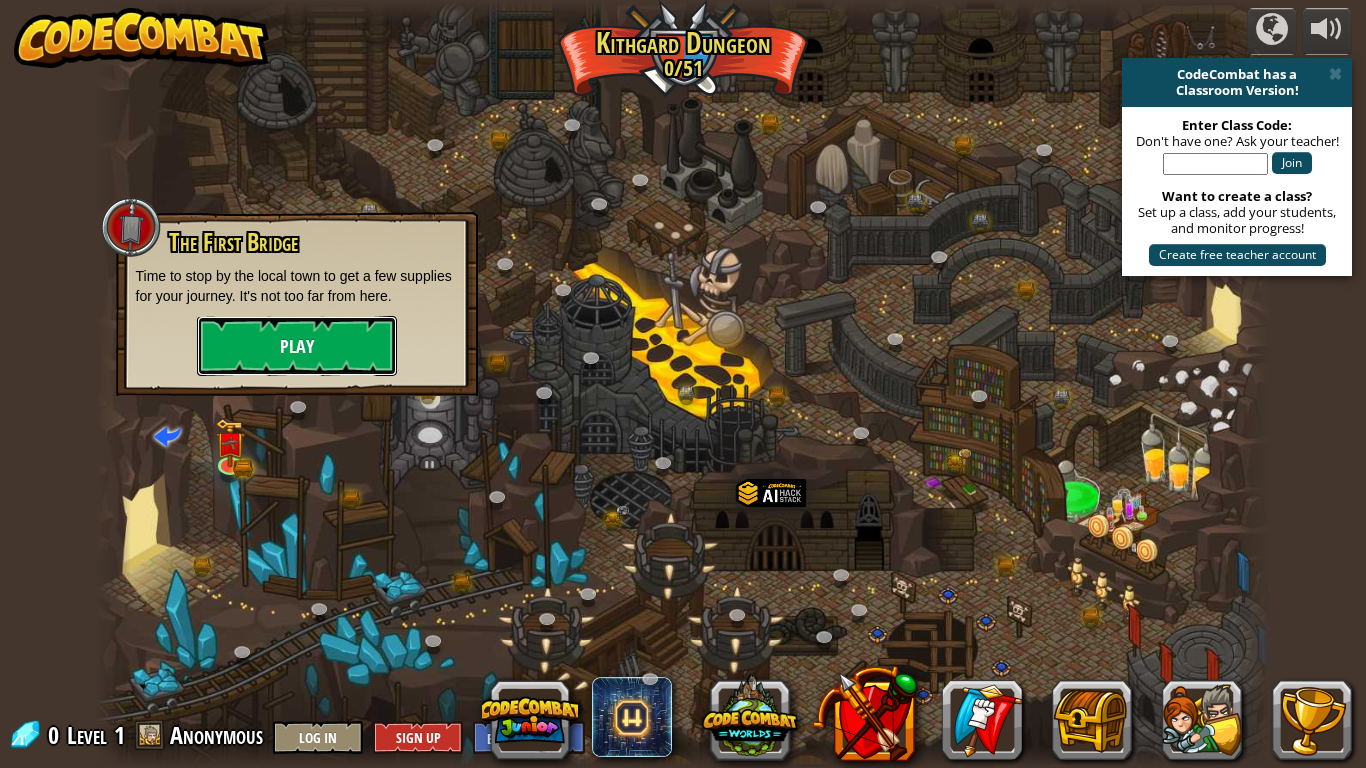 click on "Play" at bounding box center [297, 346] 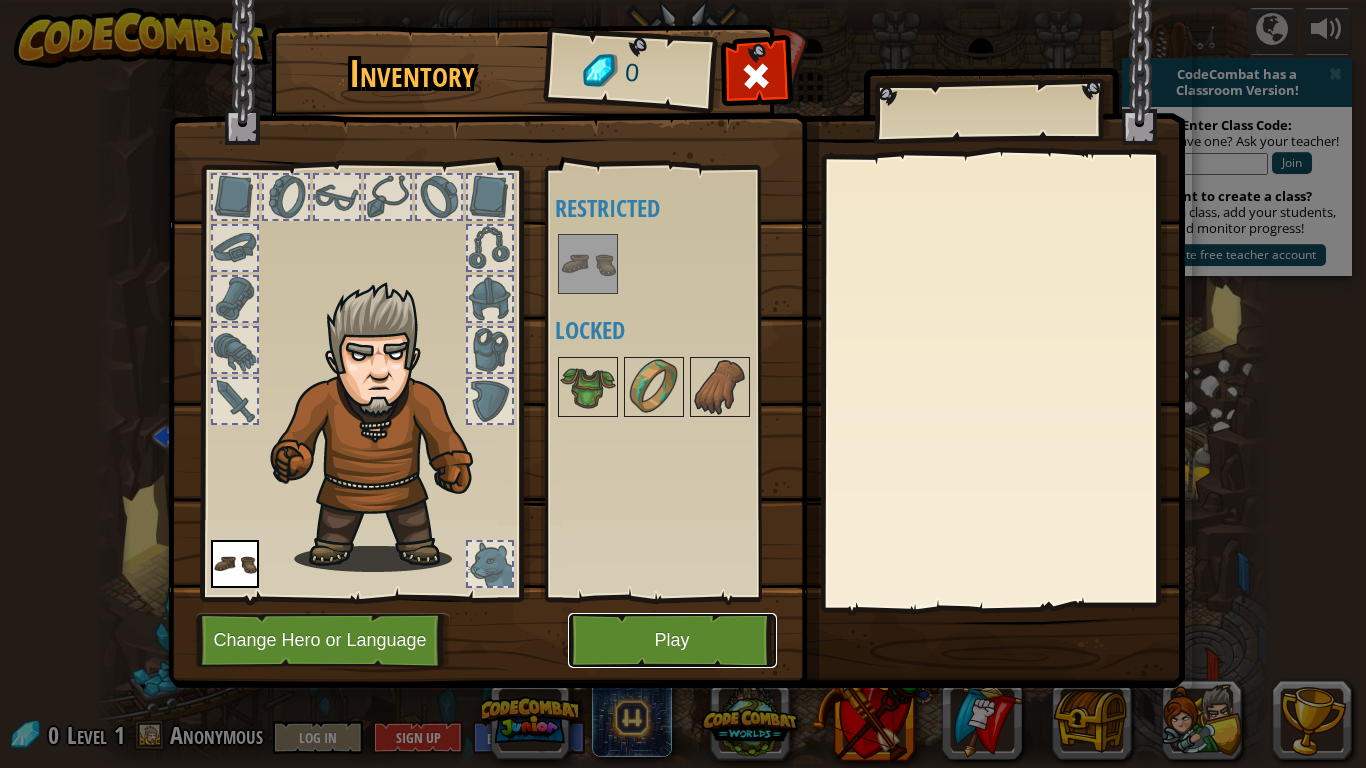 click on "Play" at bounding box center [672, 640] 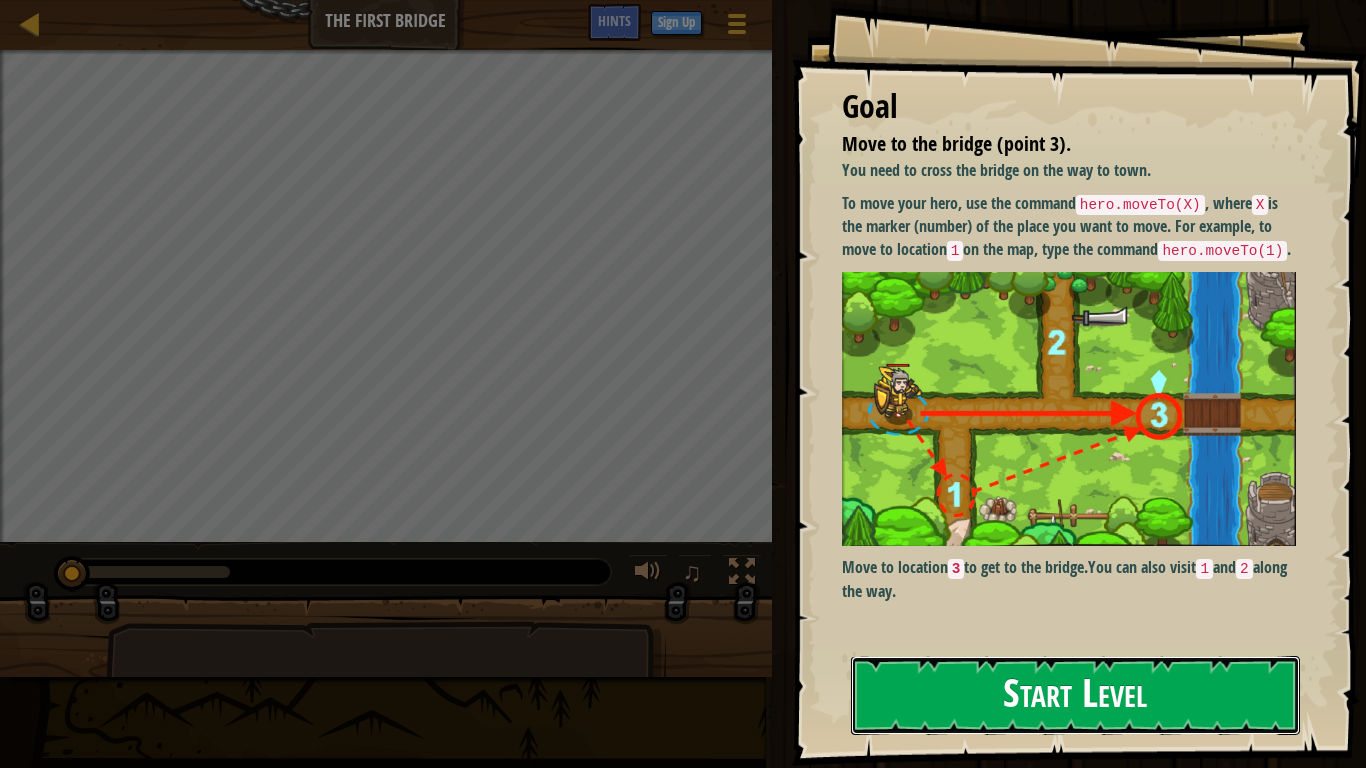 click on "Start Level" at bounding box center (1075, 695) 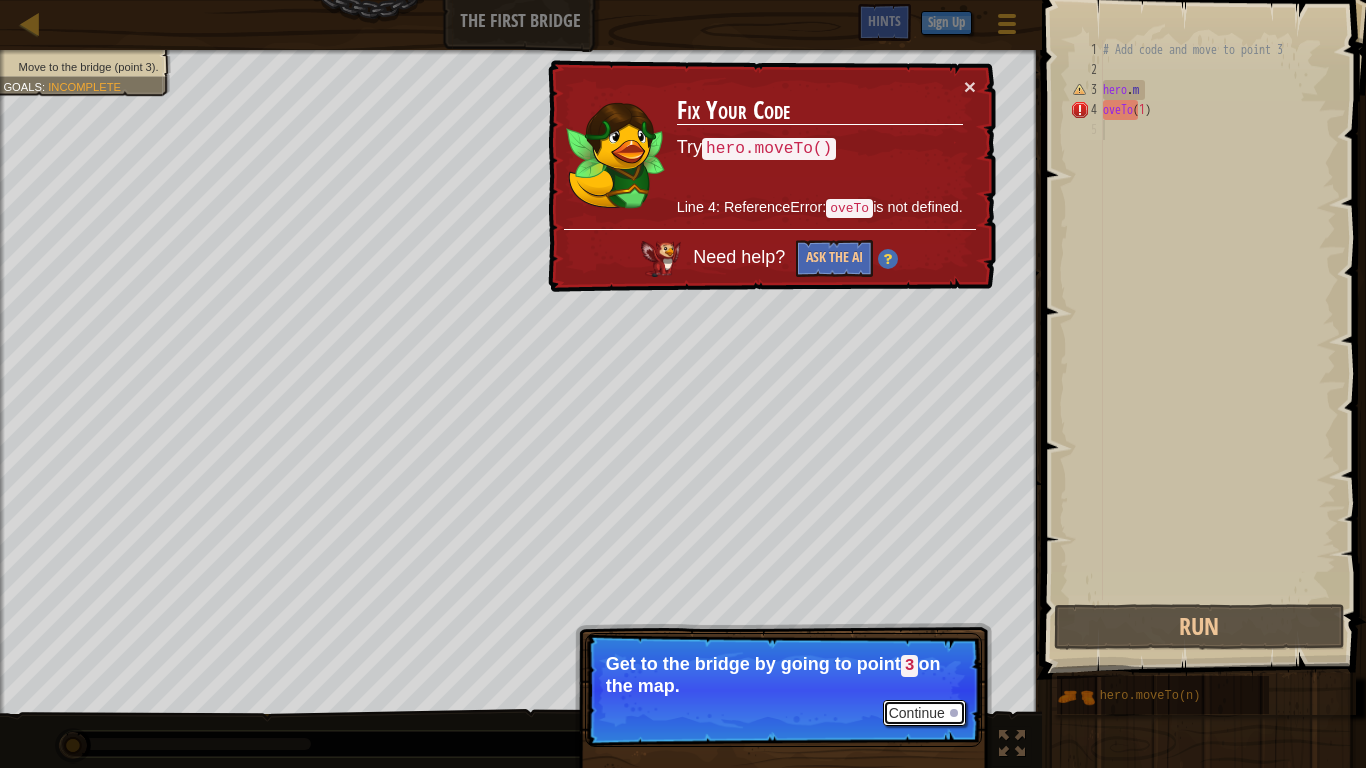 click on "Continue" at bounding box center [924, 713] 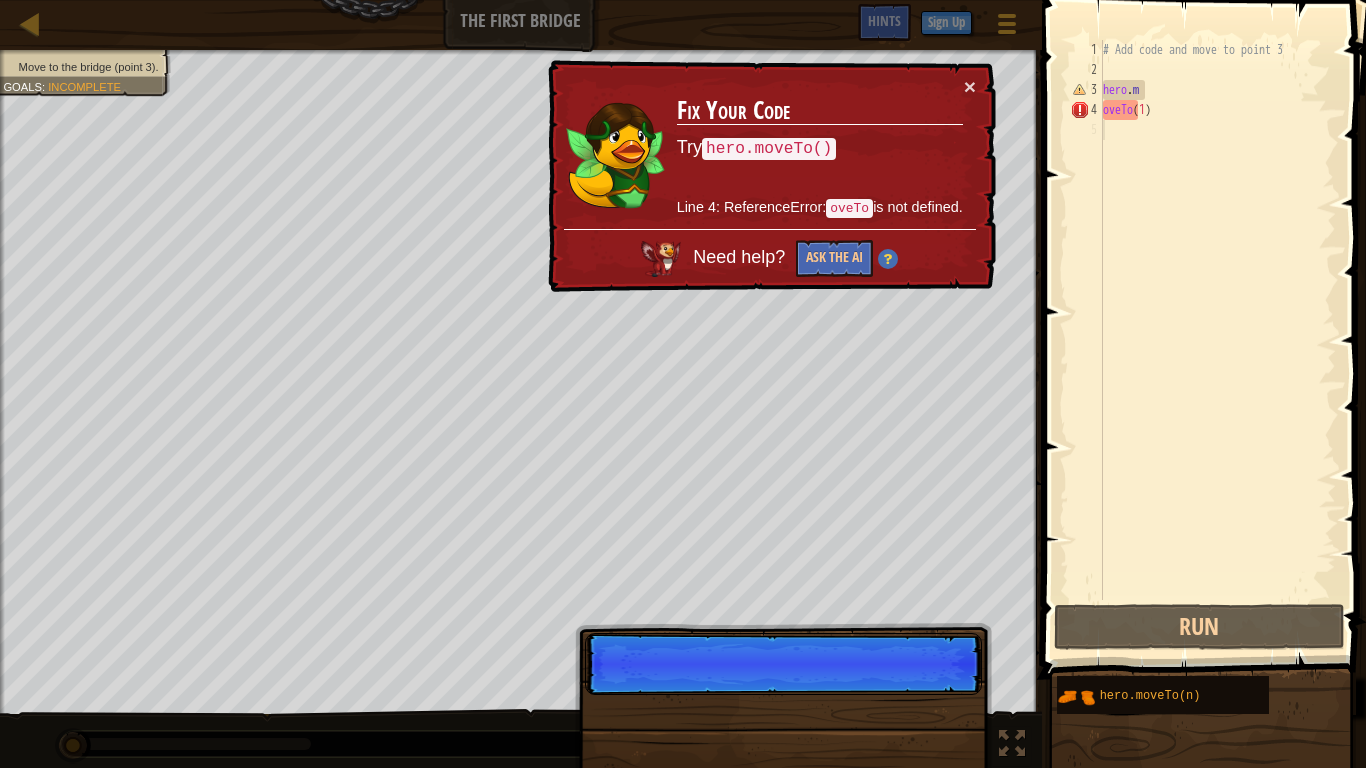 scroll, scrollTop: 9, scrollLeft: 0, axis: vertical 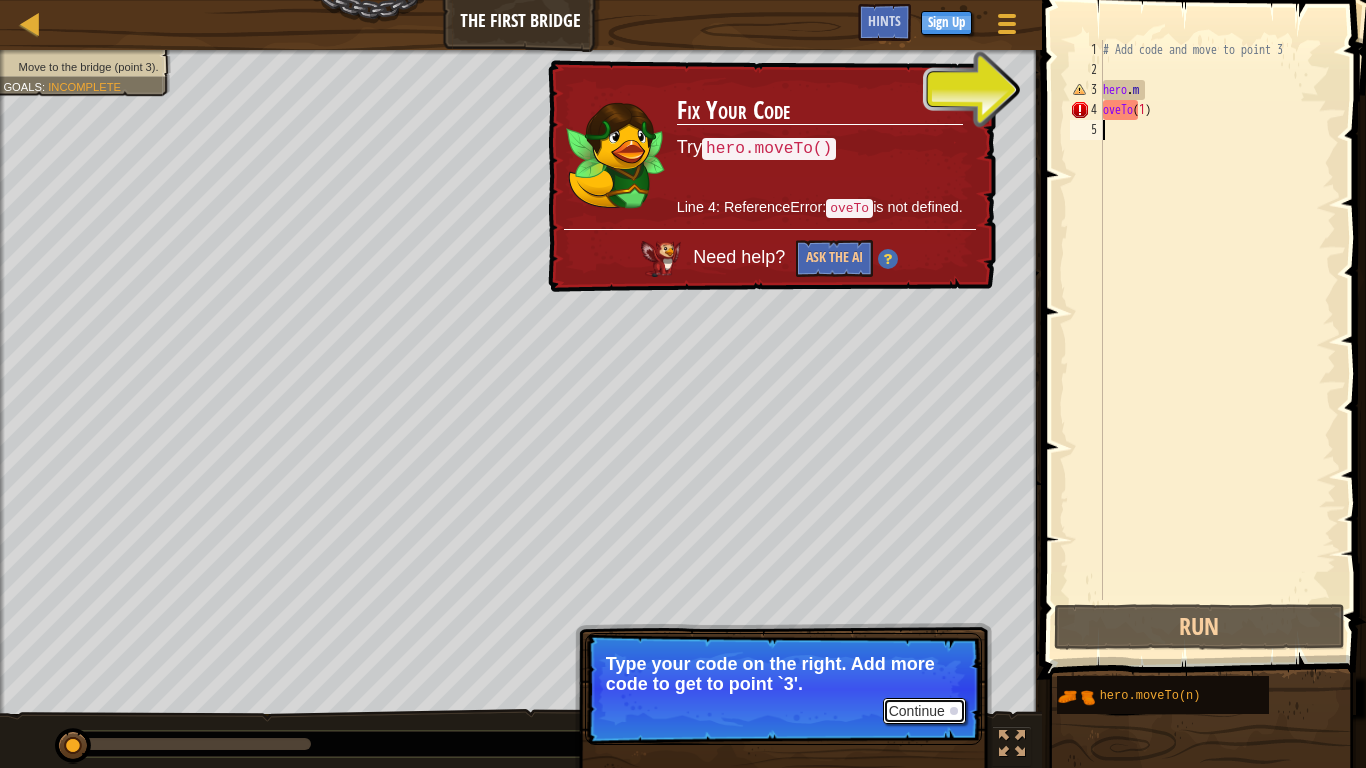 click on "Continue" at bounding box center (924, 711) 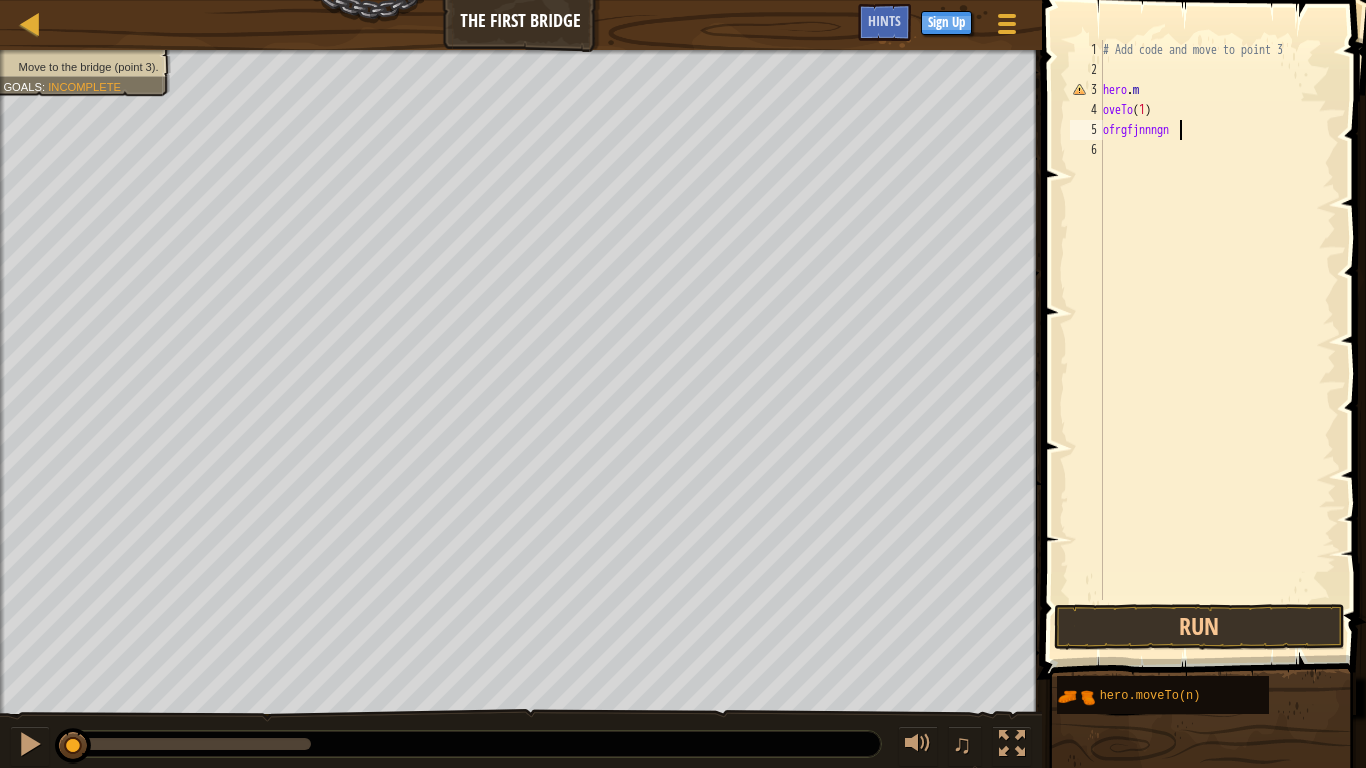 type on "ofrgfjnnngnfg" 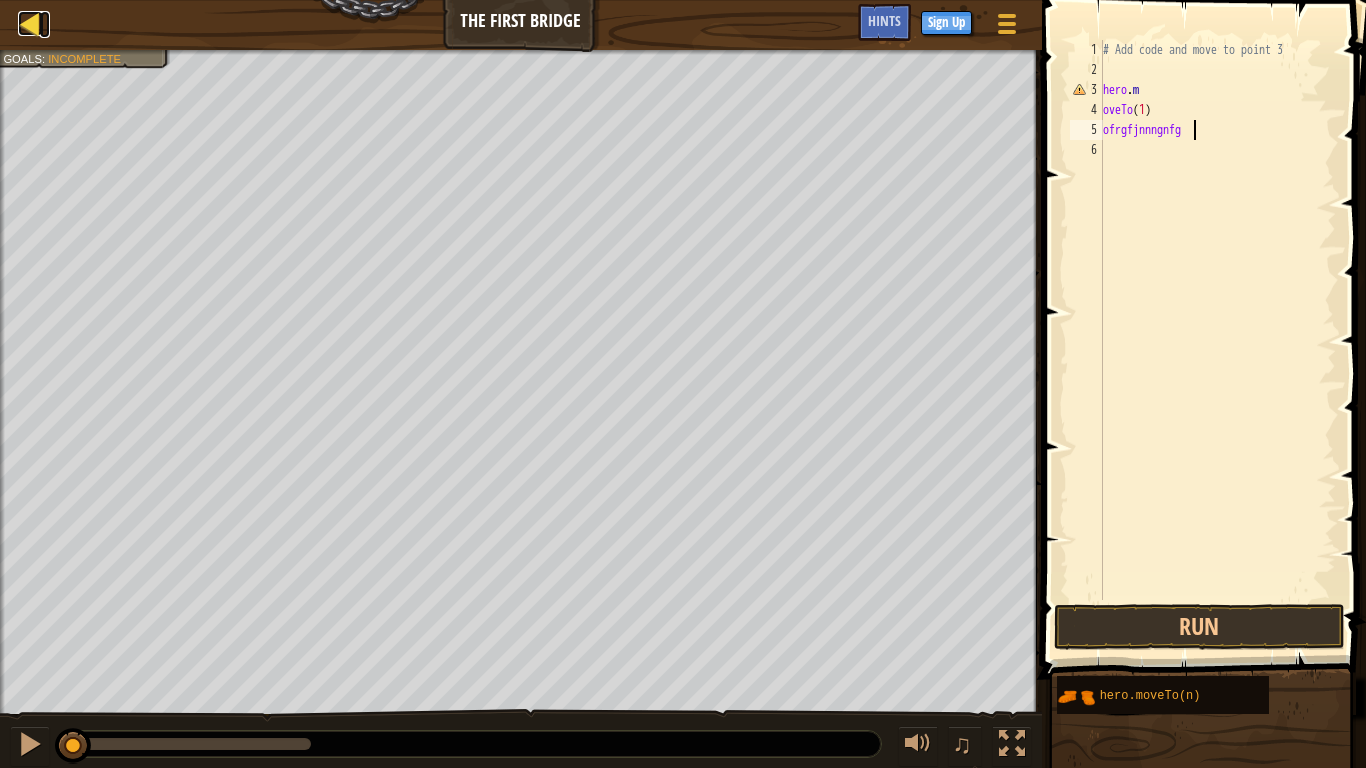 click at bounding box center (30, 23) 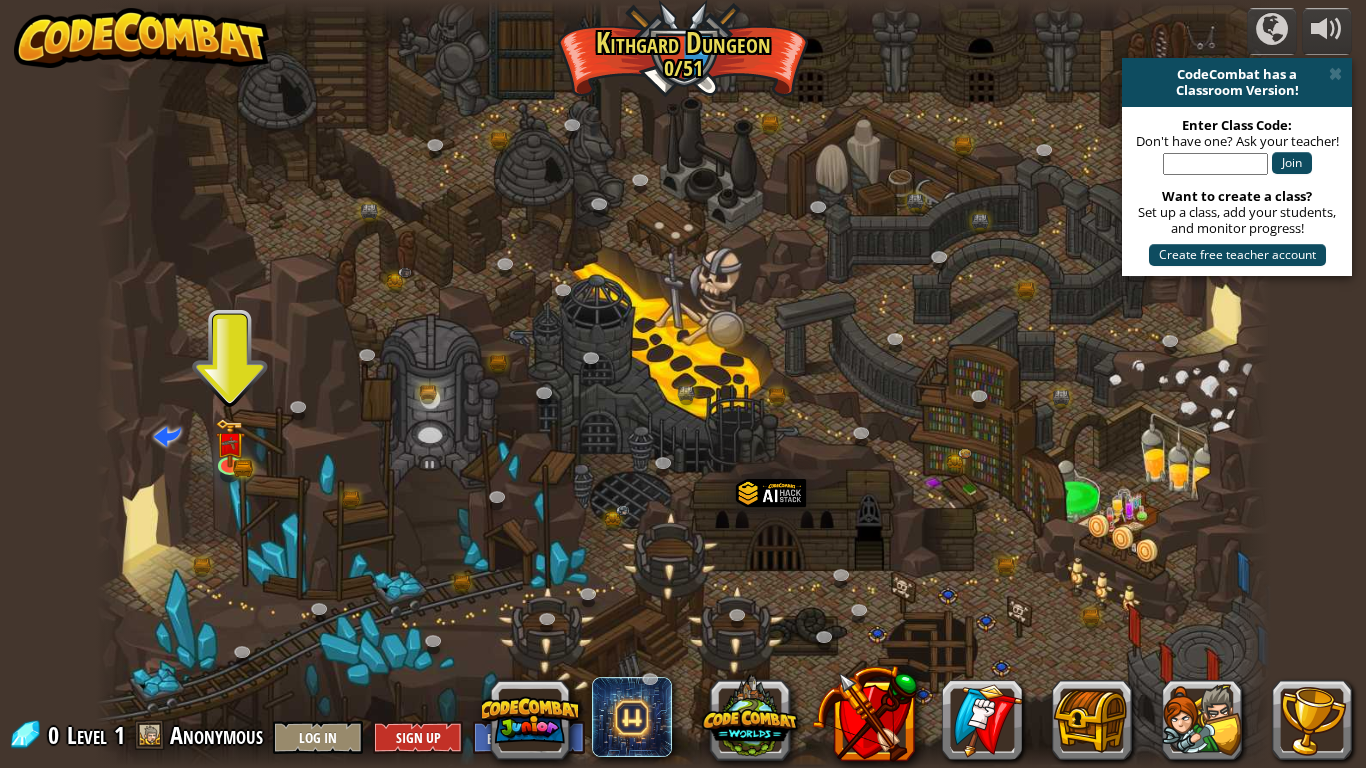 click at bounding box center [142, 38] 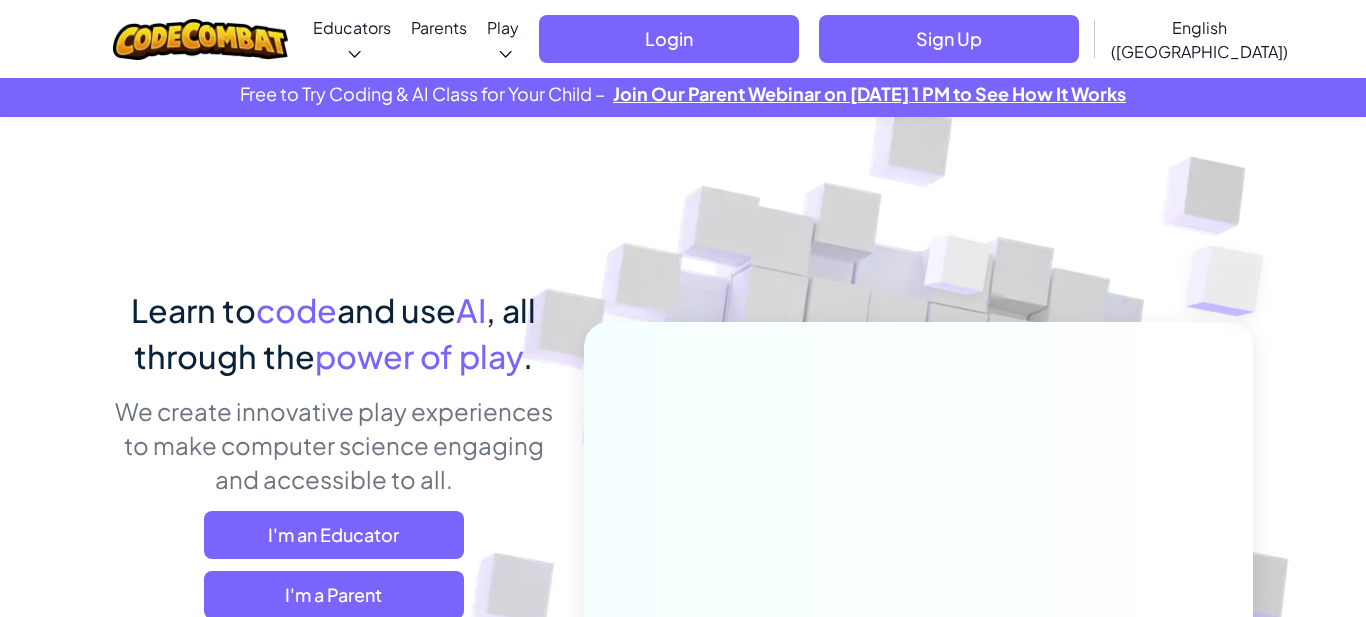 scroll, scrollTop: 0, scrollLeft: 0, axis: both 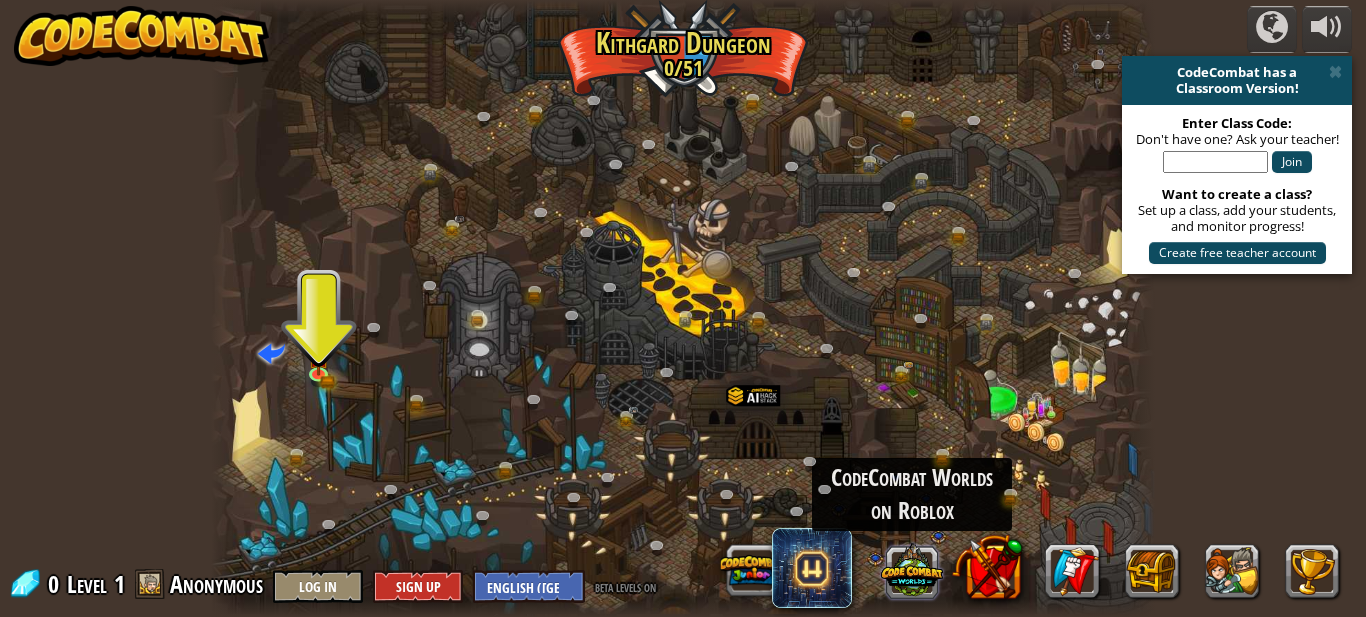 click at bounding box center [912, 570] 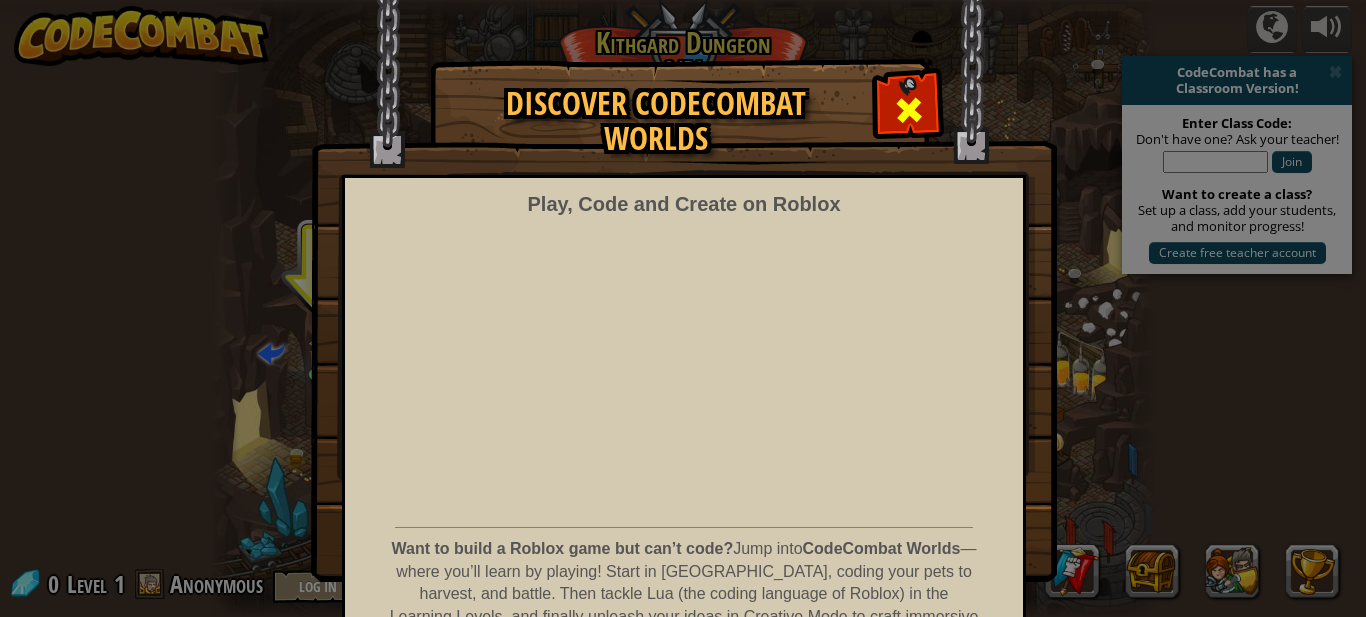 click at bounding box center [909, 110] 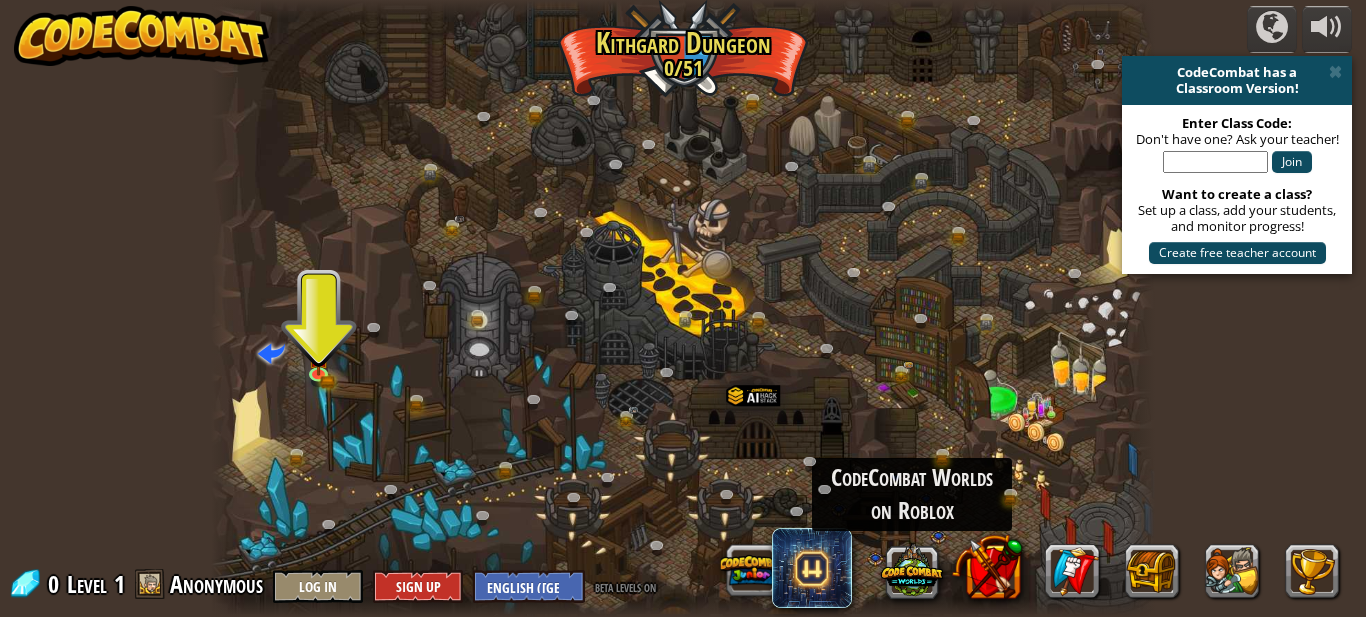 click on "0" at bounding box center (56, 584) 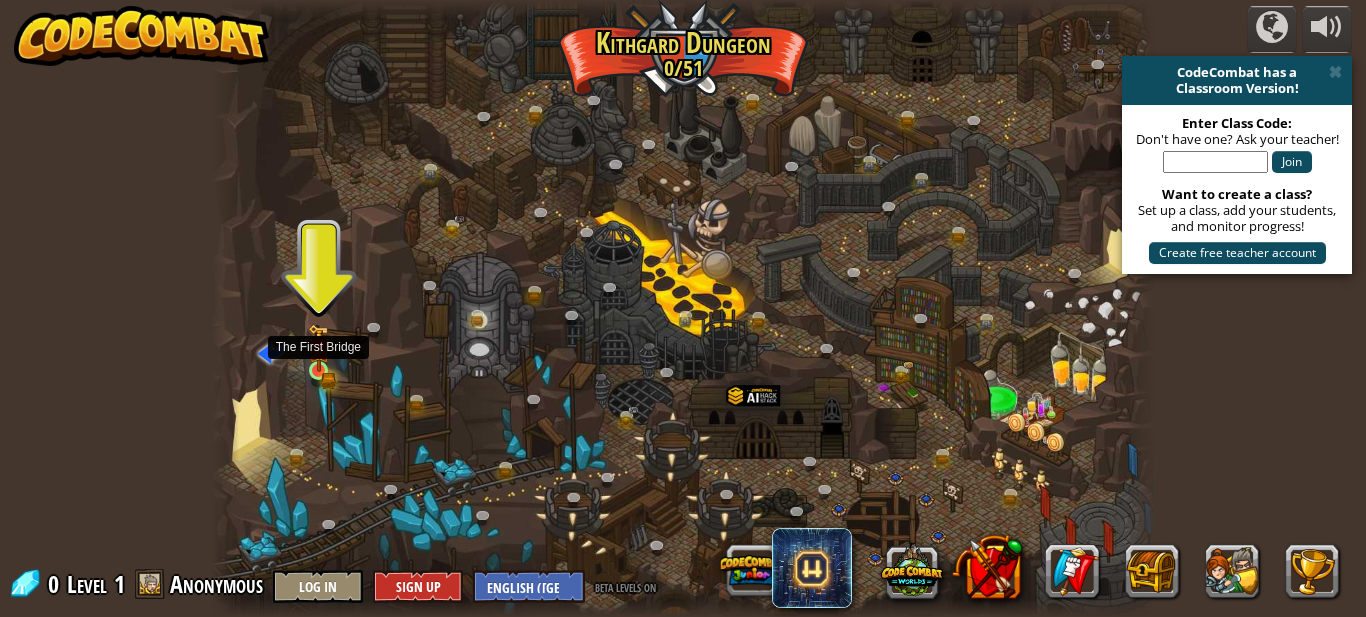 click at bounding box center [319, 348] 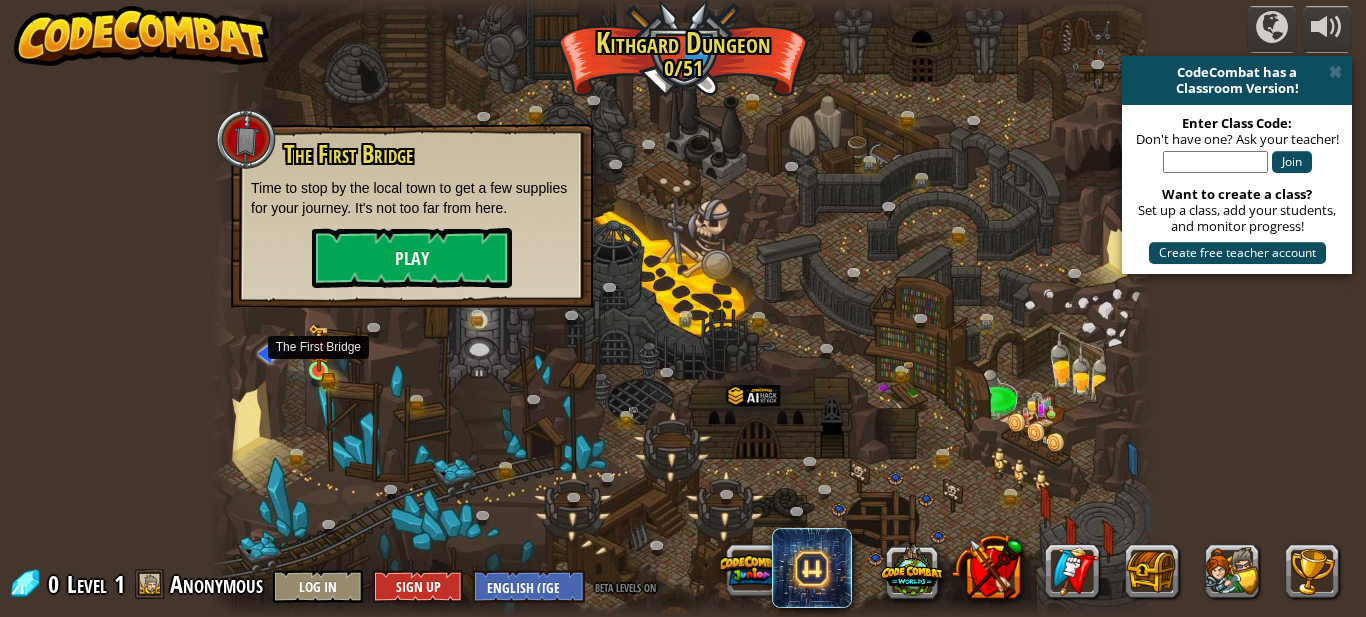 click at bounding box center (319, 348) 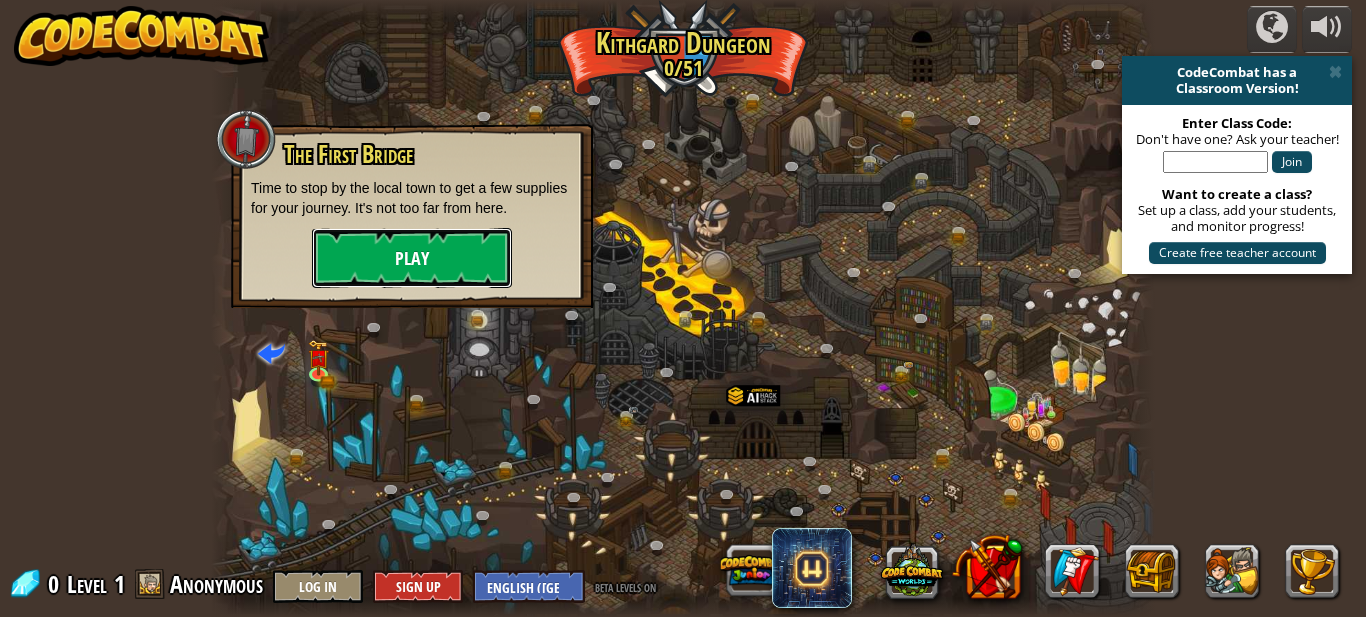 click on "Play" at bounding box center (412, 258) 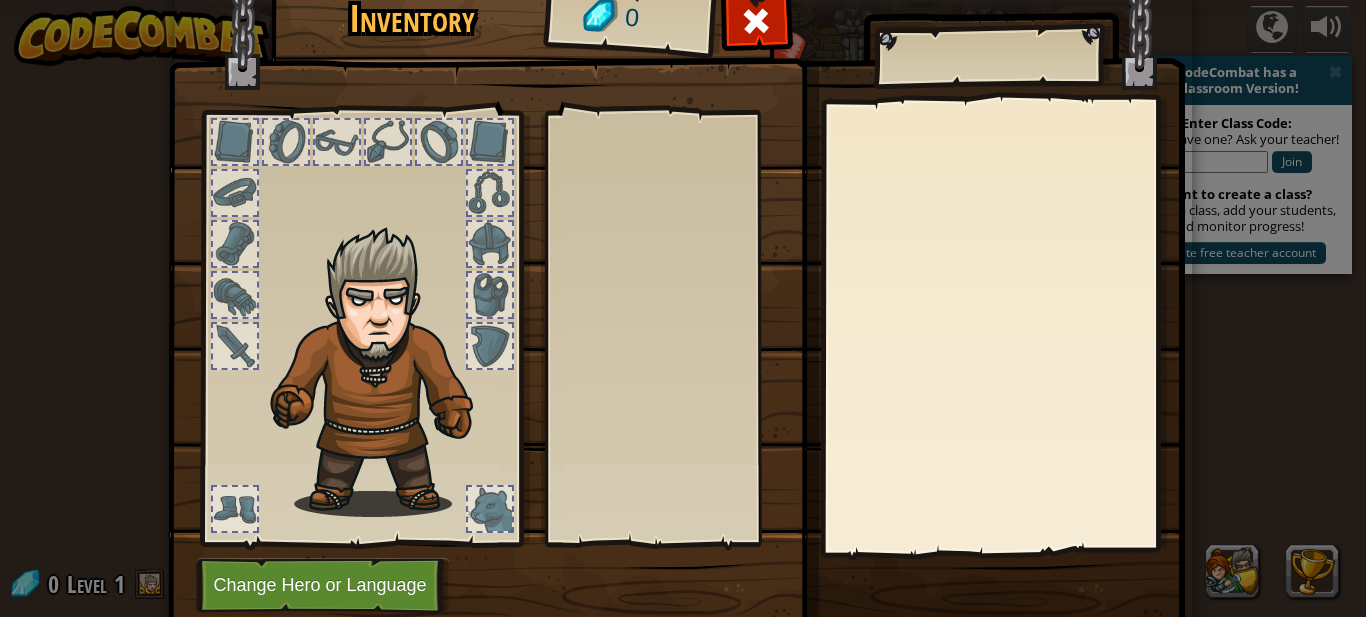 click at bounding box center [361, 323] 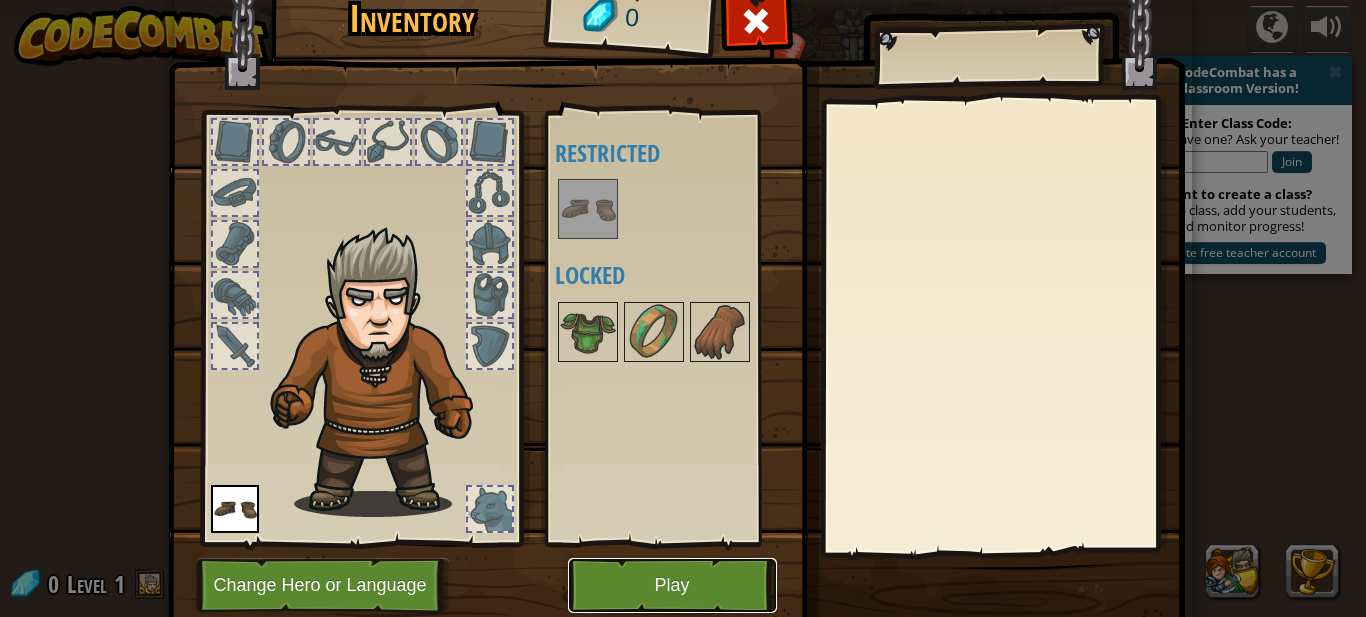 click on "Play" at bounding box center (672, 585) 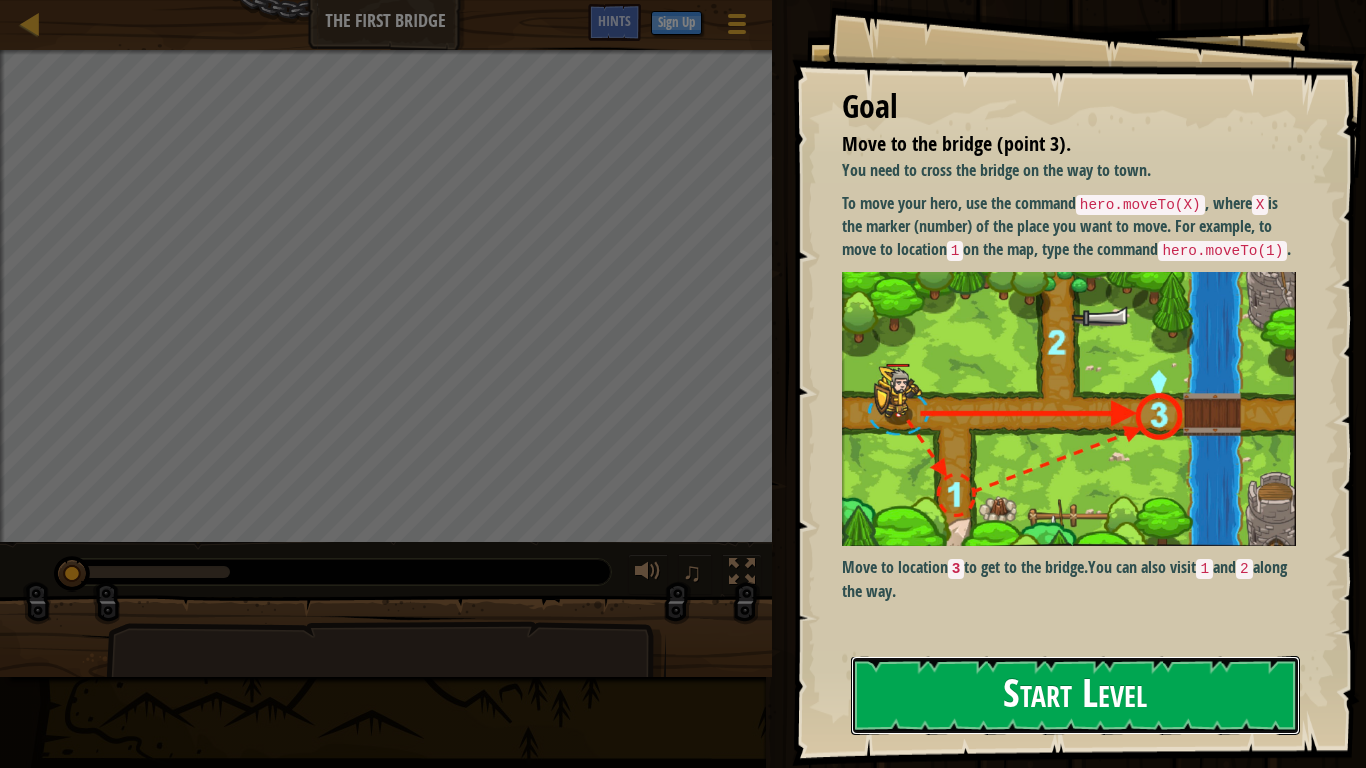click on "Start Level" at bounding box center [1075, 695] 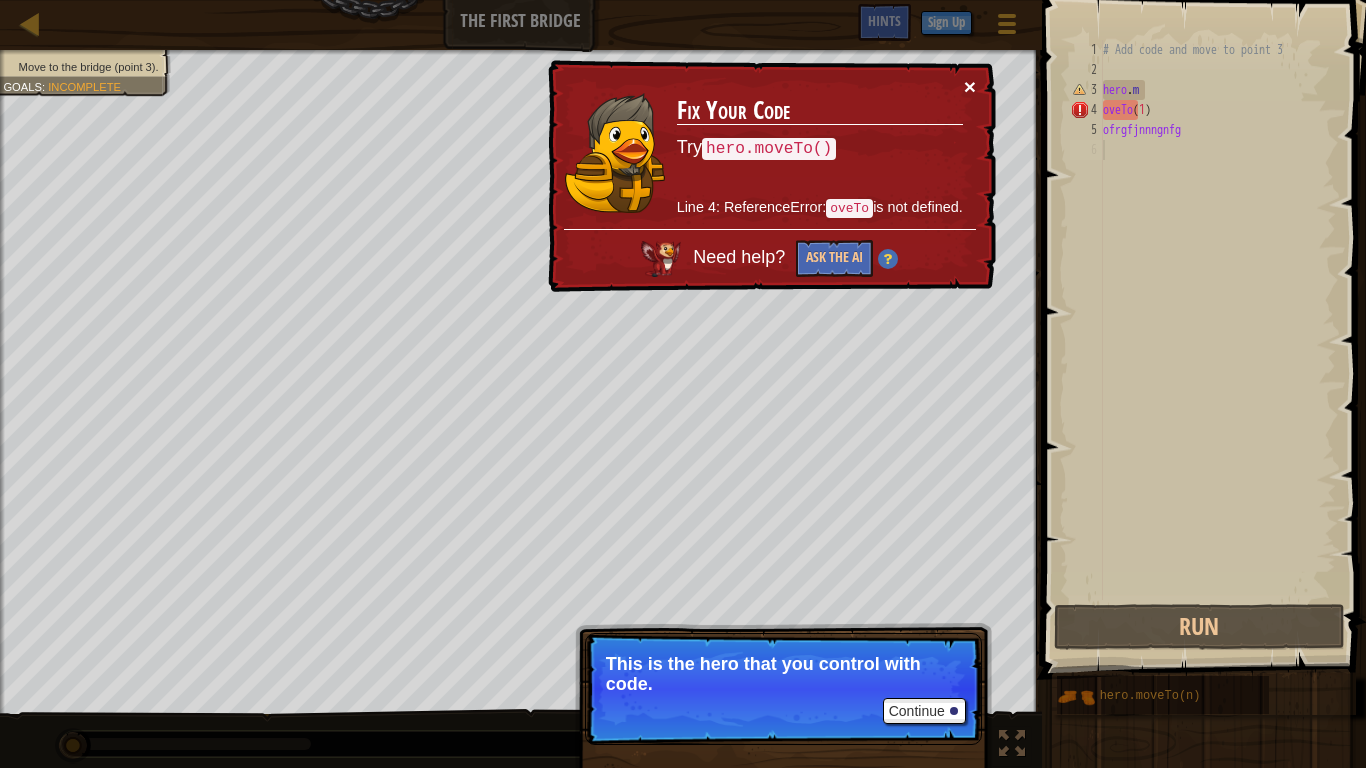 click on "×" at bounding box center (970, 86) 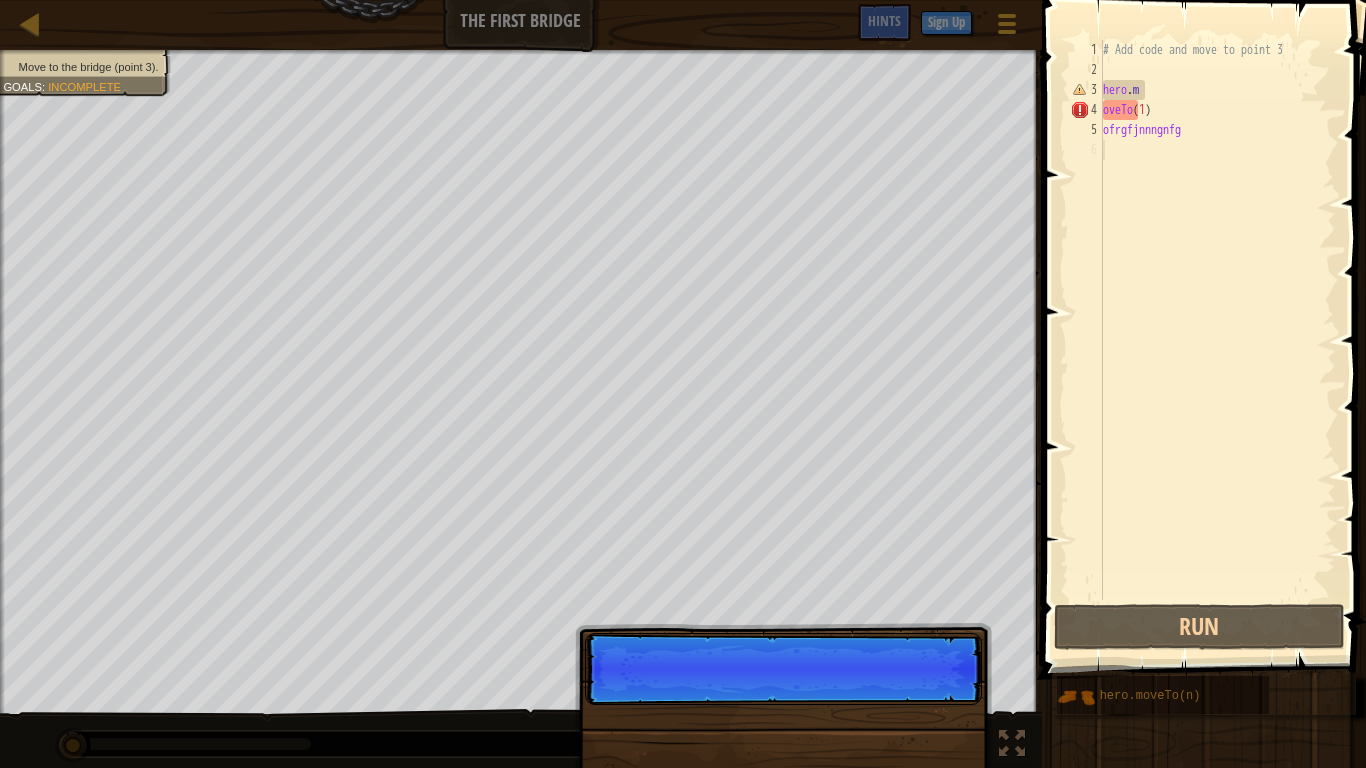 scroll, scrollTop: 9, scrollLeft: 0, axis: vertical 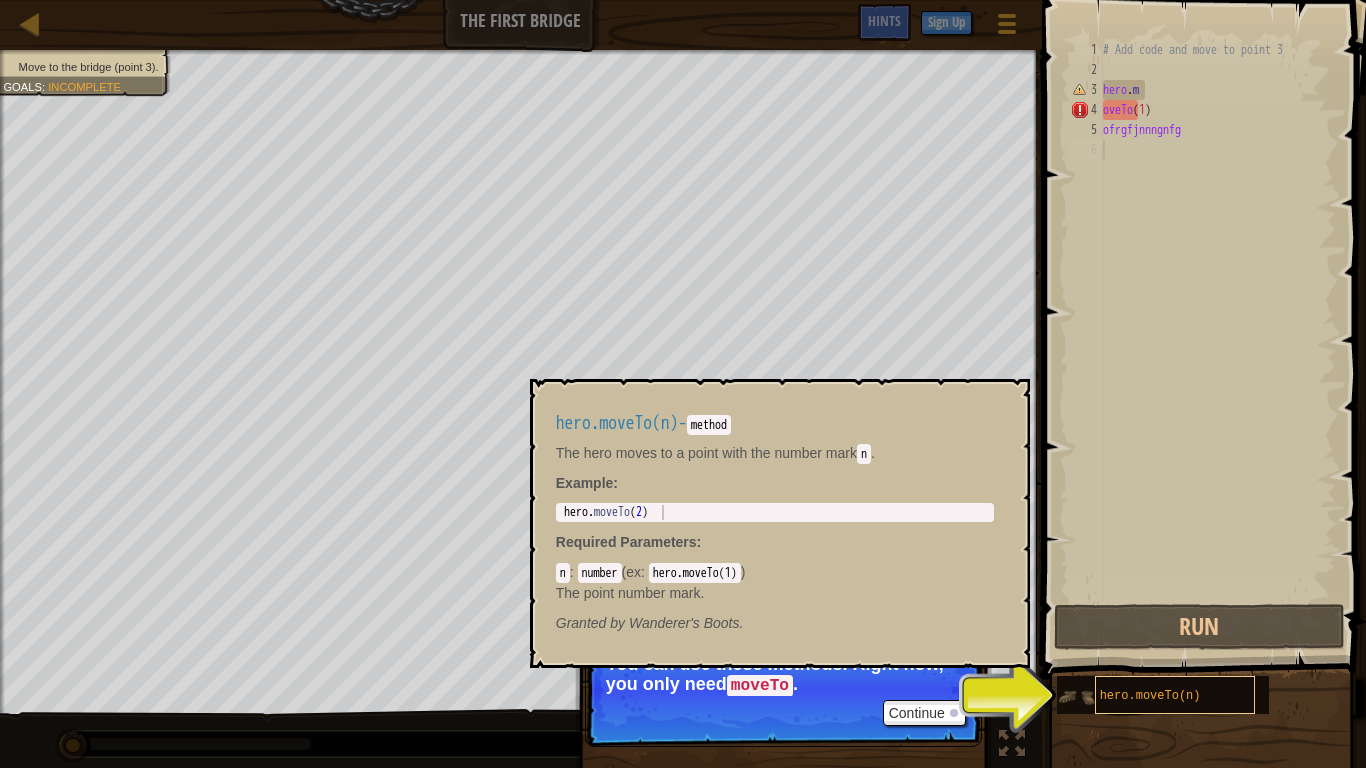 click on "hero.moveTo(n)" at bounding box center [1175, 695] 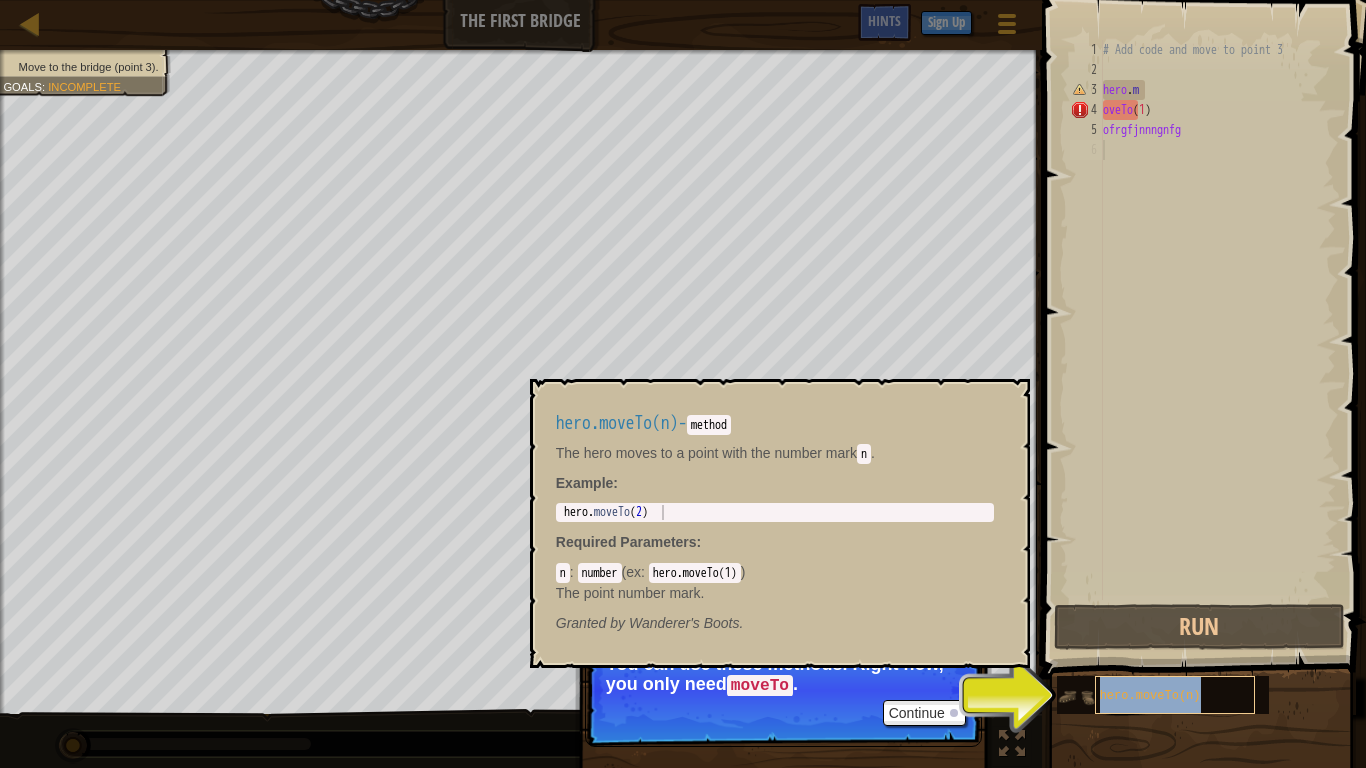 click on "hero.moveTo(n)" at bounding box center (1175, 695) 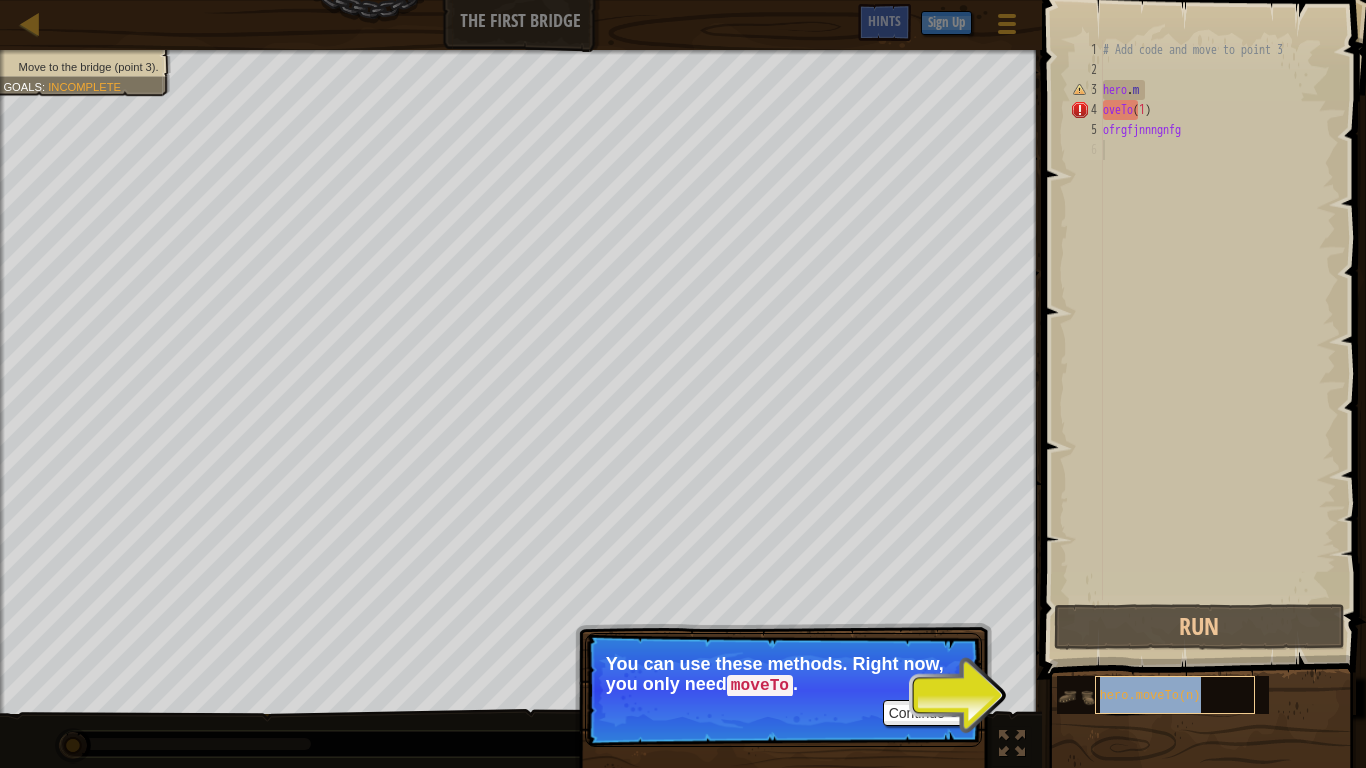 click on "hero.moveTo(n)" at bounding box center [1175, 695] 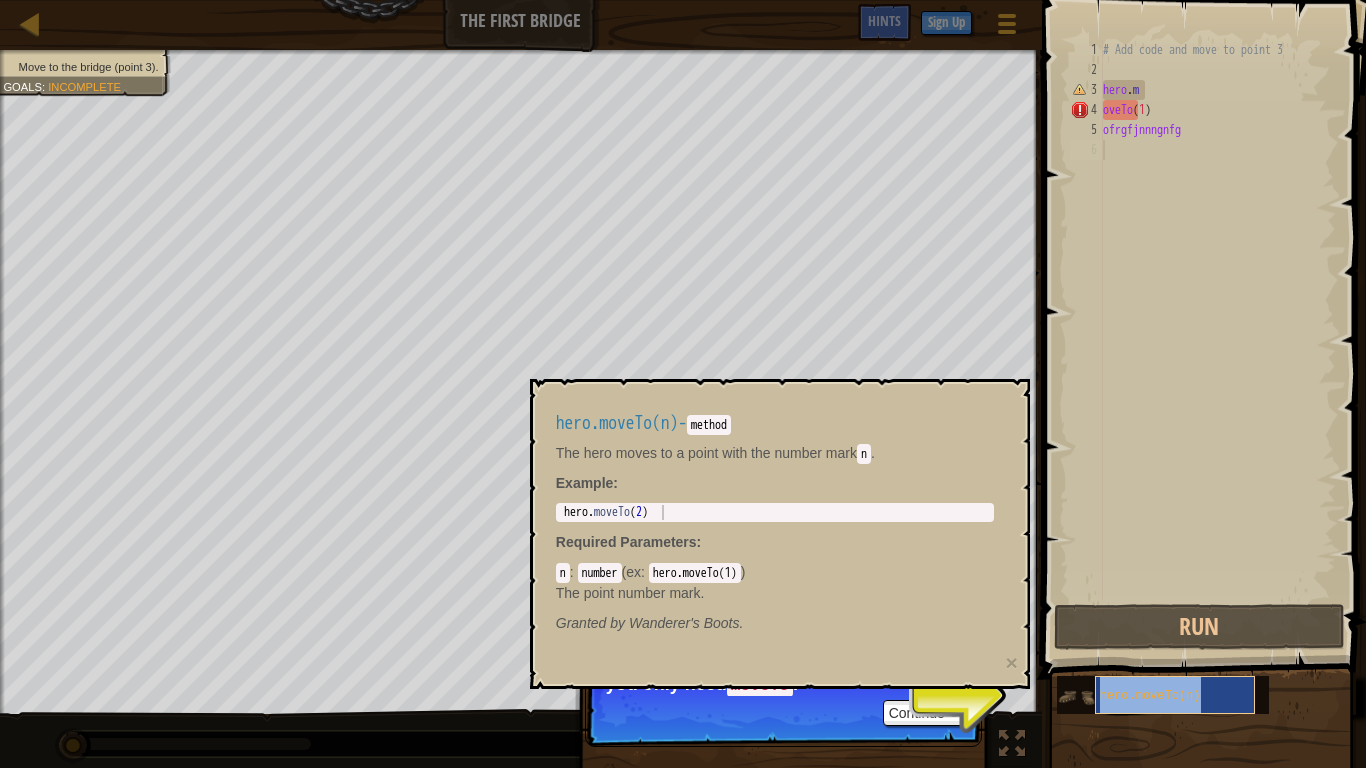 click on "hero.moveTo(n)" at bounding box center (1175, 695) 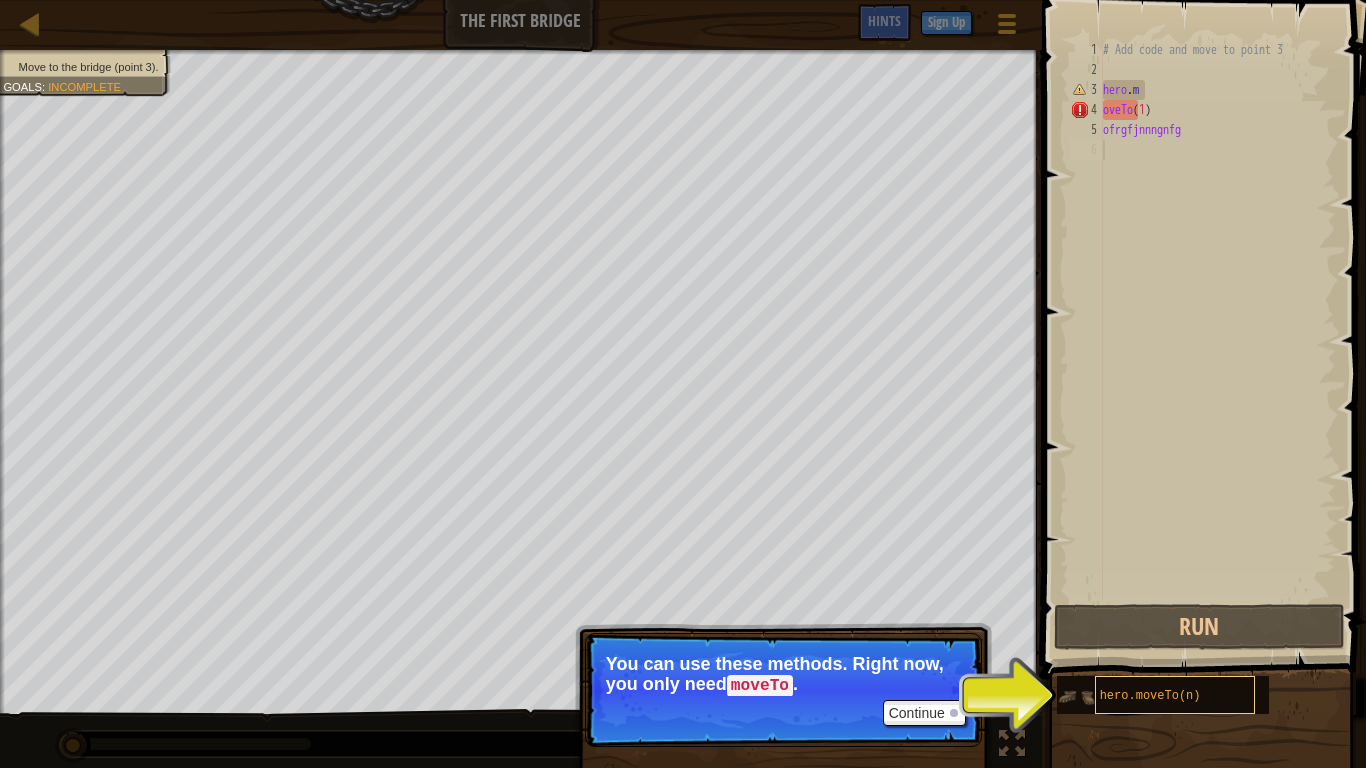 click on "hero.moveTo(n)" at bounding box center [1175, 695] 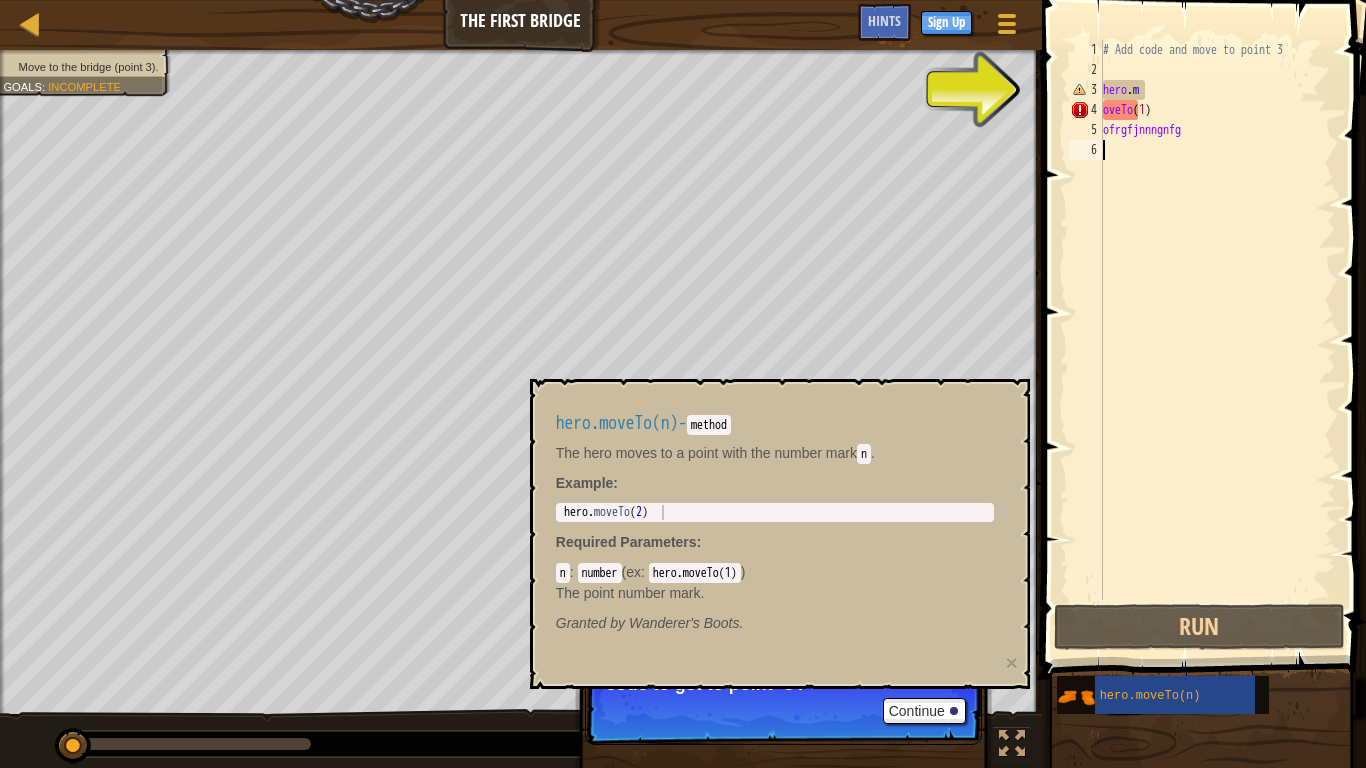 click on "Map The First Bridge Game Menu Done Sign Up Hints 1     הההההההההההההההההההההההההההההההההההההההההההההההההההההההההההההההההההההההההההההההההההההההההההההההההההההההההההההההההההההההההההההההההההההההההההההההההההההההההההההההההההההההההההההההההההההההההההההההההההההההההההההההההההההההההההההההההההההההההההההההההההההההההההההההה XXXXXXXXXXXXXXXXXXXXXXXXXXXXXXXXXXXXXXXXXXXXXXXXXXXXXXXXXXXXXXXXXXXXXXXXXXXXXXXXXXXXXXXXXXXXXXXXXXXXXXXXXXXXXXXXXXXXXXXXXXXXXXXXXXXXXXXXXXXXXXXXXXXXXXXXXXXXXXXXXXXXXXXXXXXXXXXXXXXXXXXXXXXXXXXXXXXXXXXXXXXXXXXXXXXXXXXXXXXXXXXXXXXXXXXXXXXXXXXXXXXXXXXXXXXXXXXX Solution × Hints 1 2 3 4 5 6 # Add code and move to point 3 hero . m oveTo ( 1 ) ofrgfjnnngnfg     Code Saved Programming language : Python Run Submit Done Statement   /  Call   /  × Try" at bounding box center [683, 384] 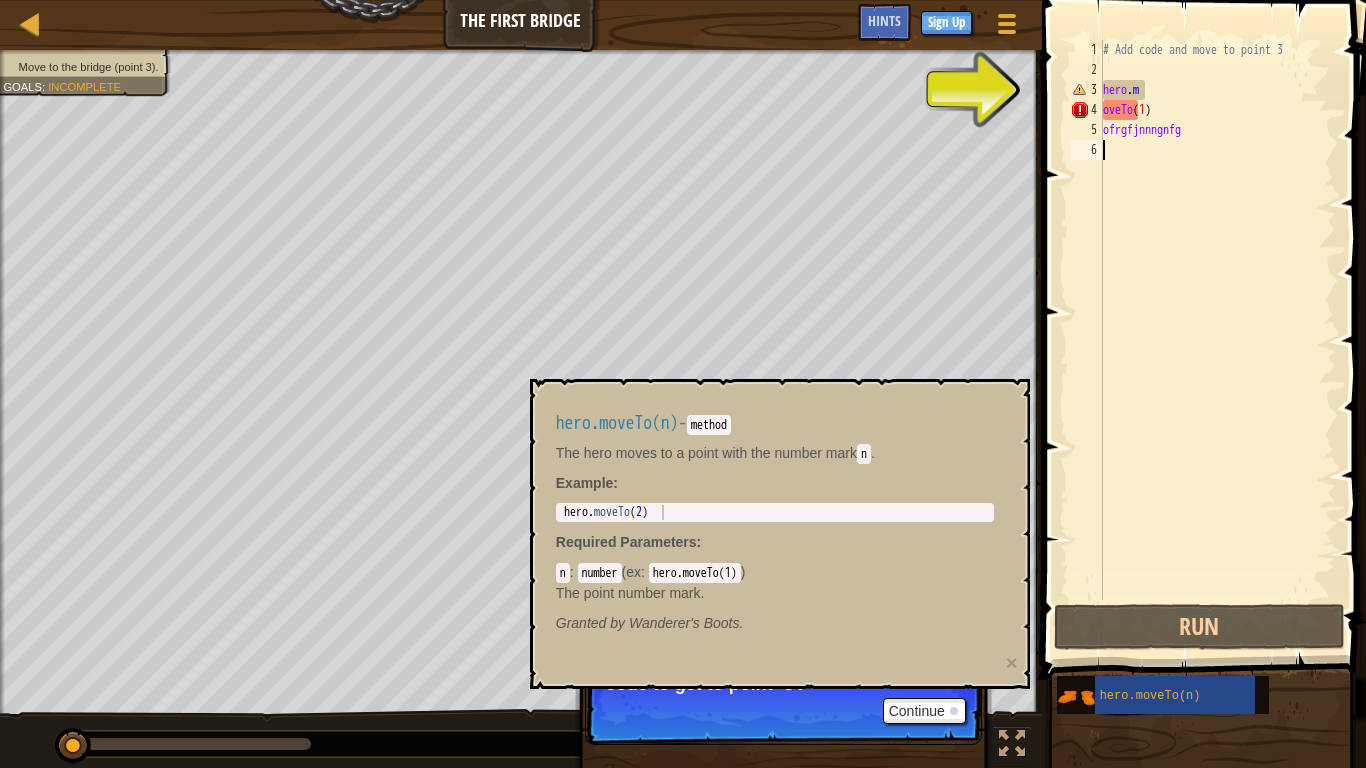 click on "# Add code and move to point 3 hero . m oveTo ( 1 ) ofrgfjnnngnfg" at bounding box center [1217, 340] 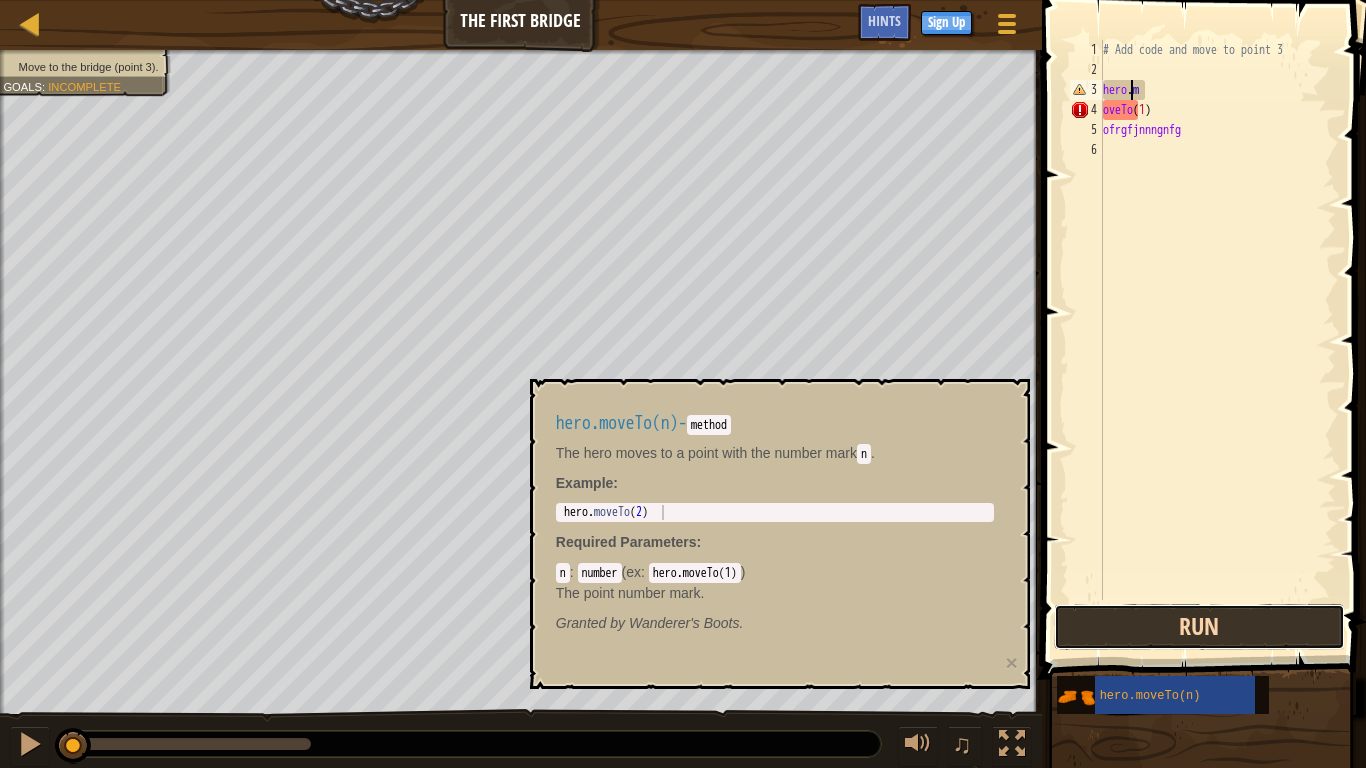 click on "Run" at bounding box center [1199, 627] 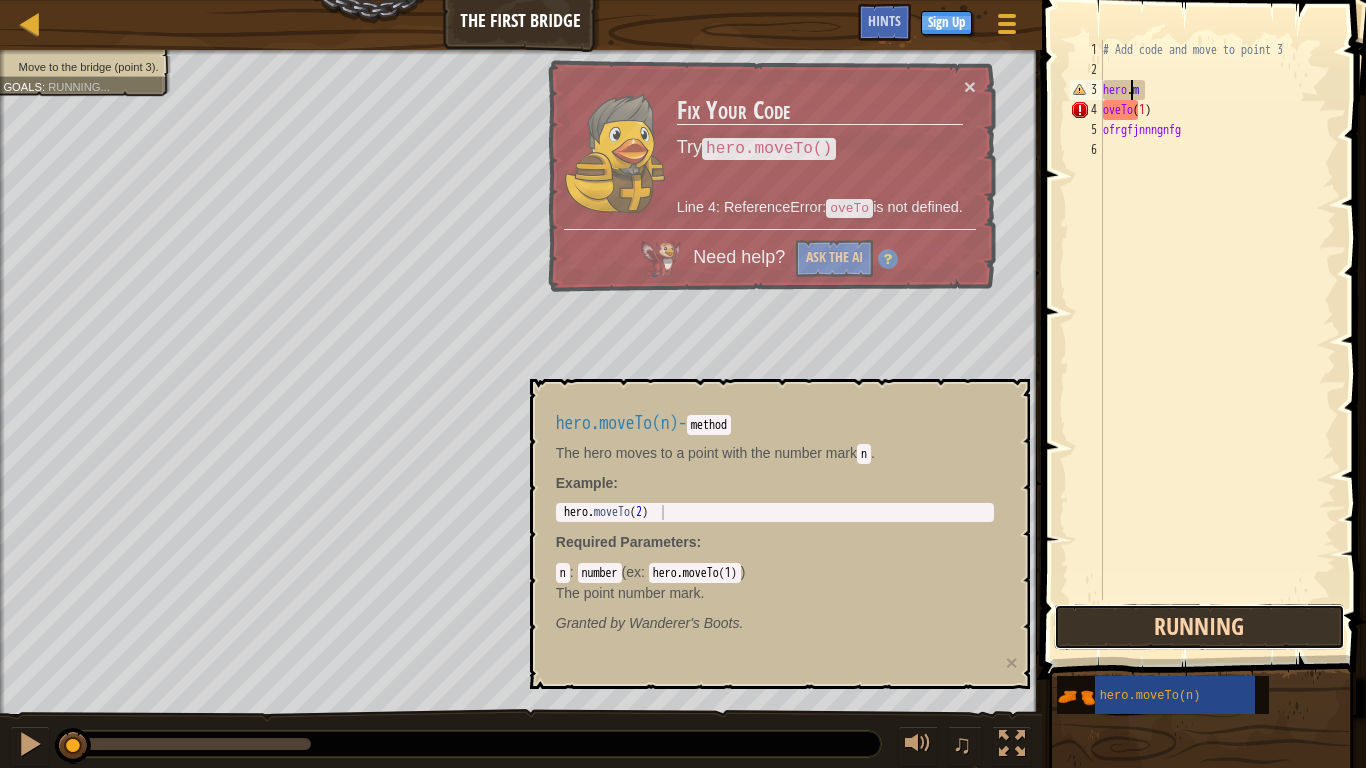 click on "Running" at bounding box center [1199, 627] 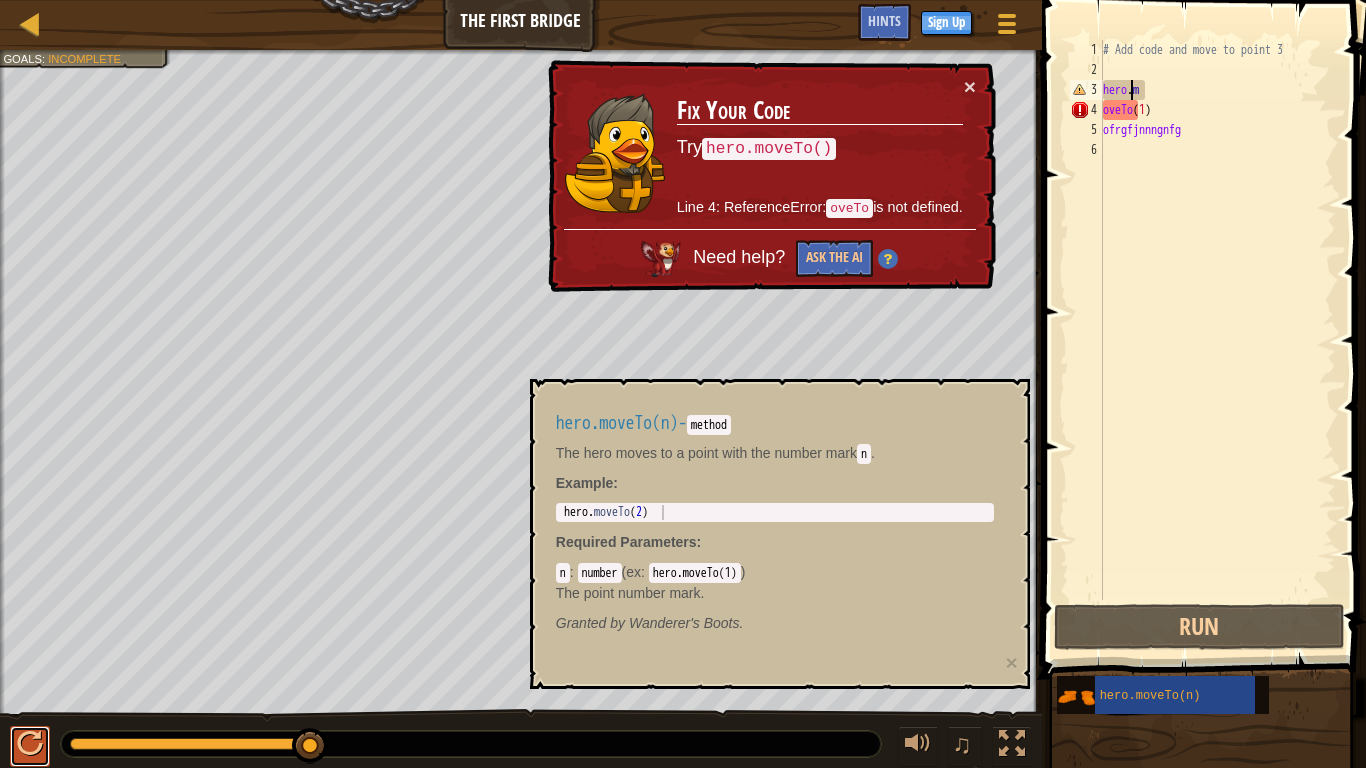 click at bounding box center [30, 744] 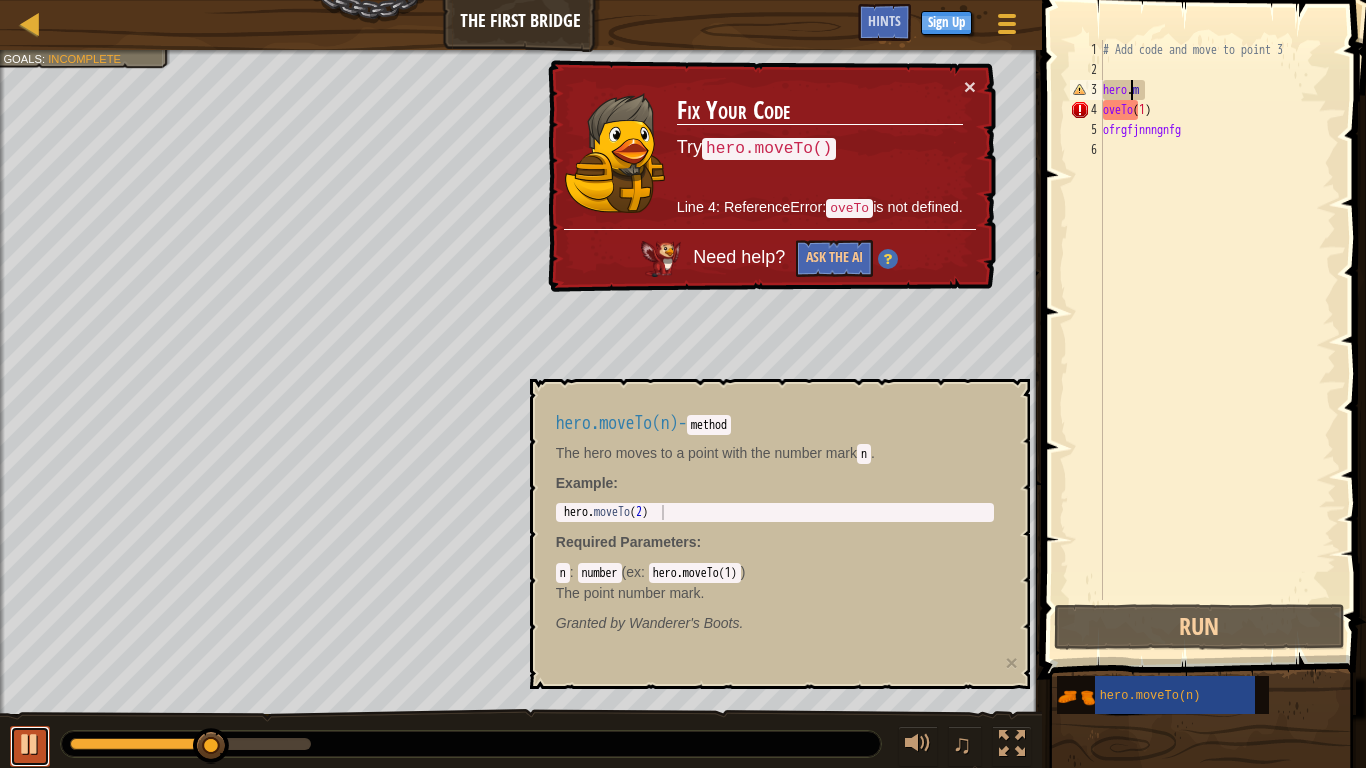 click at bounding box center (30, 744) 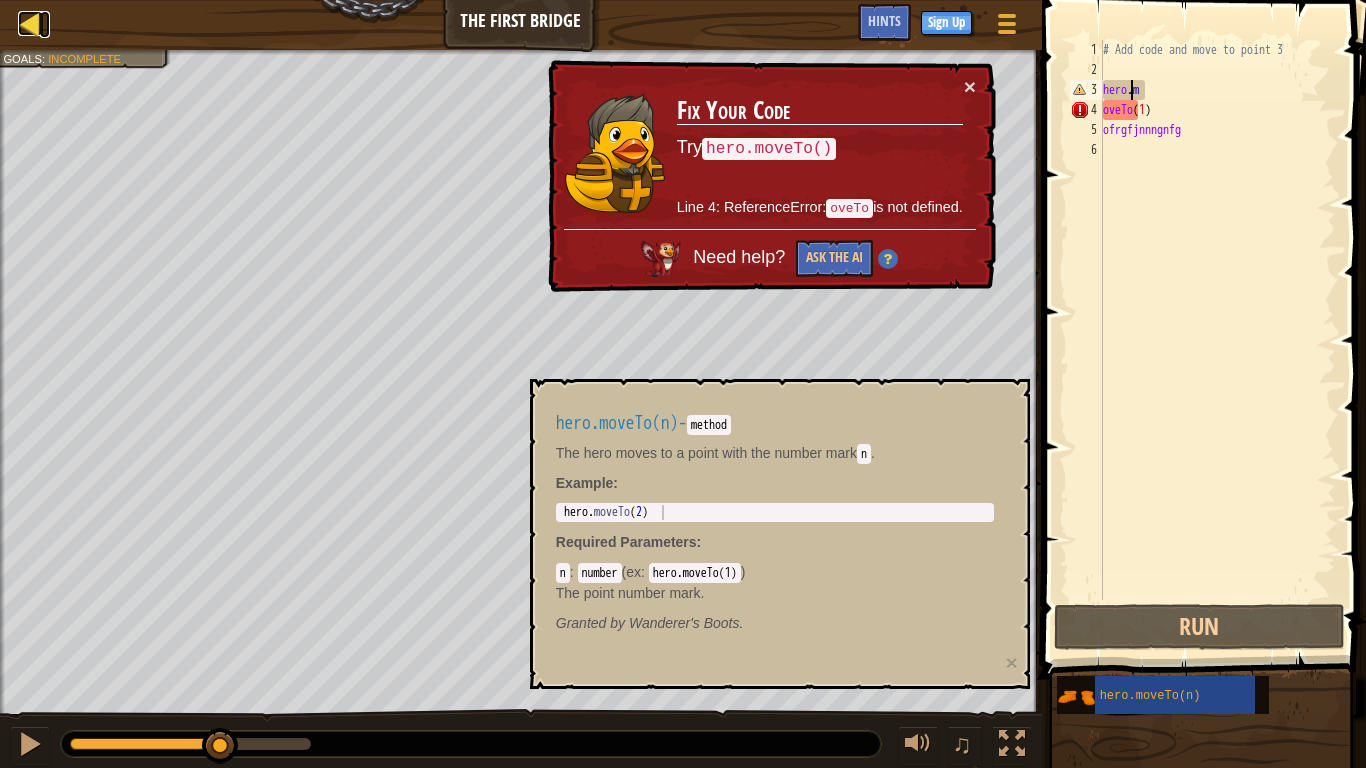 click at bounding box center [30, 23] 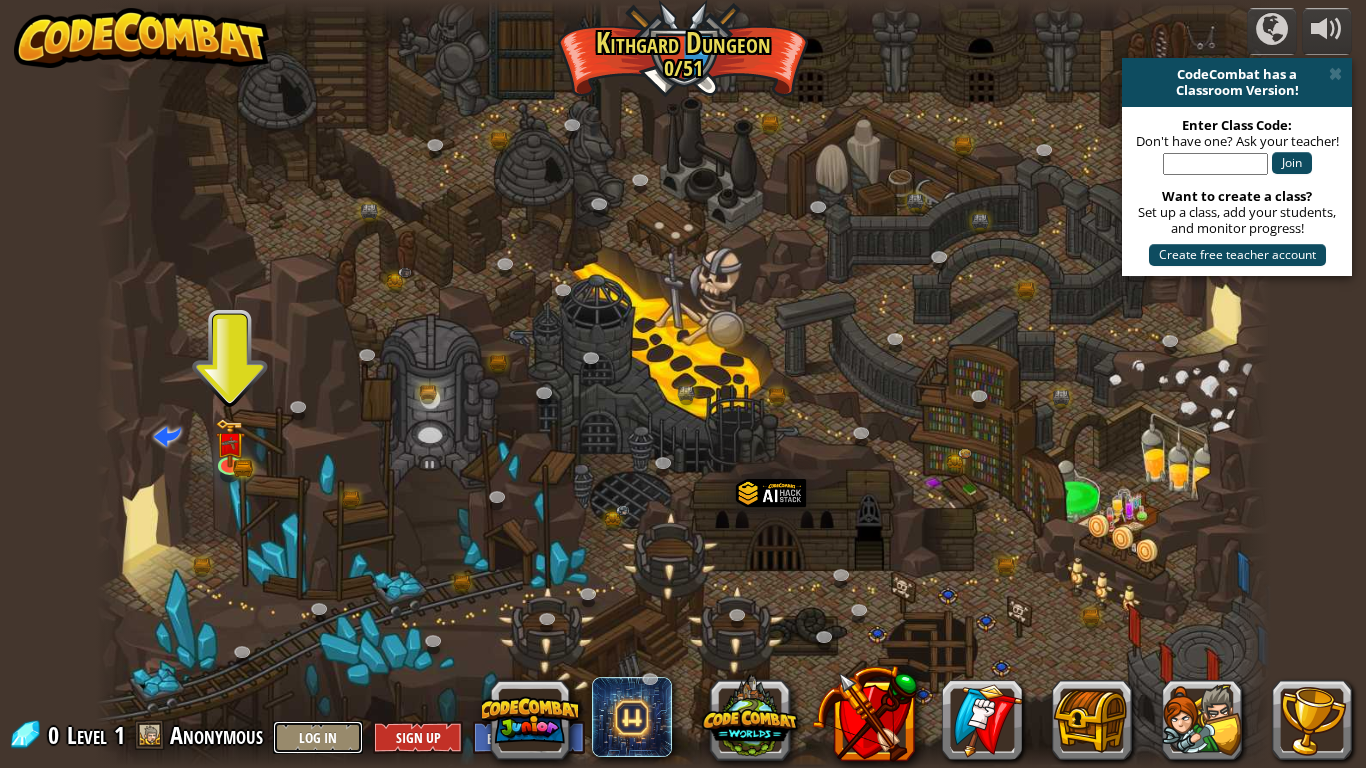 click on "Log In" at bounding box center (318, 737) 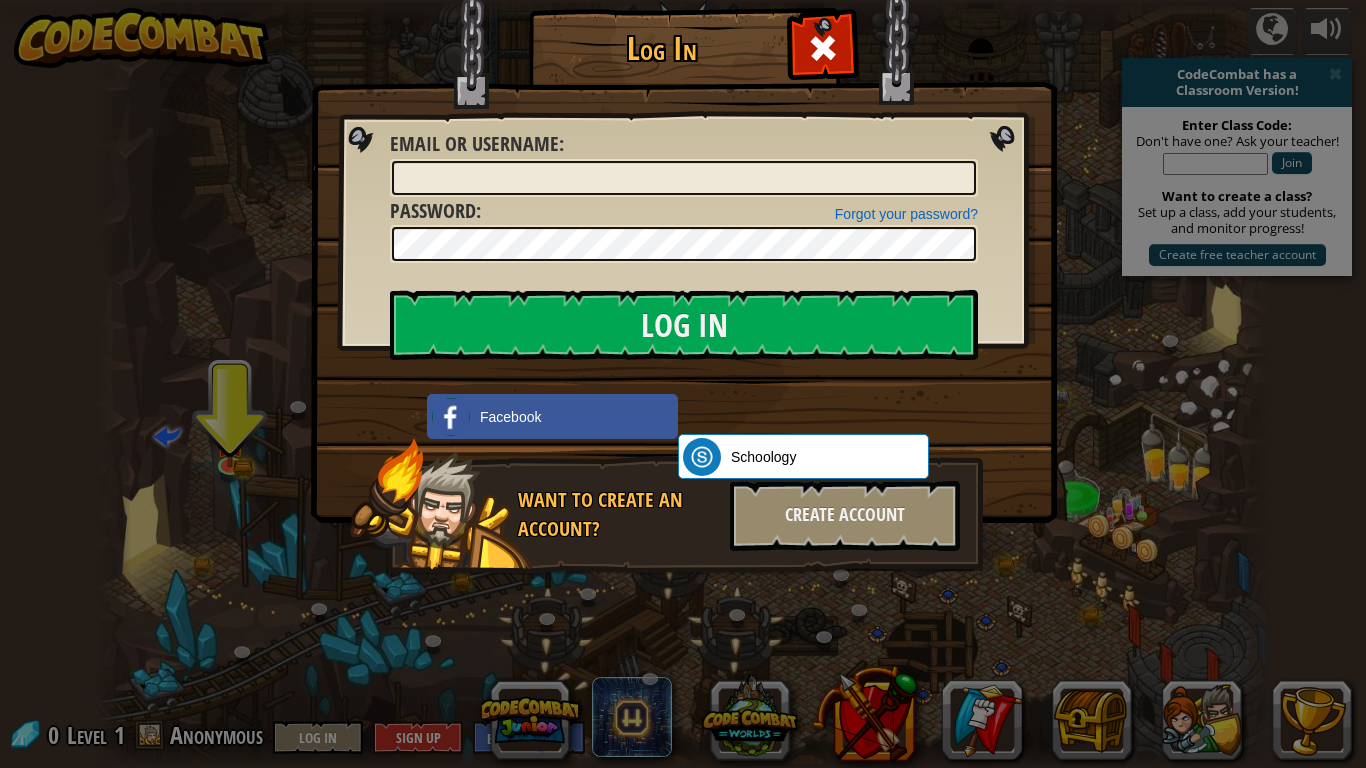 click at bounding box center (684, 232) 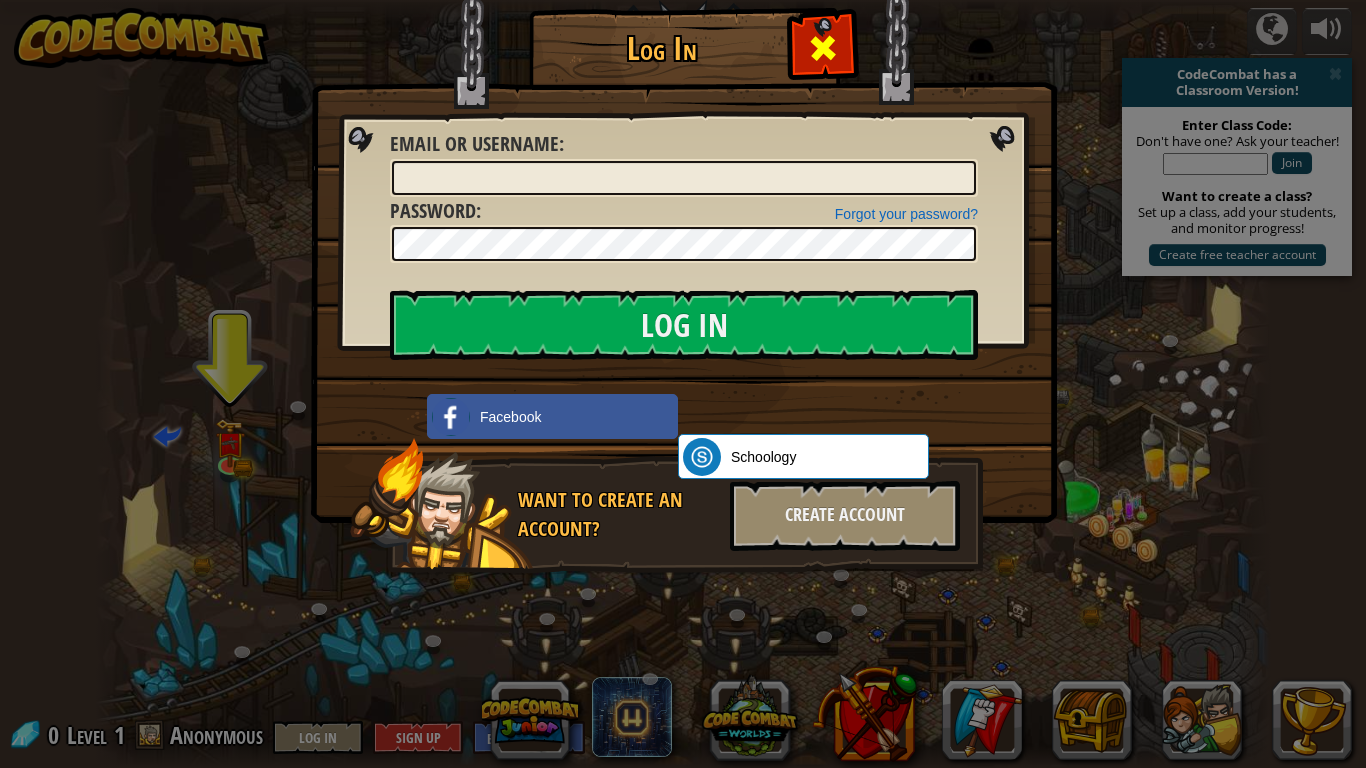 click at bounding box center [823, 48] 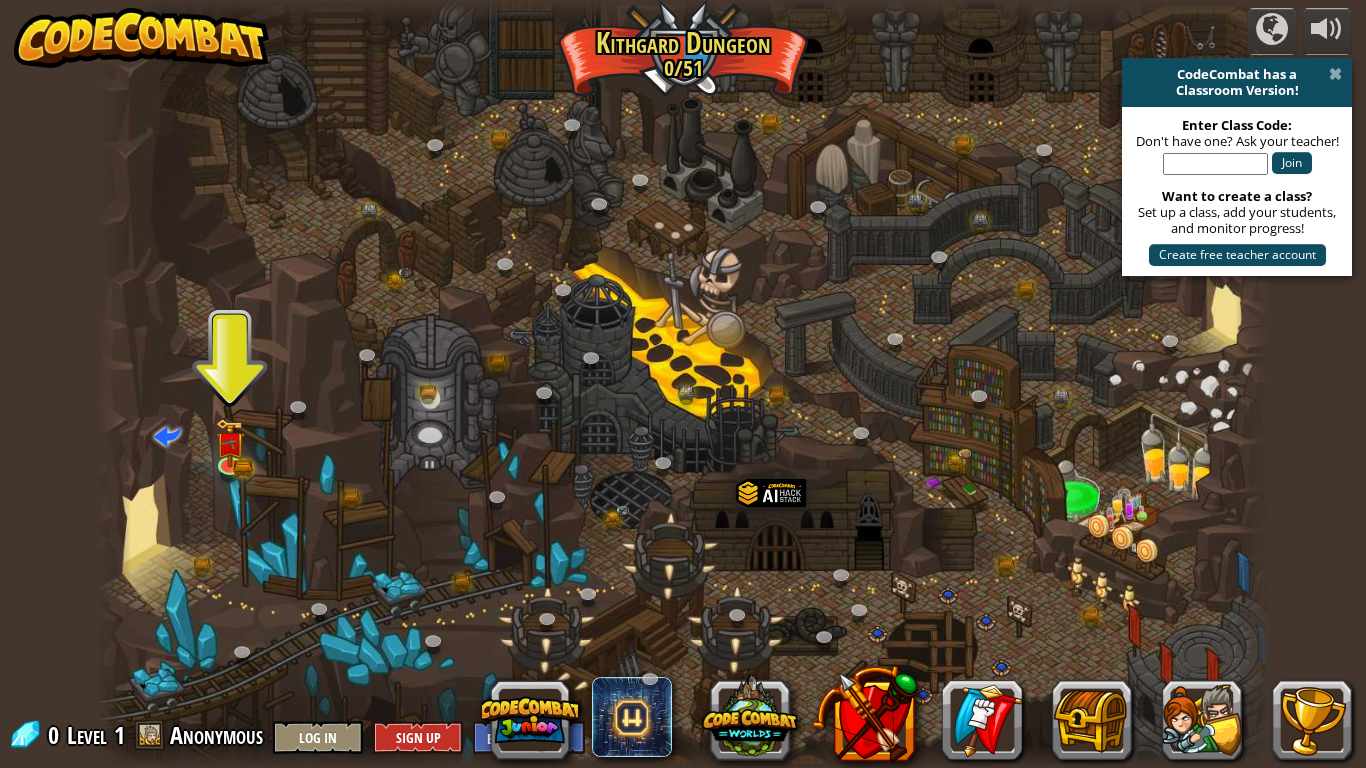 click at bounding box center (1335, 74) 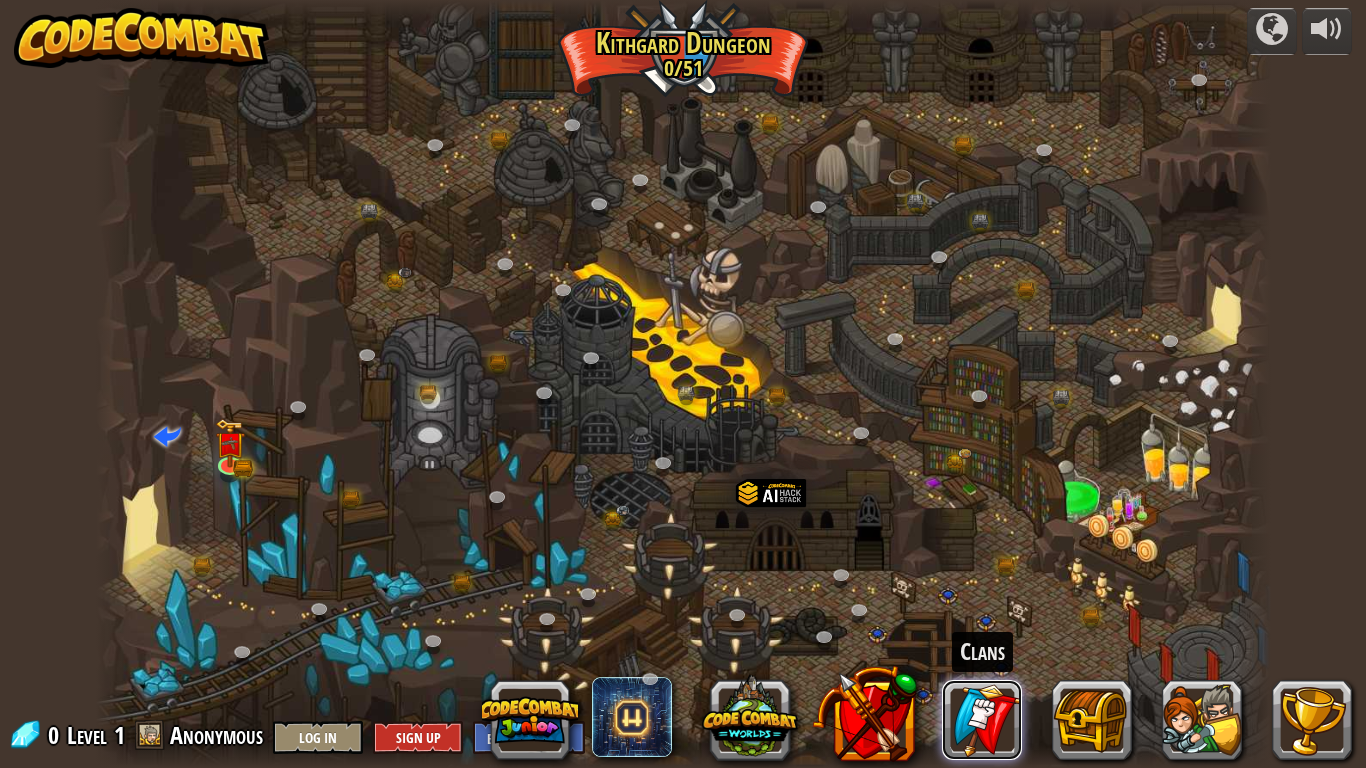 click at bounding box center [982, 720] 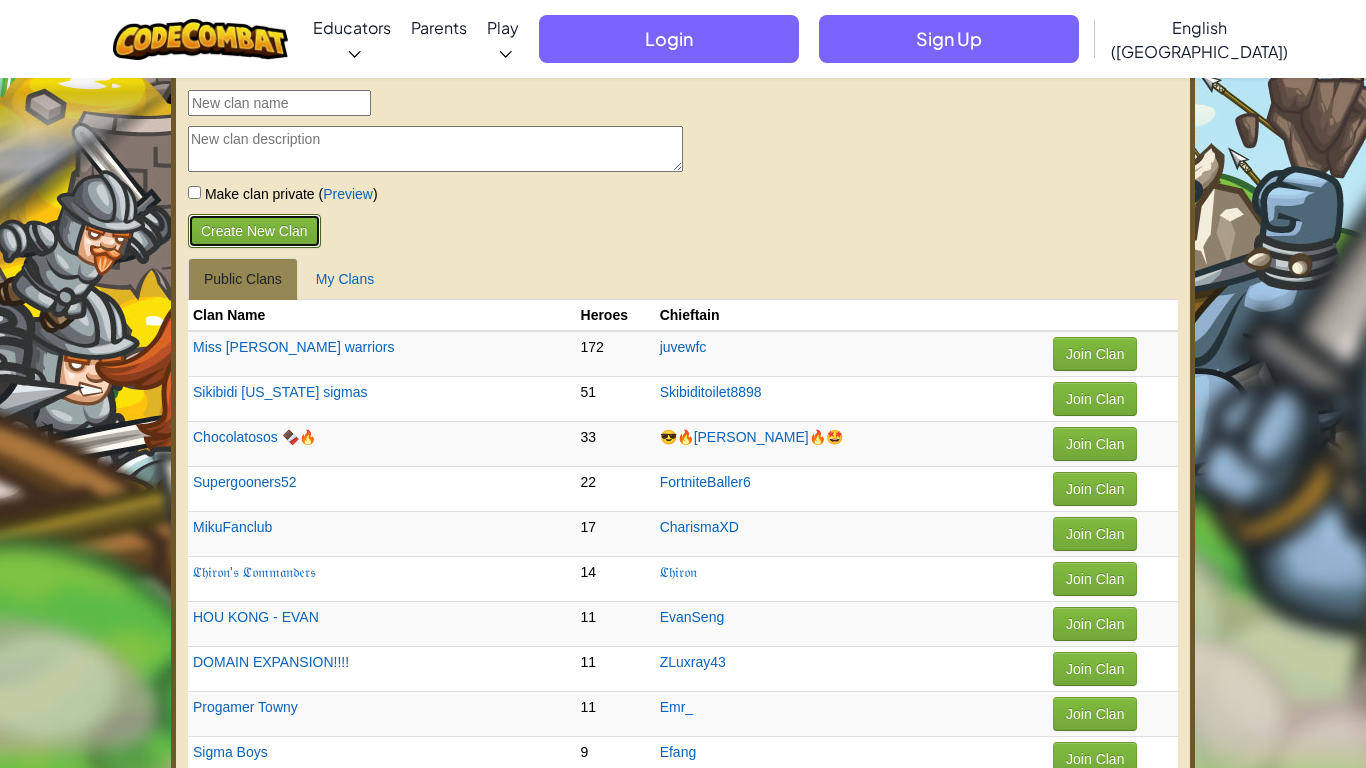 click on "Create New Clan" at bounding box center [254, 231] 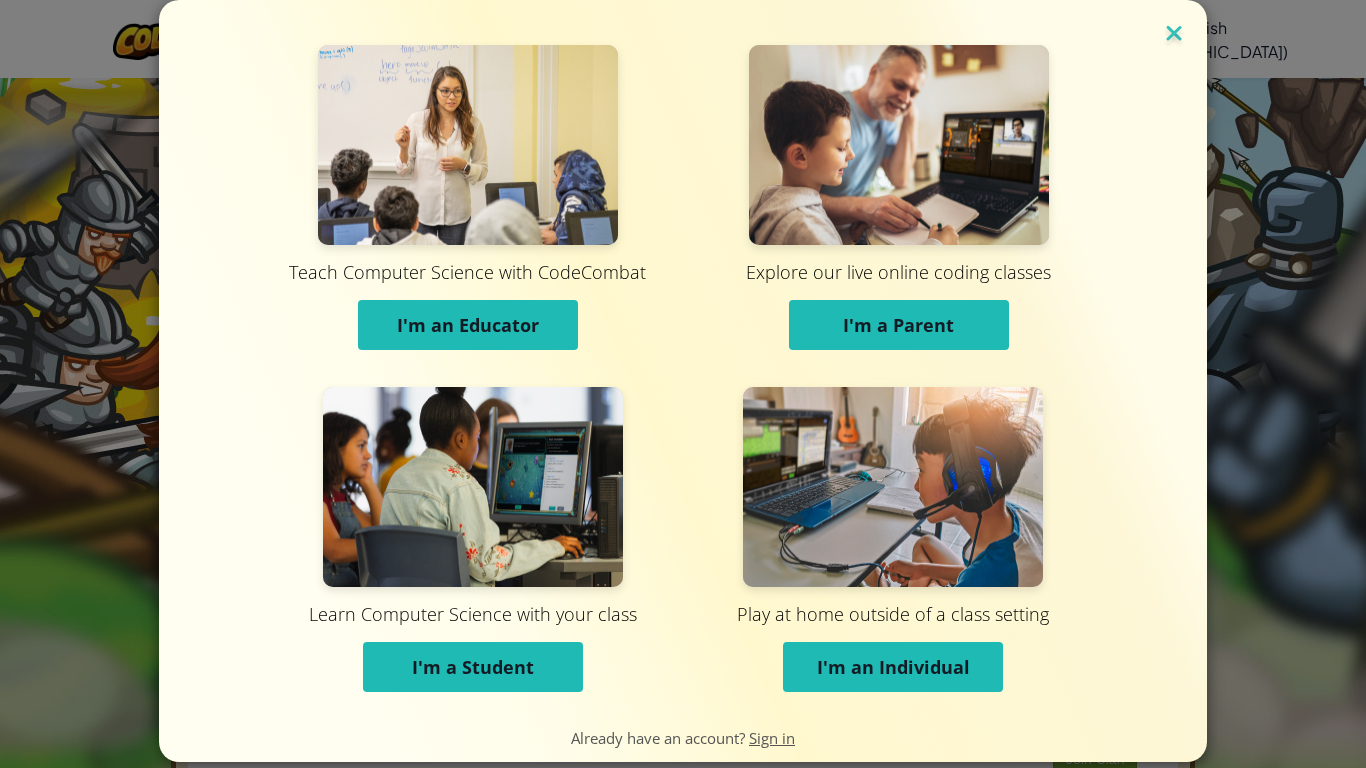click at bounding box center (1174, 35) 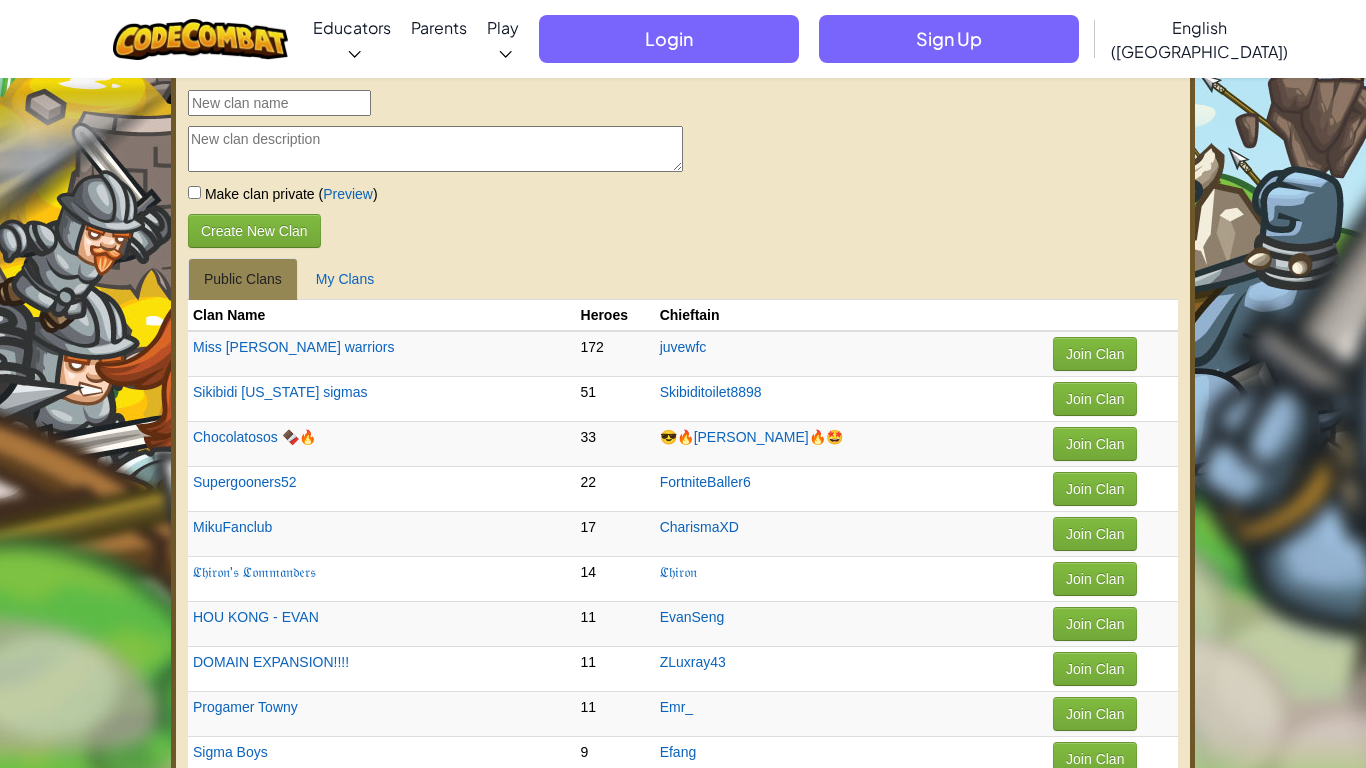 click at bounding box center [435, 149] 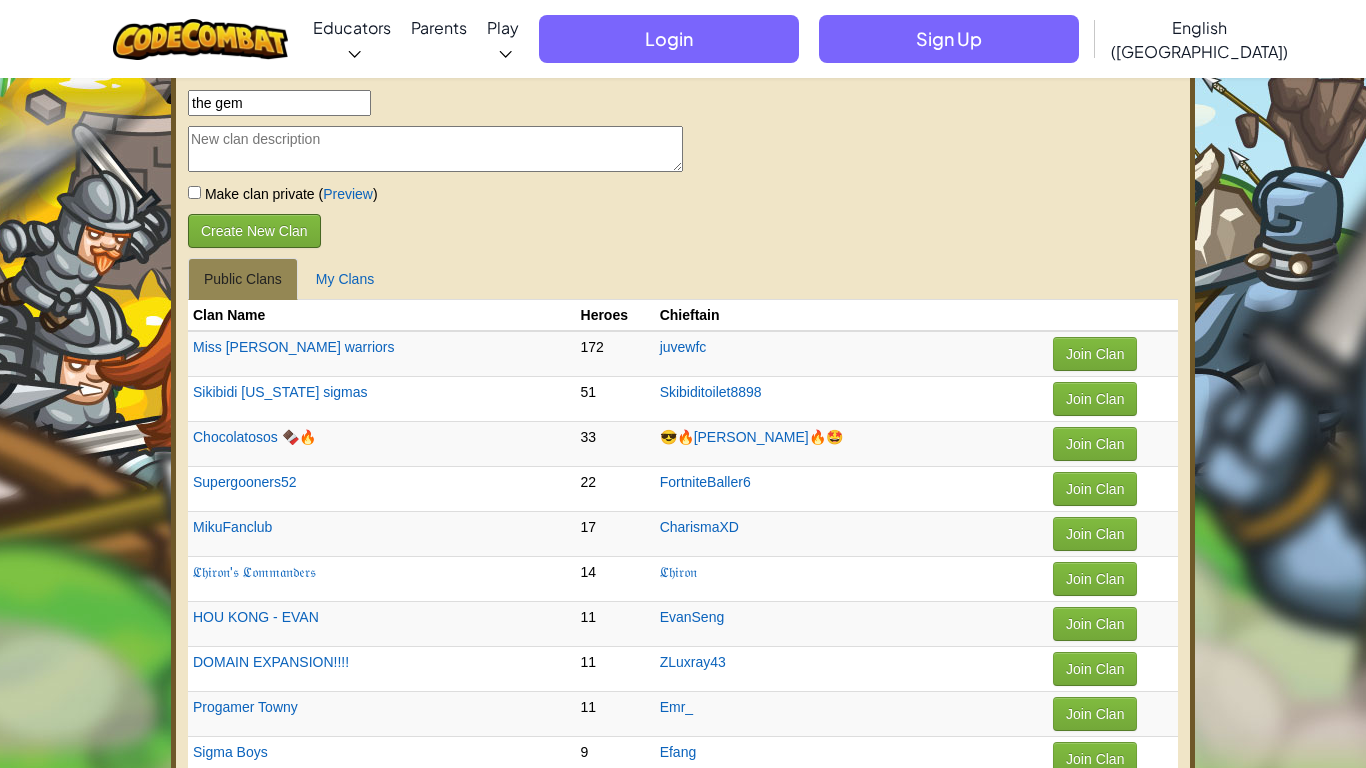type on "the gem" 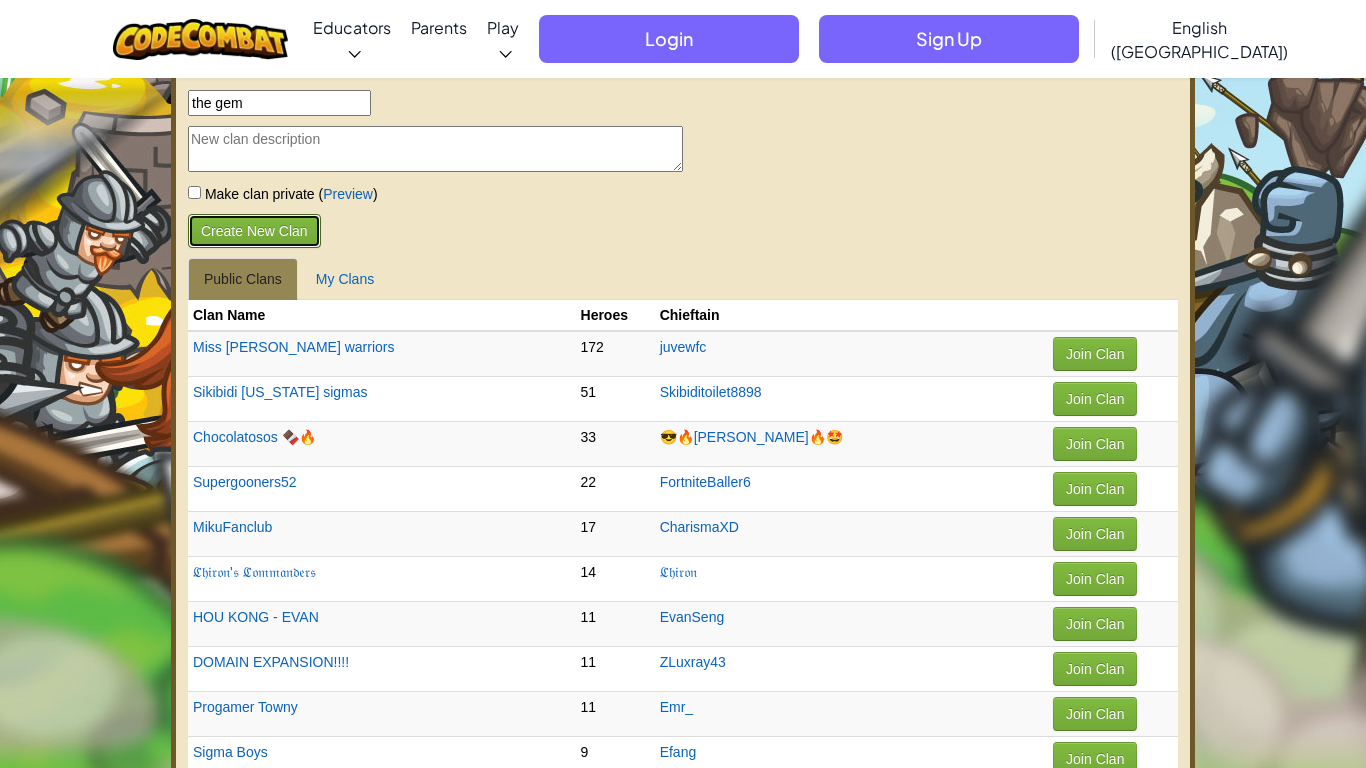 click on "Create New Clan" at bounding box center [254, 231] 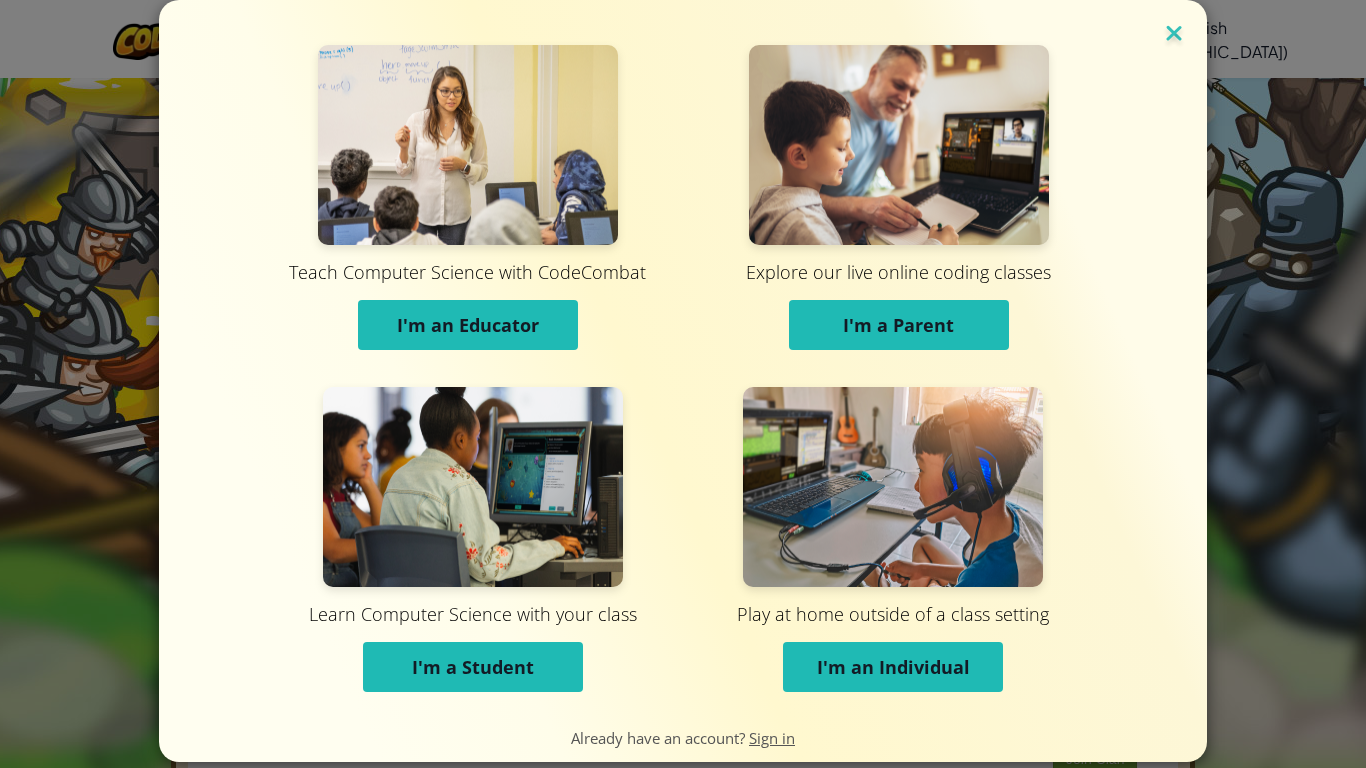 click at bounding box center (1174, 35) 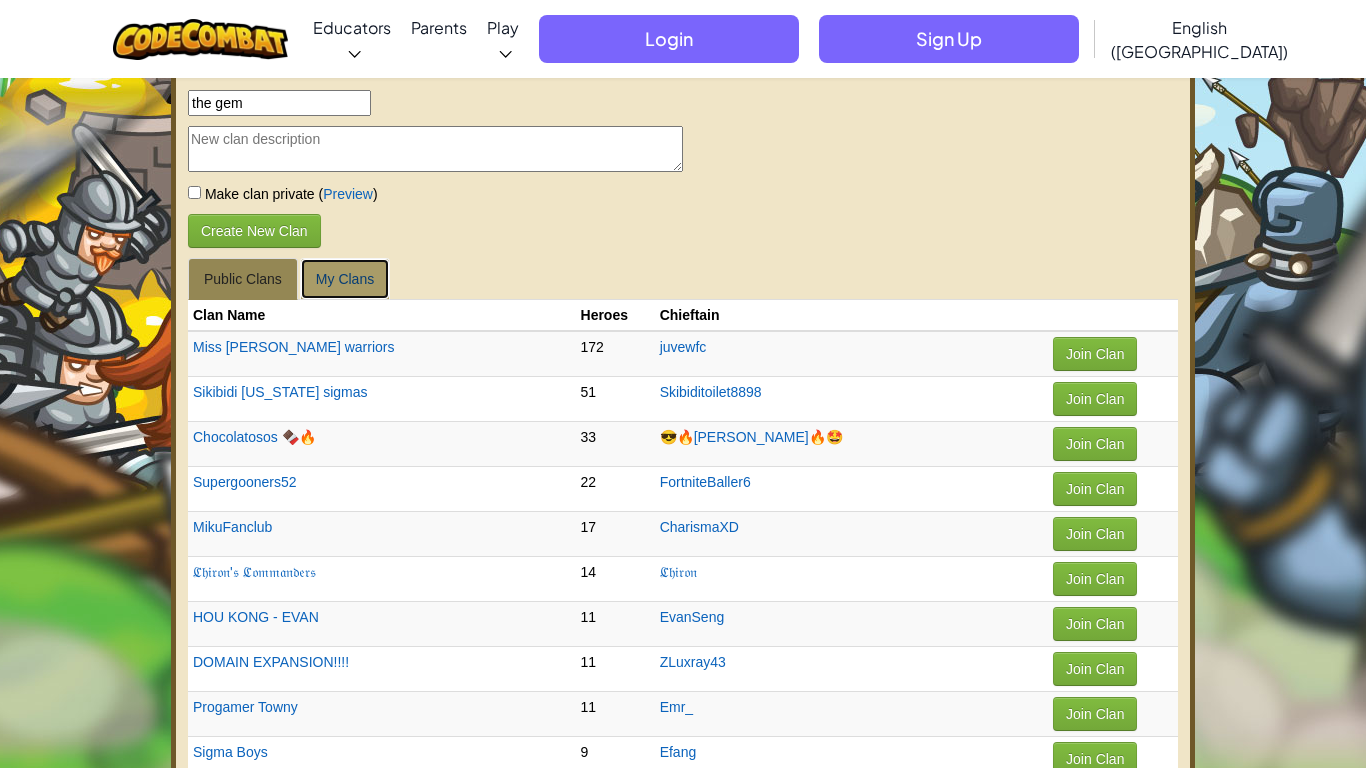 click on "My Clans" at bounding box center [345, 279] 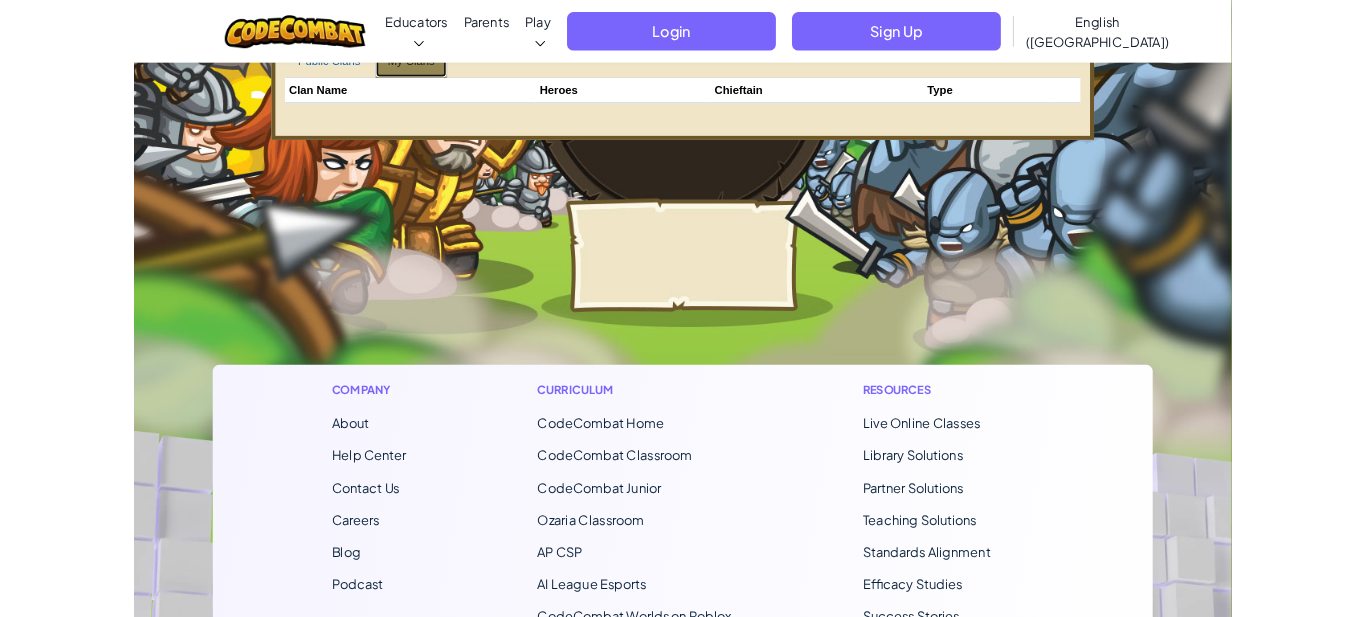 scroll, scrollTop: 0, scrollLeft: 0, axis: both 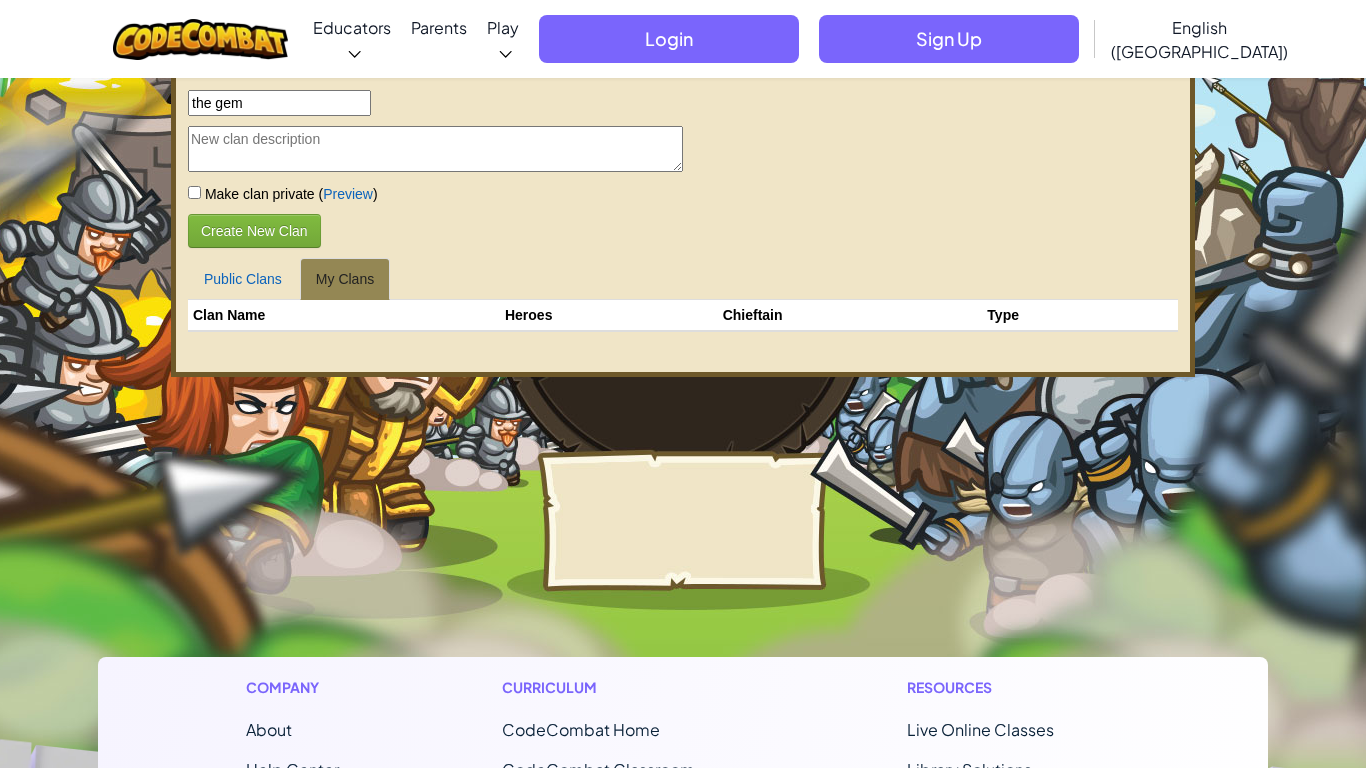drag, startPoint x: 624, startPoint y: 464, endPoint x: 643, endPoint y: 356, distance: 109.65856 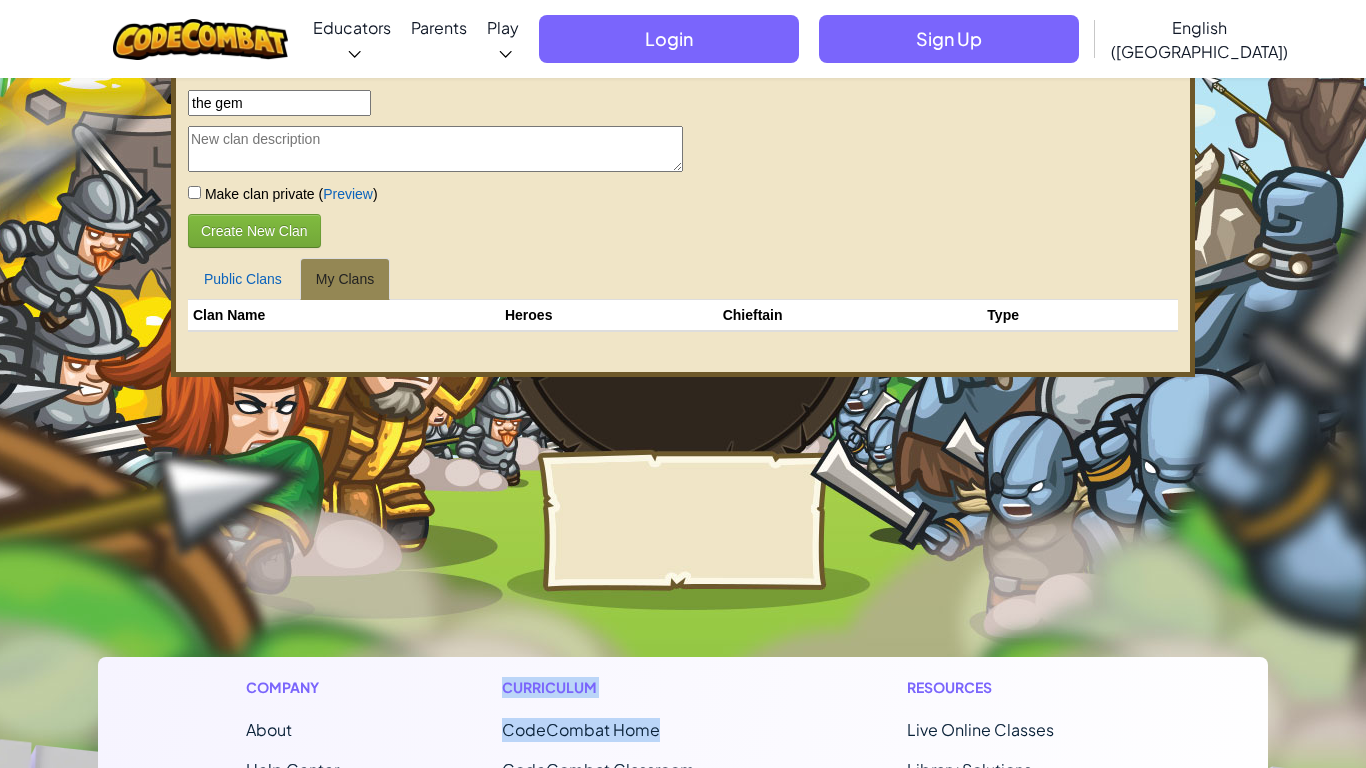 drag, startPoint x: 479, startPoint y: 767, endPoint x: 602, endPoint y: 521, distance: 275.03635 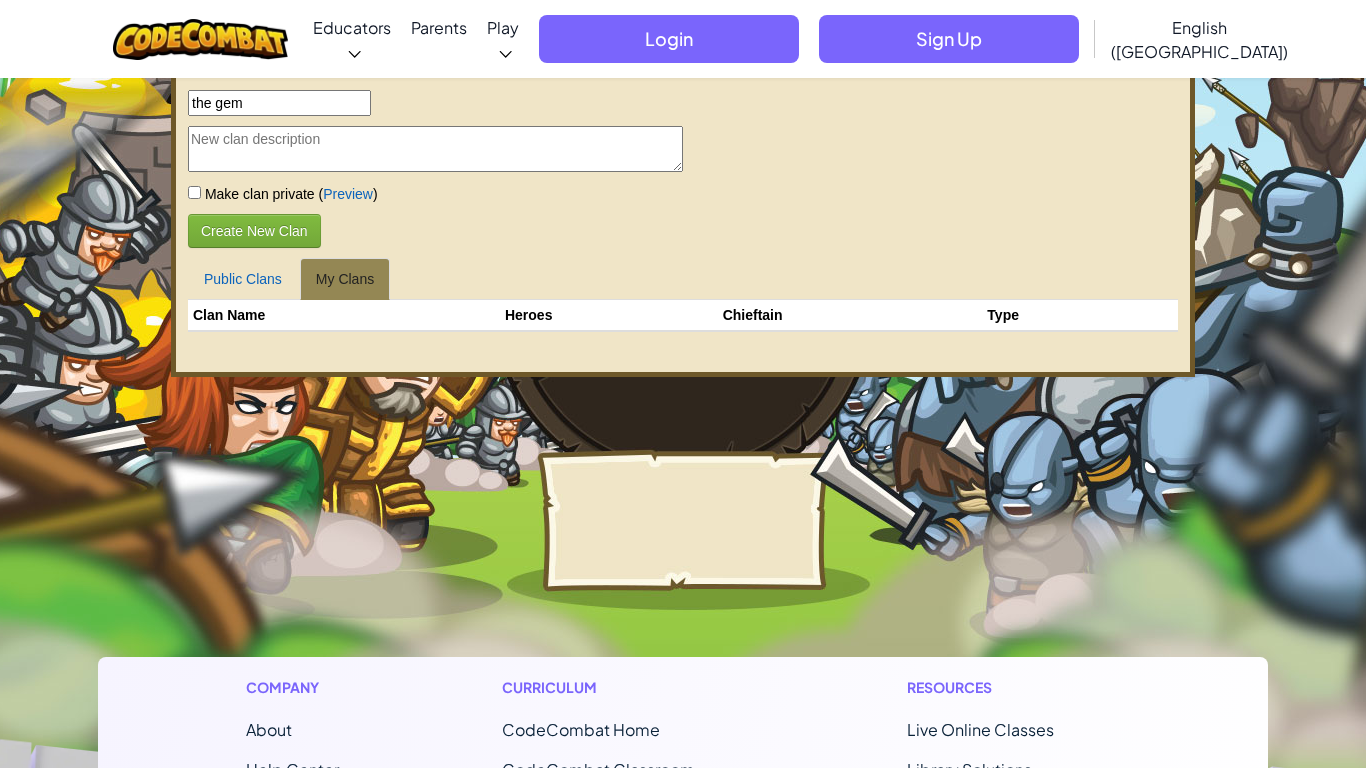 drag, startPoint x: 680, startPoint y: 263, endPoint x: 678, endPoint y: 63, distance: 200.01 